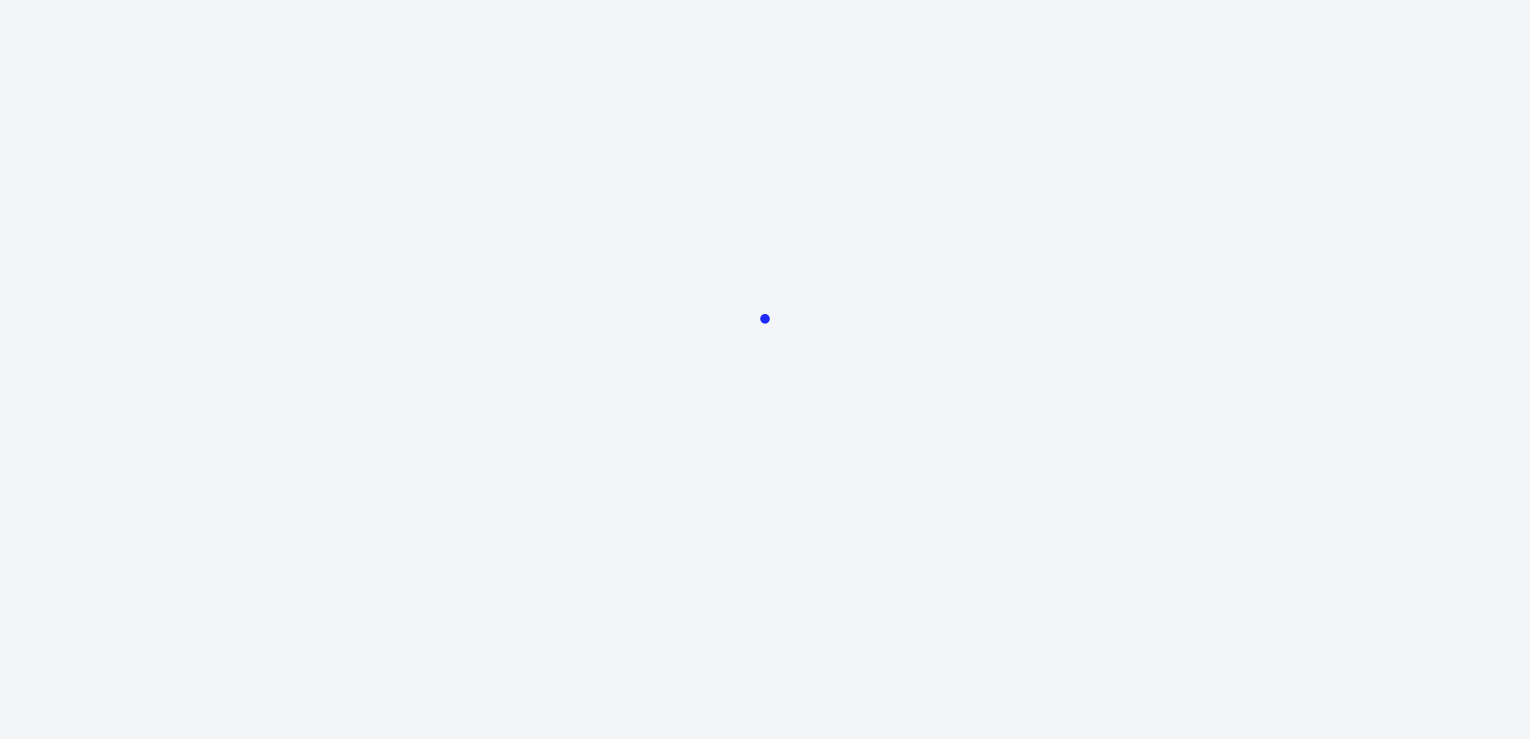 scroll, scrollTop: 0, scrollLeft: 0, axis: both 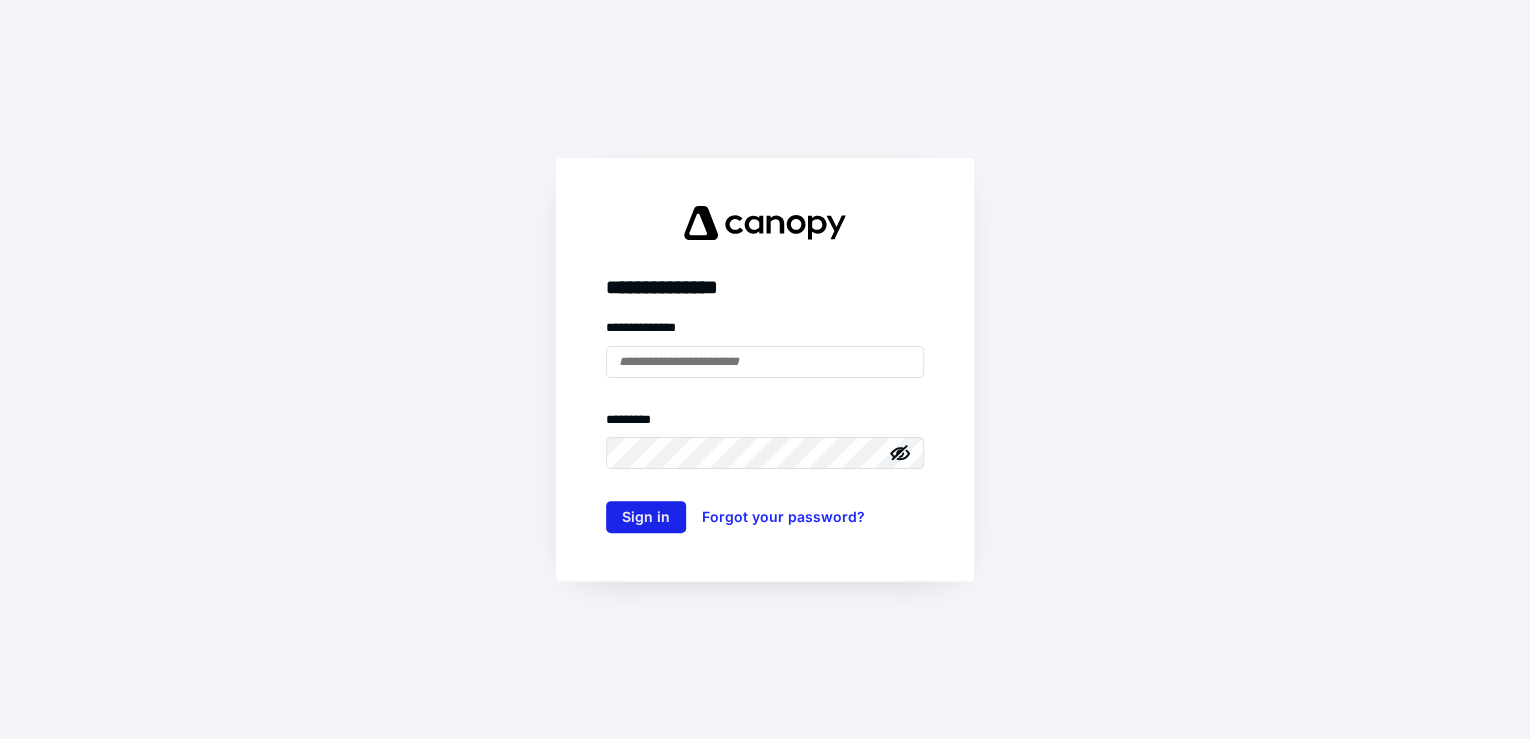 type on "**********" 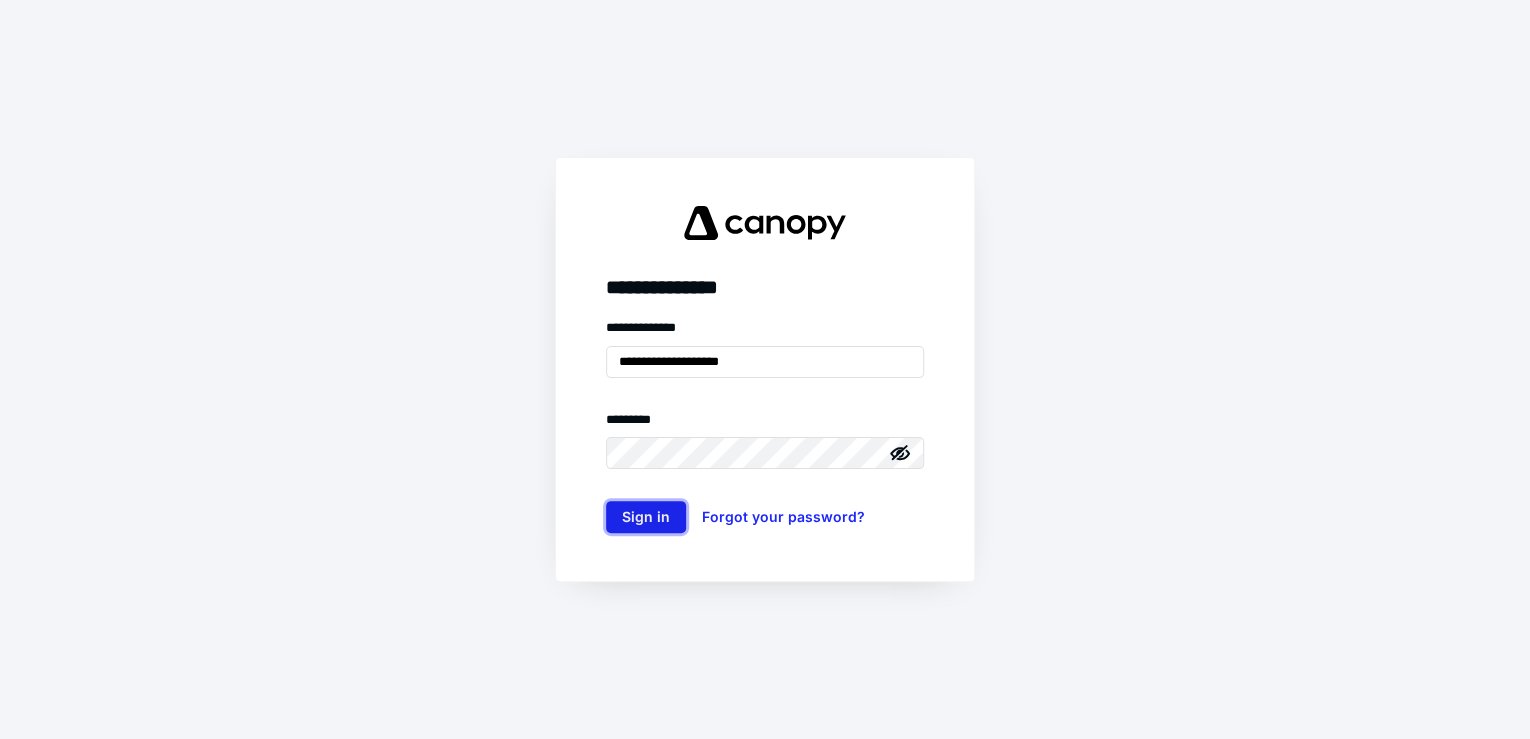 click on "Sign in" at bounding box center (646, 517) 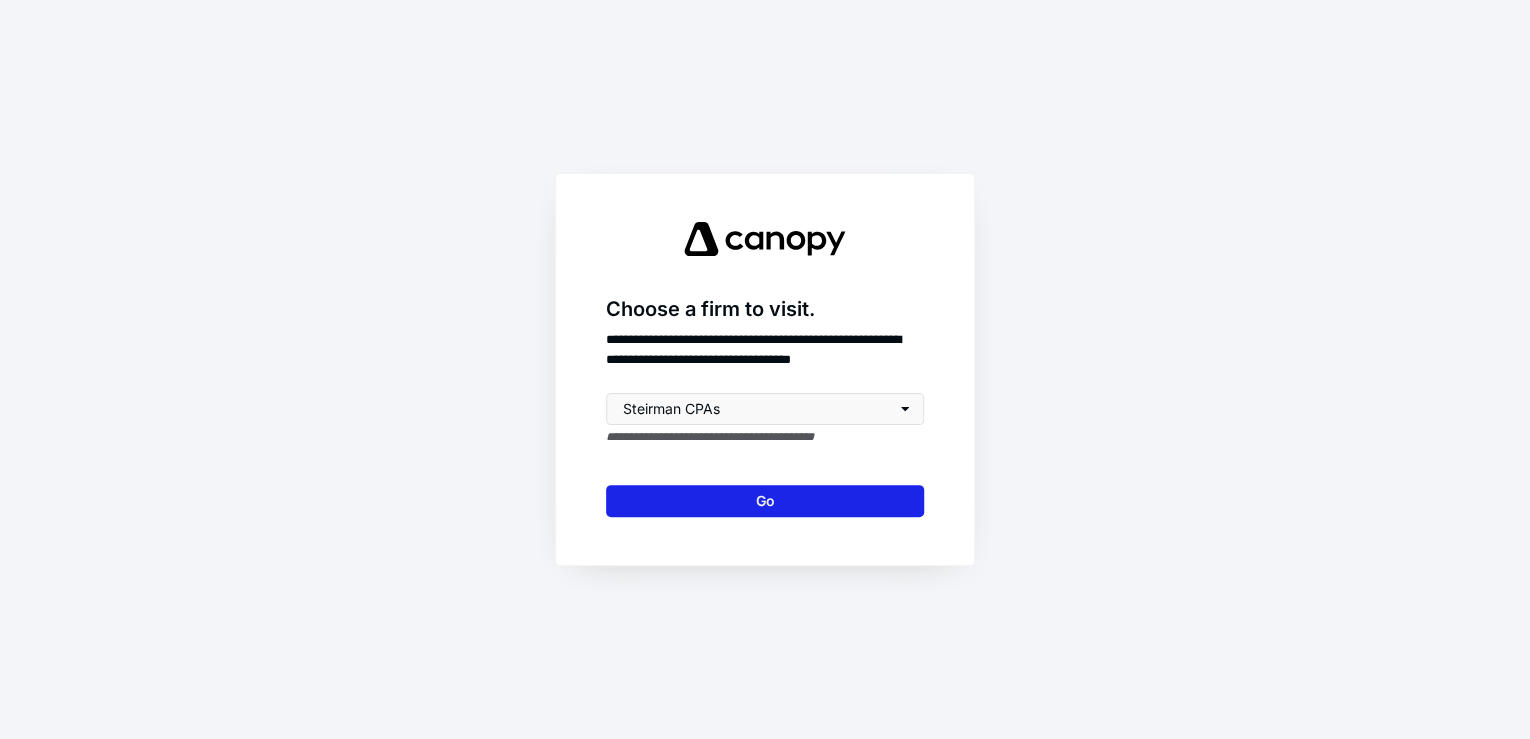click on "Go" at bounding box center (765, 501) 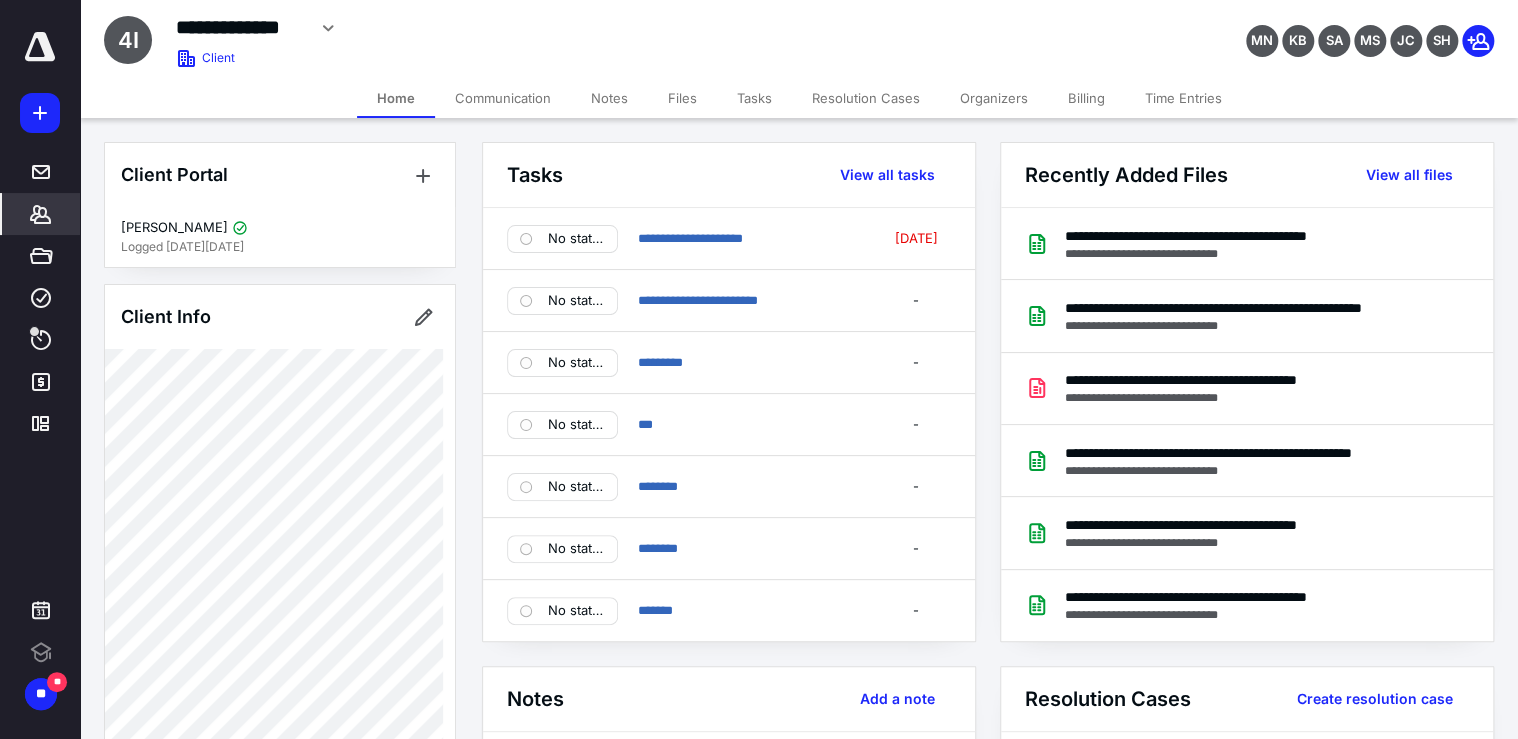 click on "*******" at bounding box center (41, 214) 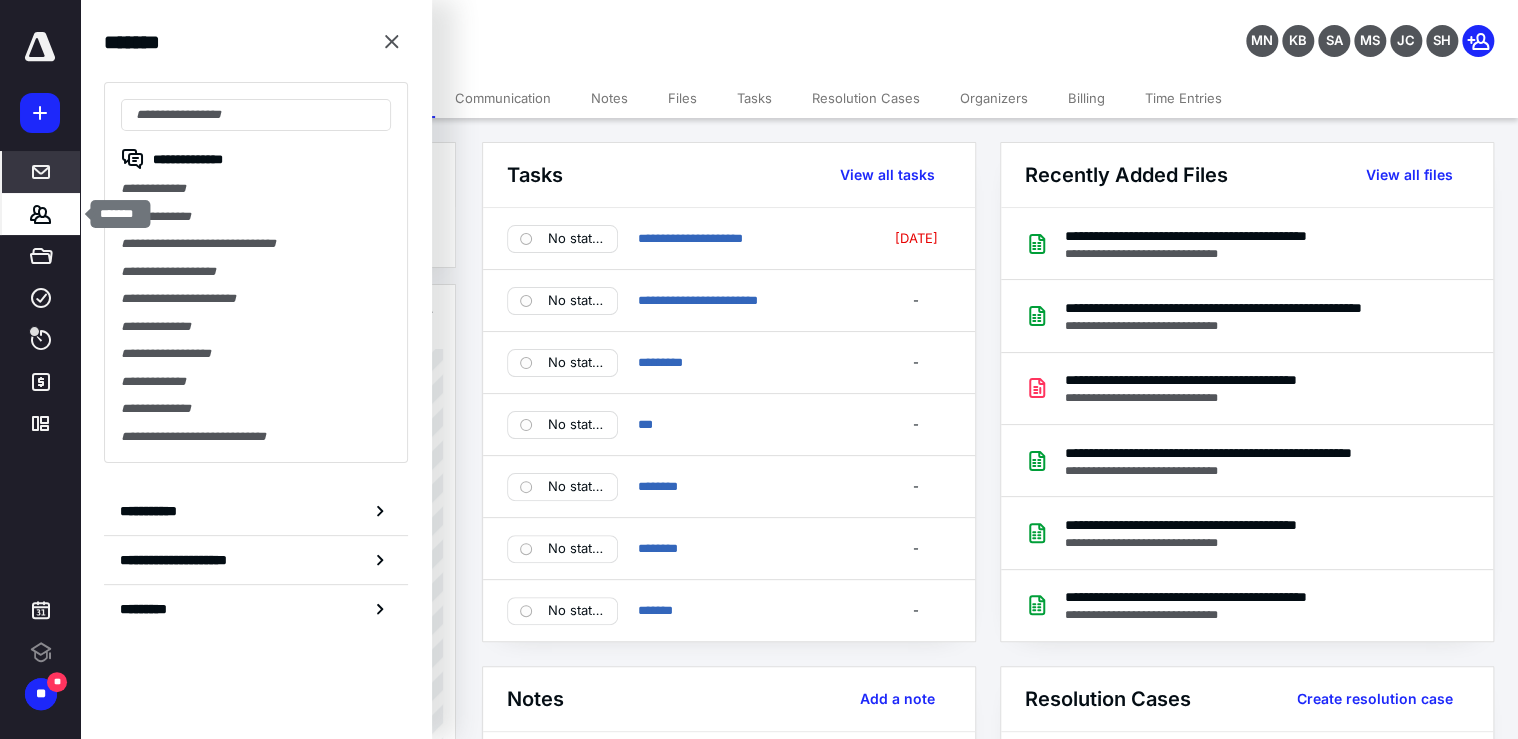 scroll, scrollTop: 0, scrollLeft: 0, axis: both 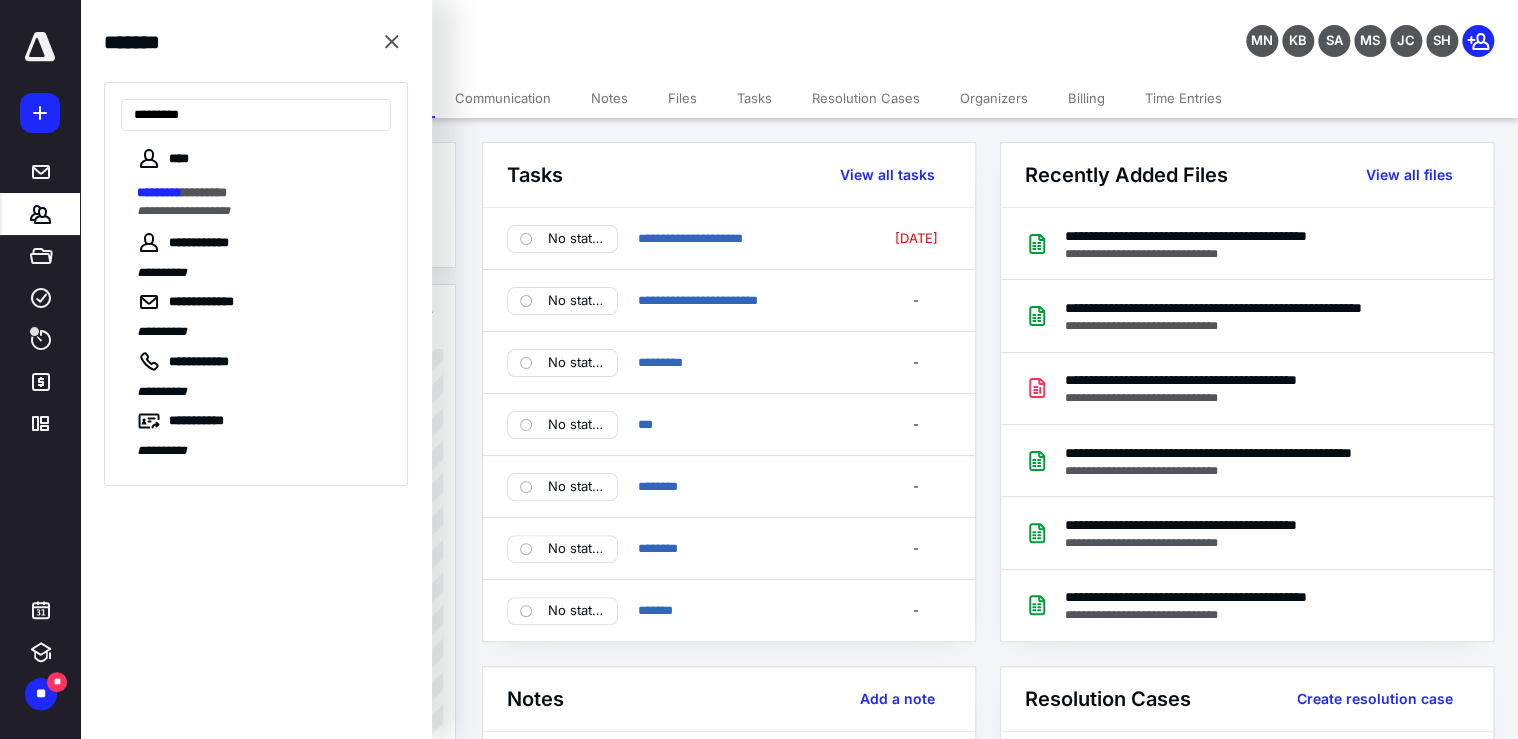 type on "*********" 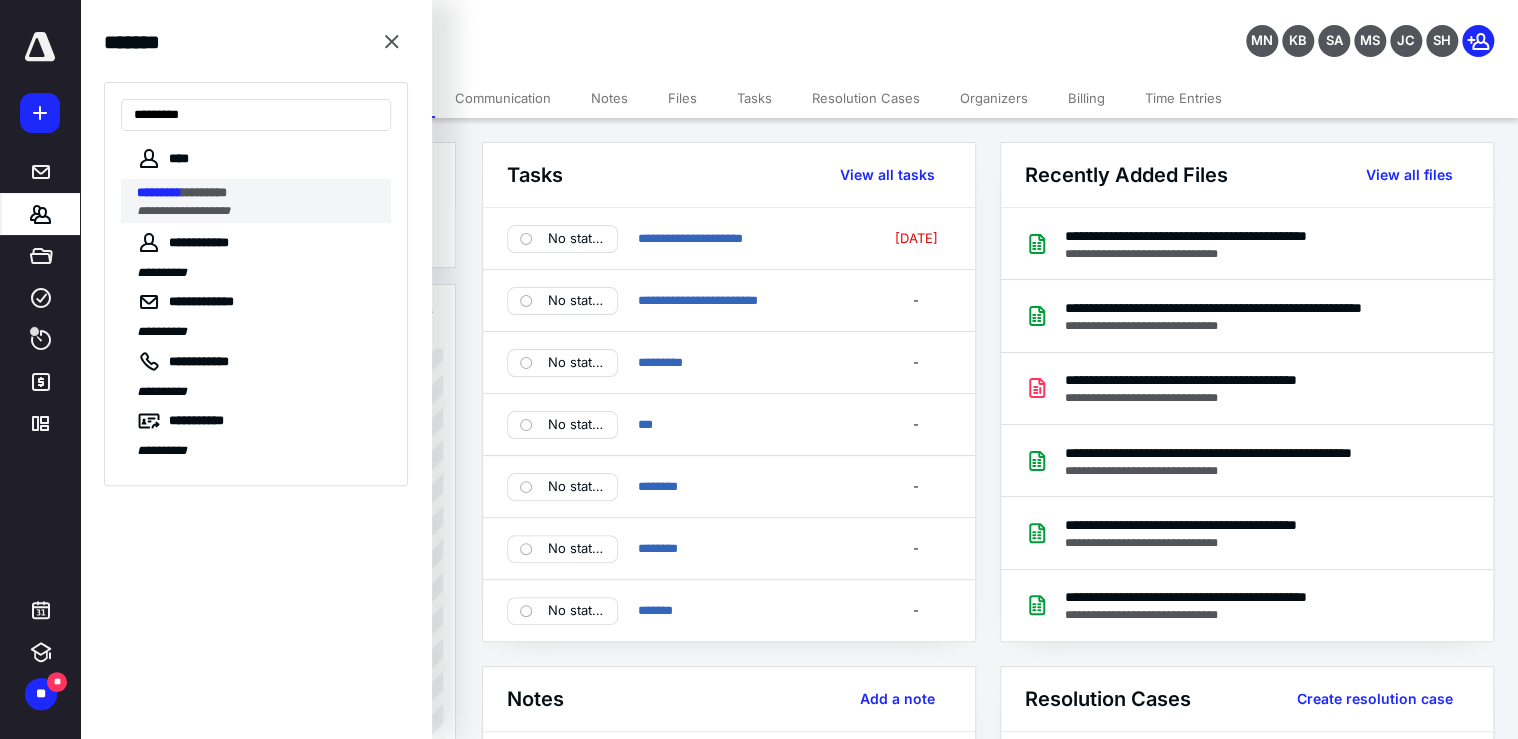 click on "********* ********" at bounding box center (258, 193) 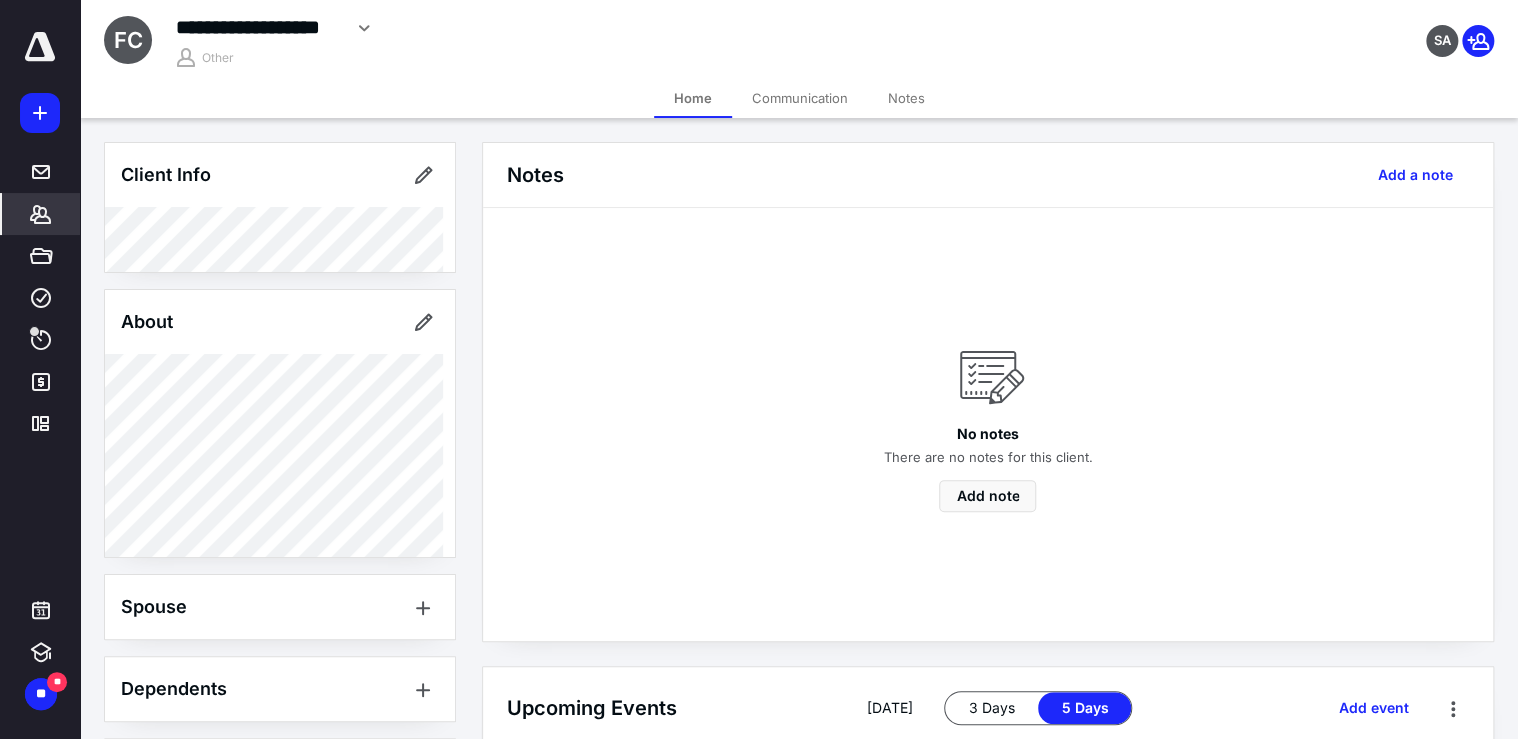 click on "Communication" at bounding box center [800, 98] 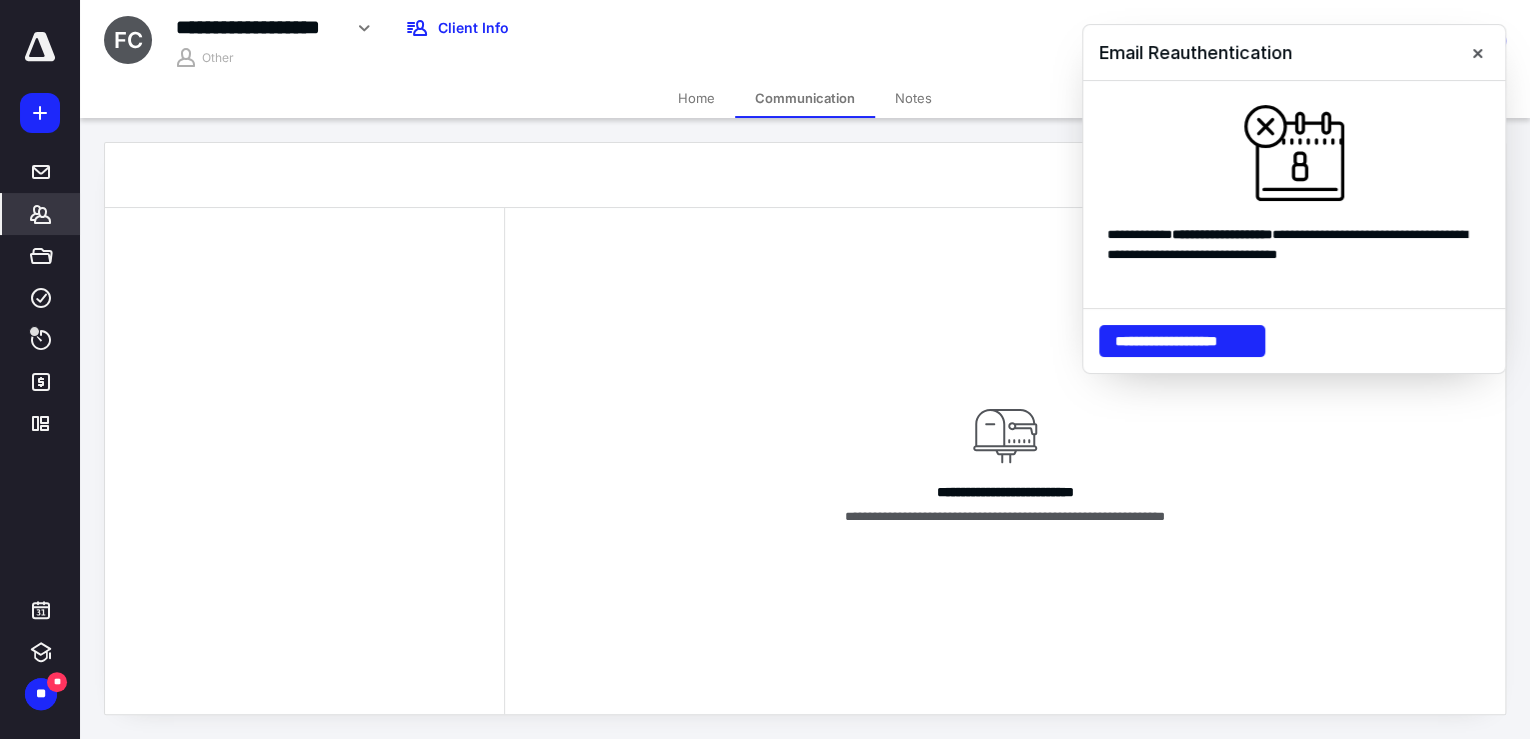 click 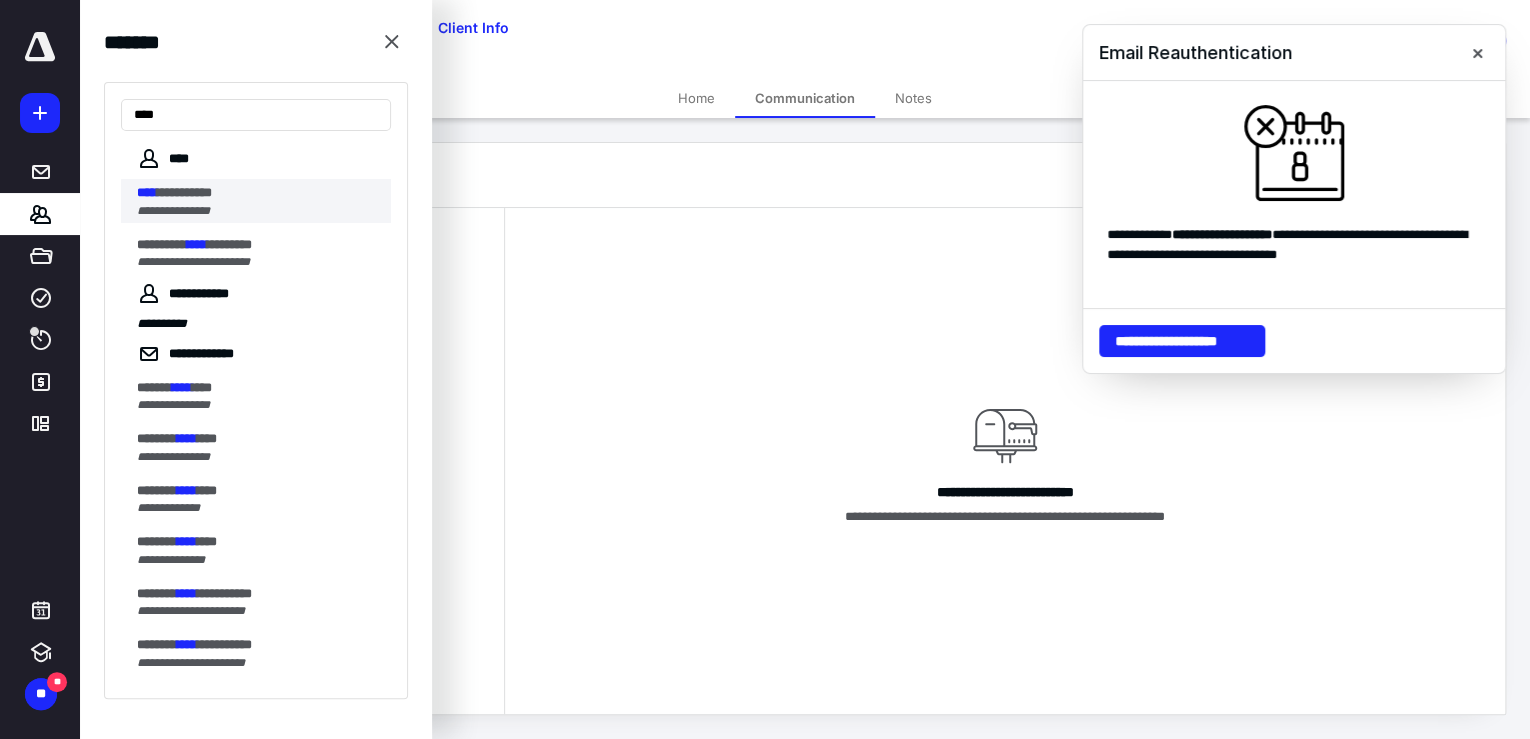 type on "****" 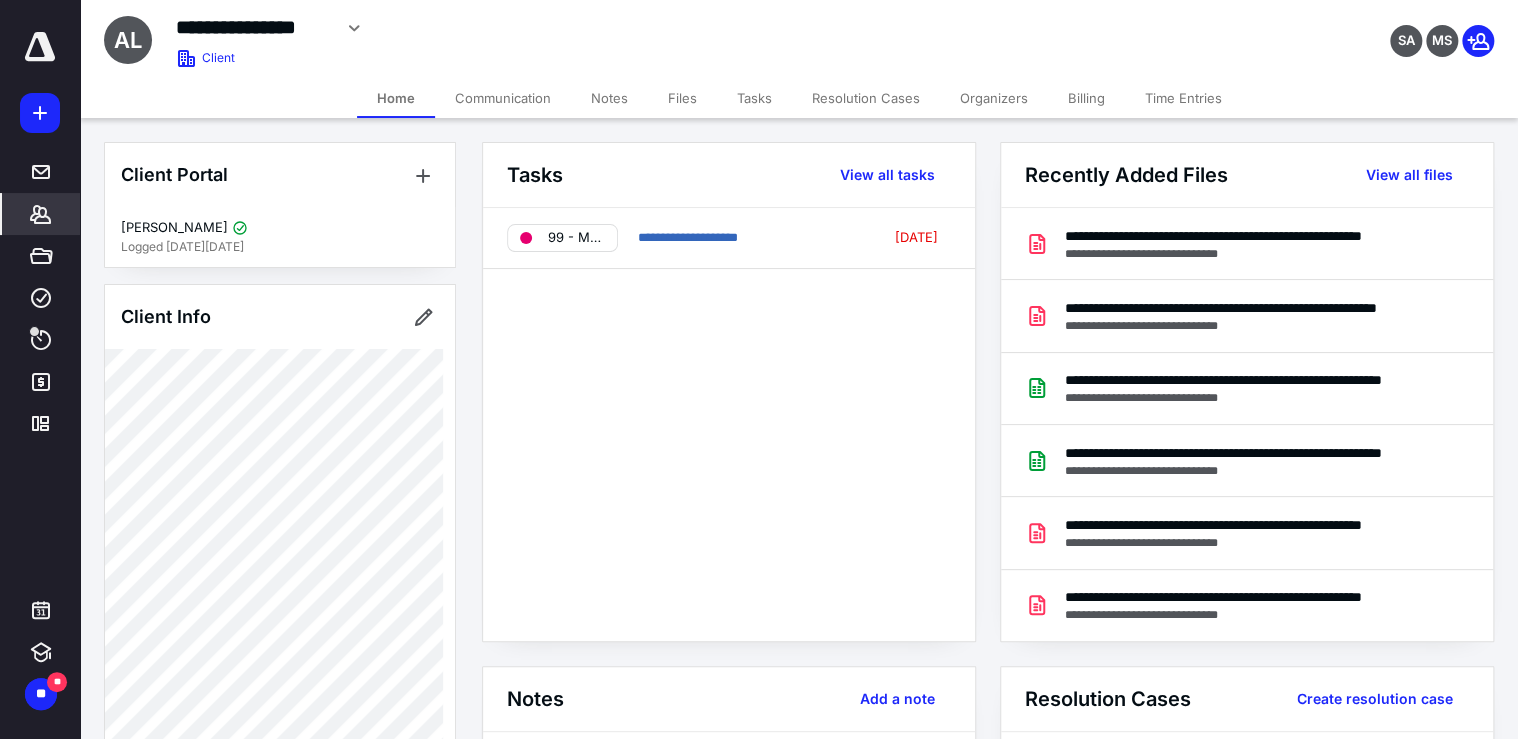 click on "Files" at bounding box center (682, 98) 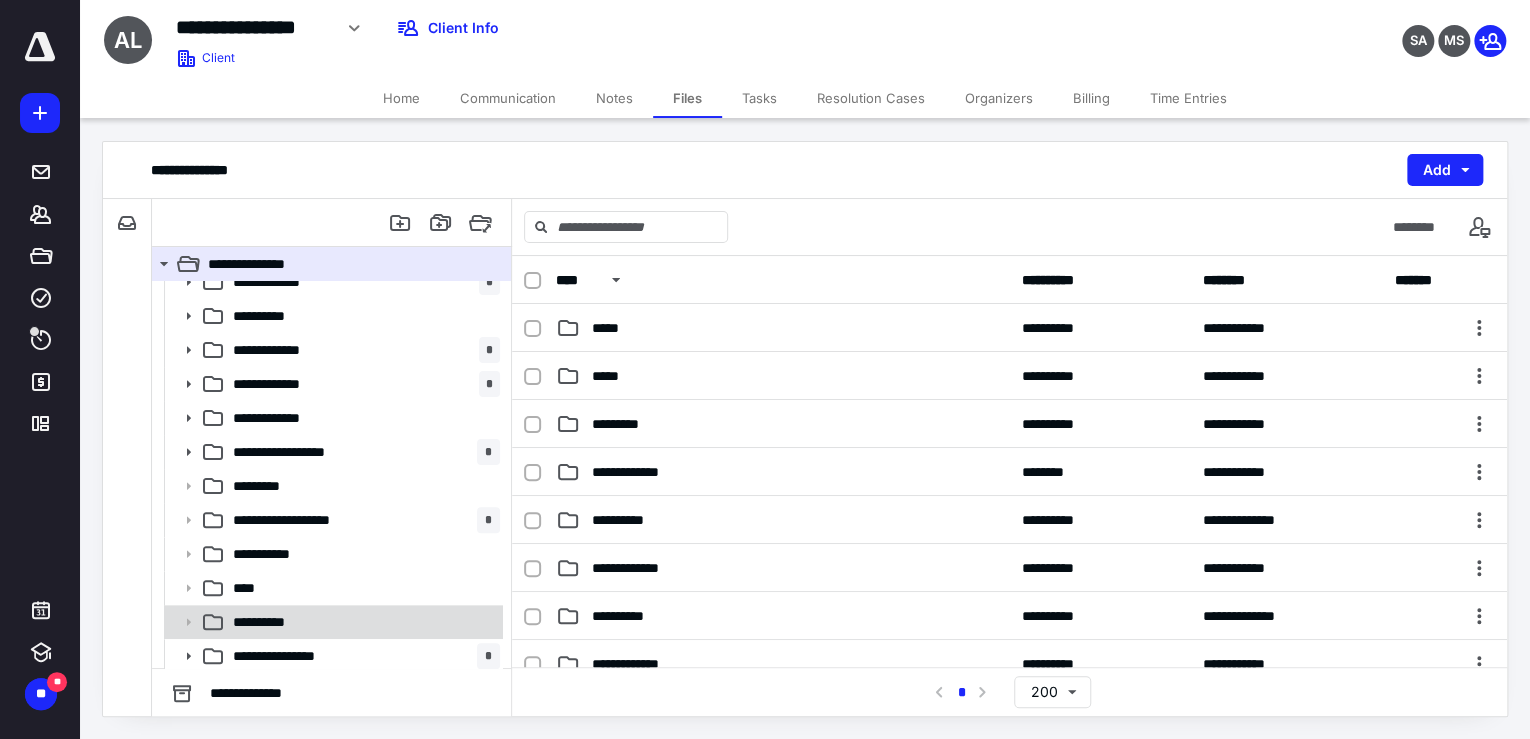 scroll, scrollTop: 258, scrollLeft: 0, axis: vertical 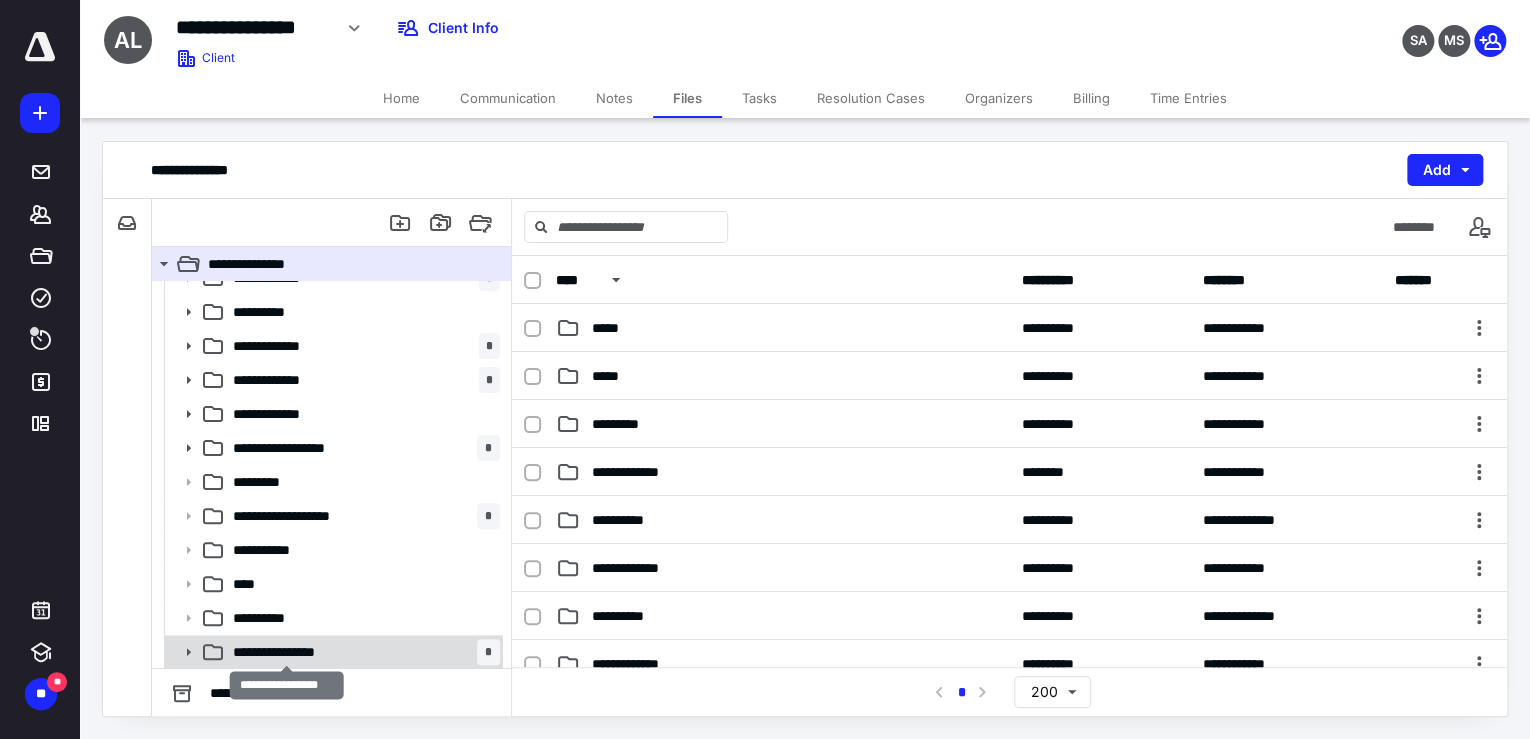 click on "**********" at bounding box center (287, 652) 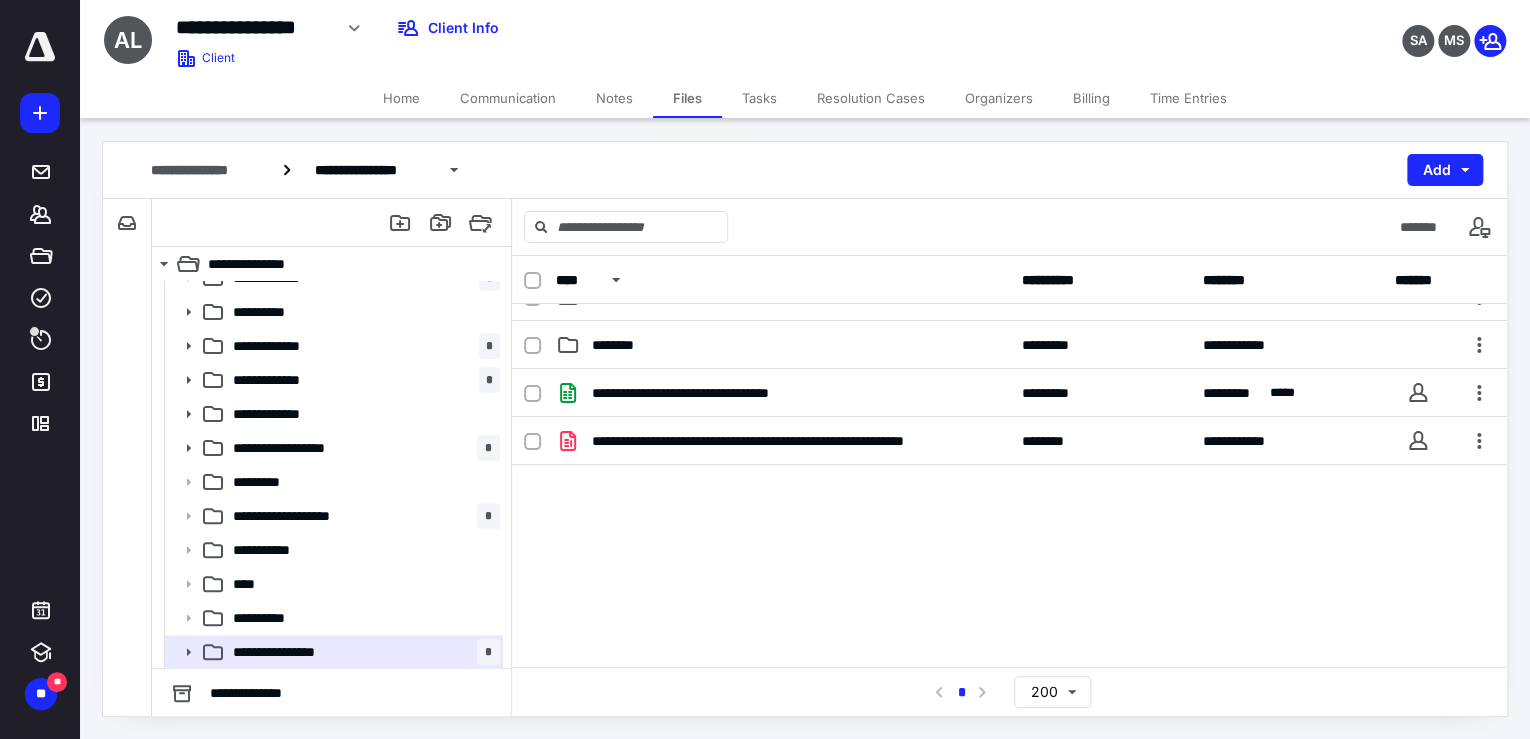 scroll, scrollTop: 15, scrollLeft: 0, axis: vertical 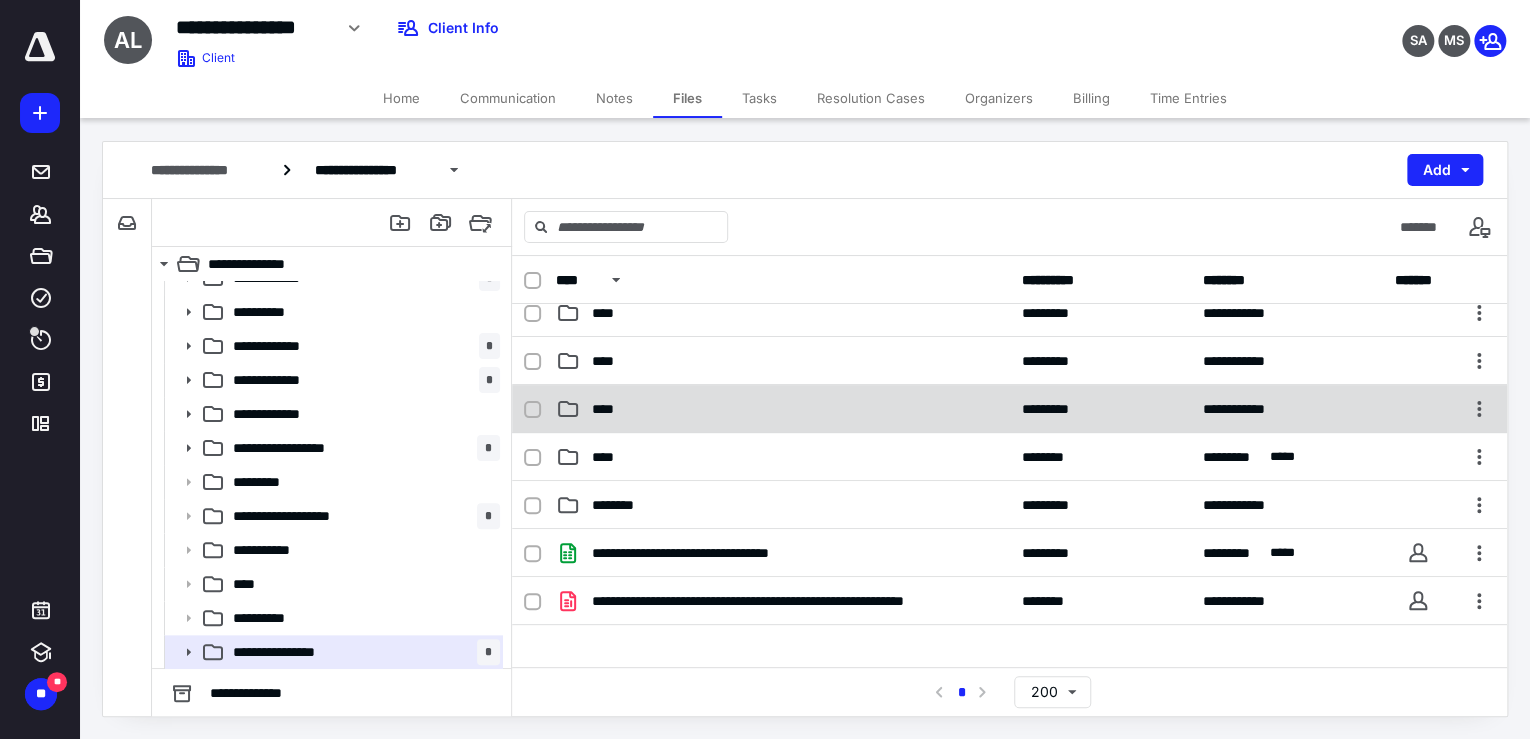 click on "****" at bounding box center [783, 409] 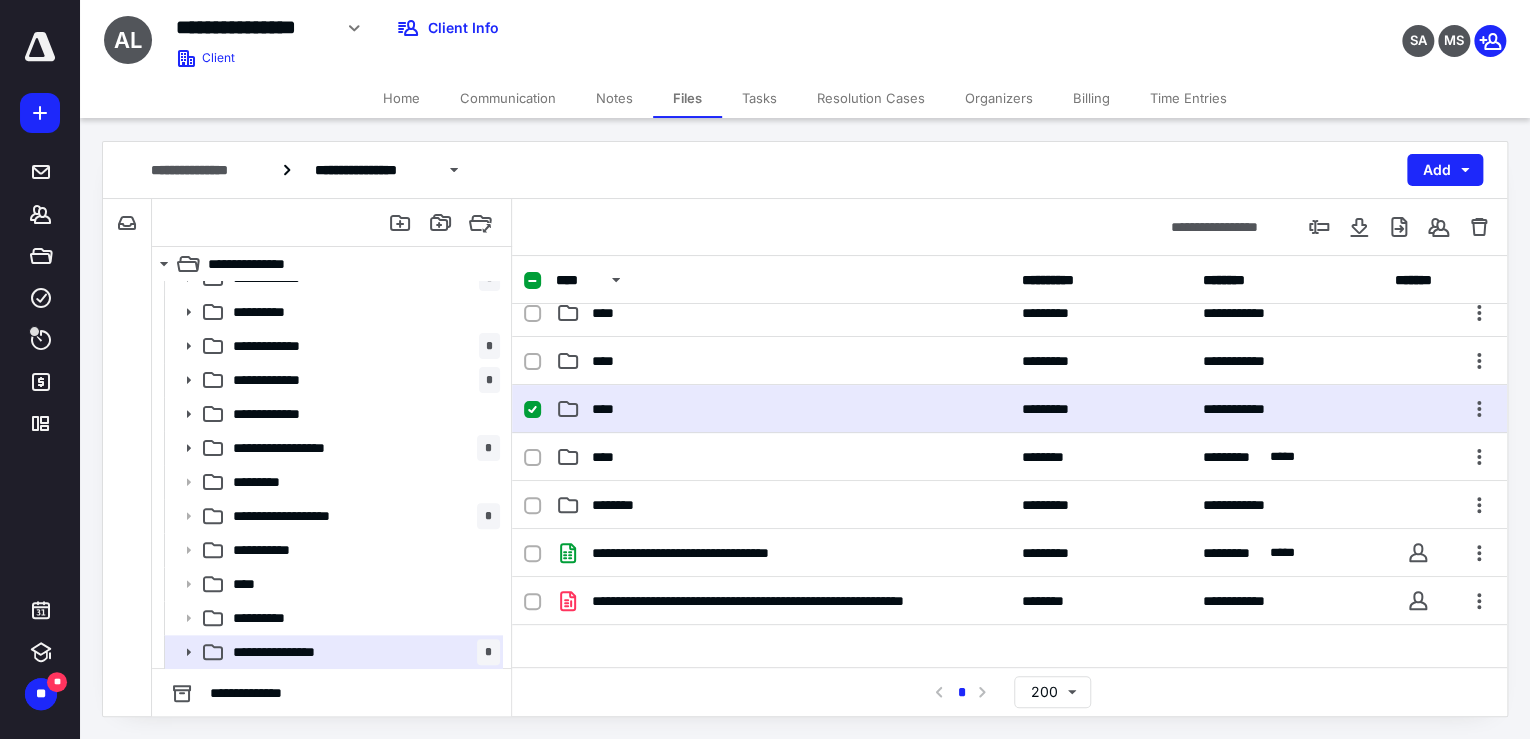 click on "****" at bounding box center (783, 409) 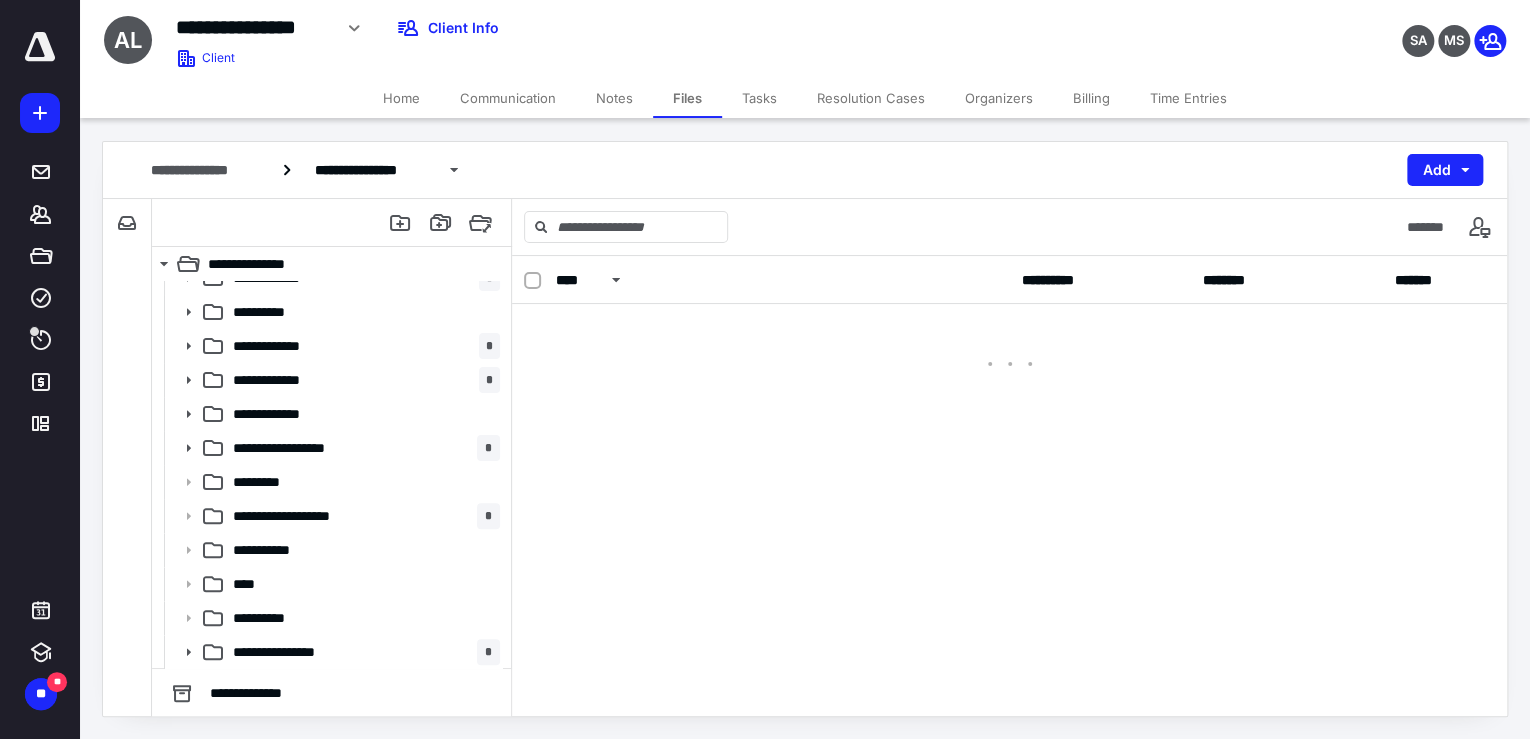 scroll, scrollTop: 0, scrollLeft: 0, axis: both 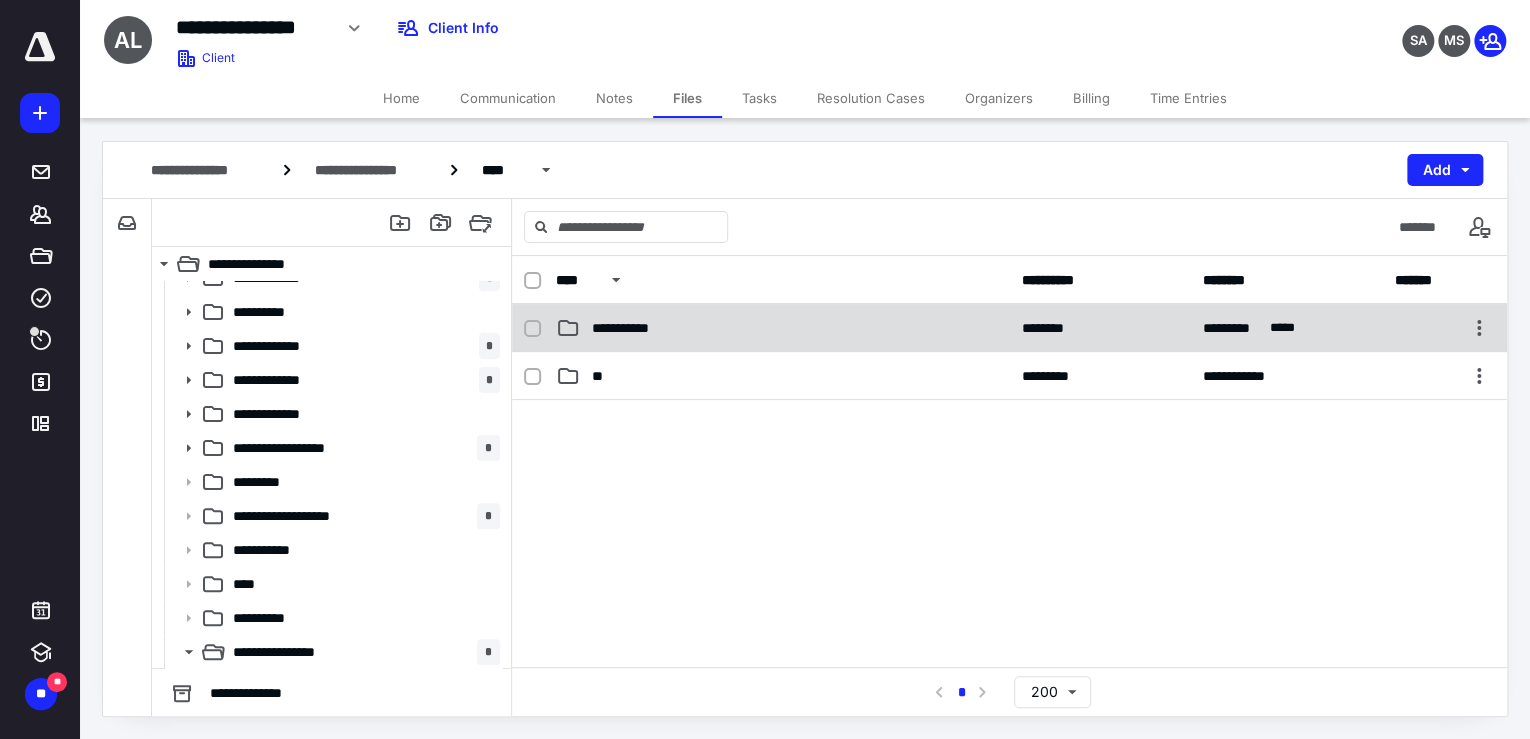 click on "**********" at bounding box center (783, 328) 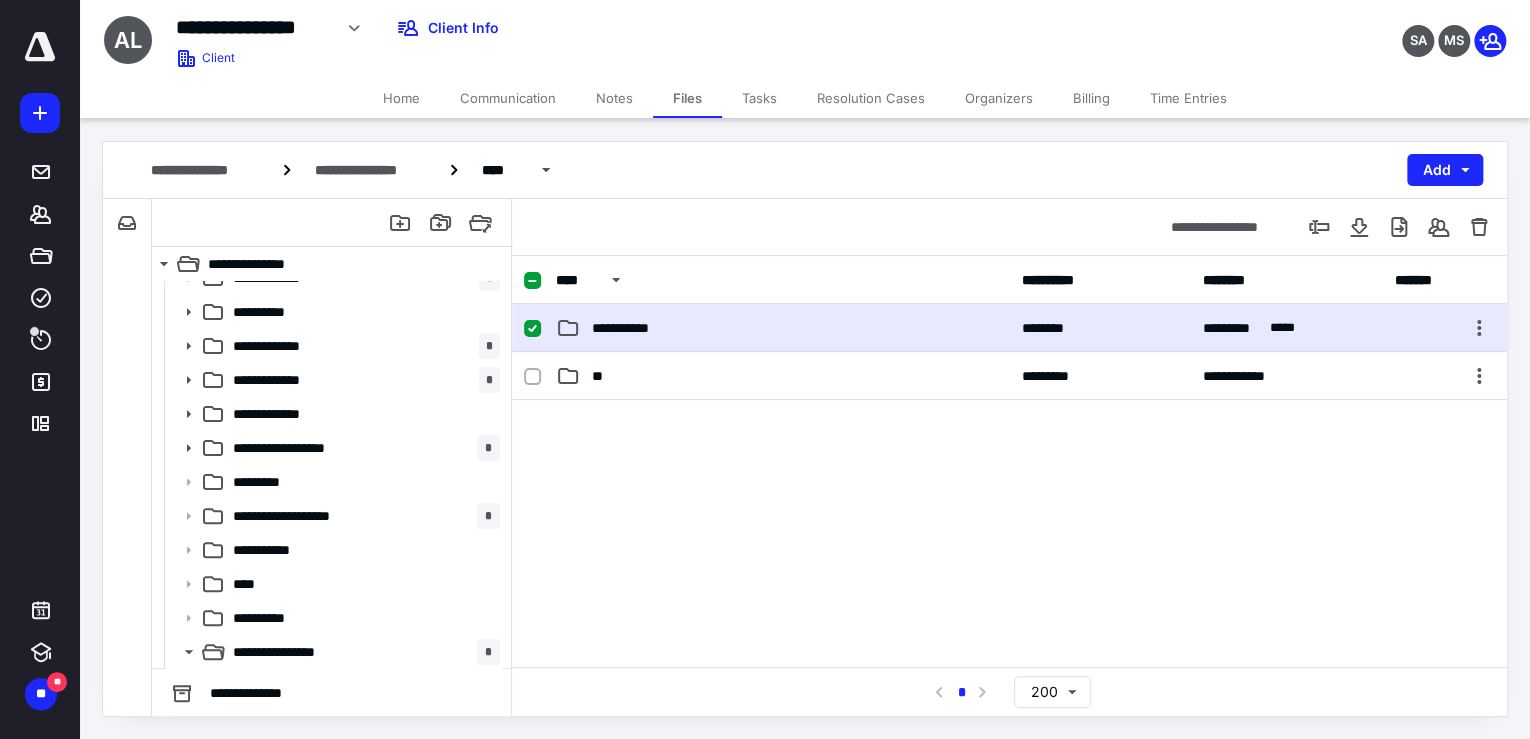click on "**********" at bounding box center (783, 328) 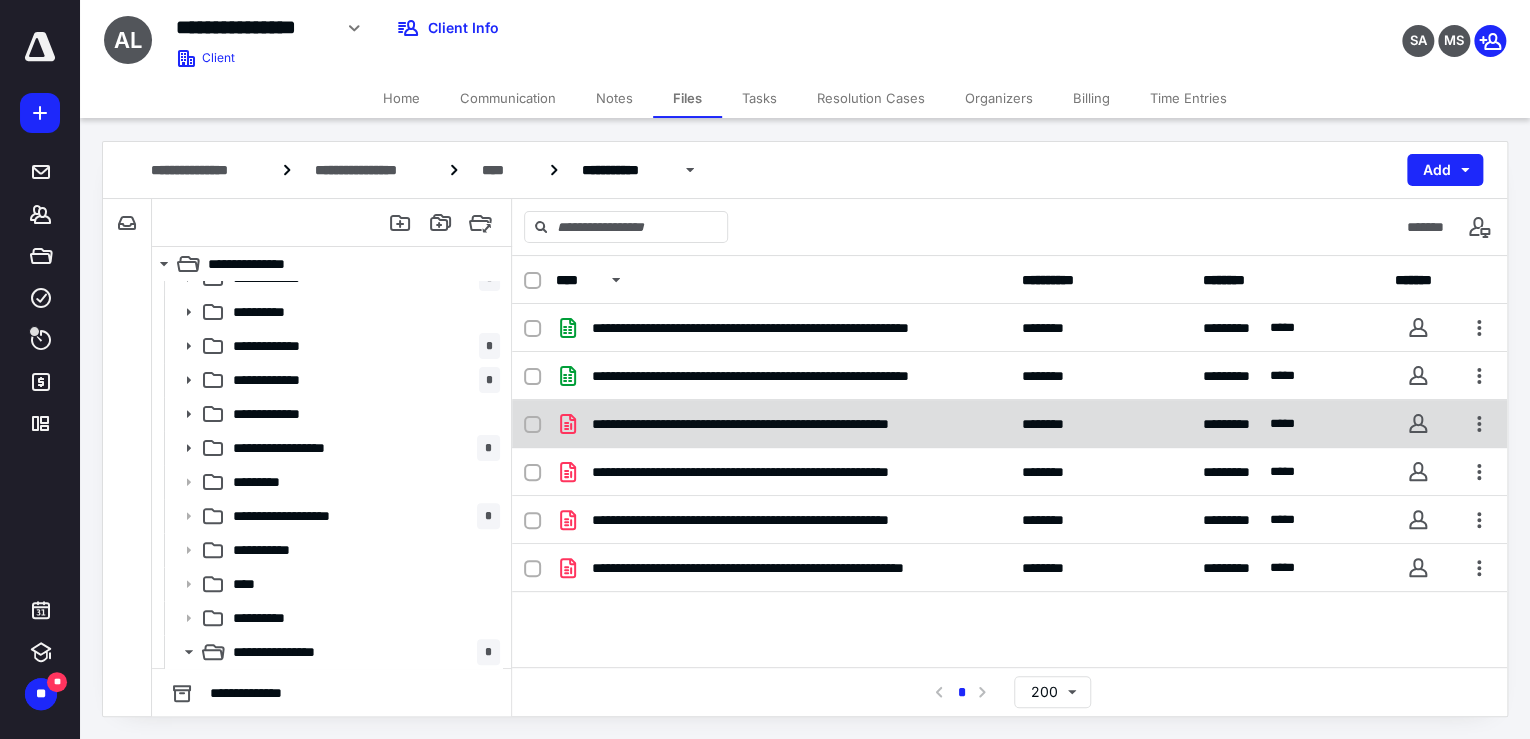 click on "**********" at bounding box center [783, 424] 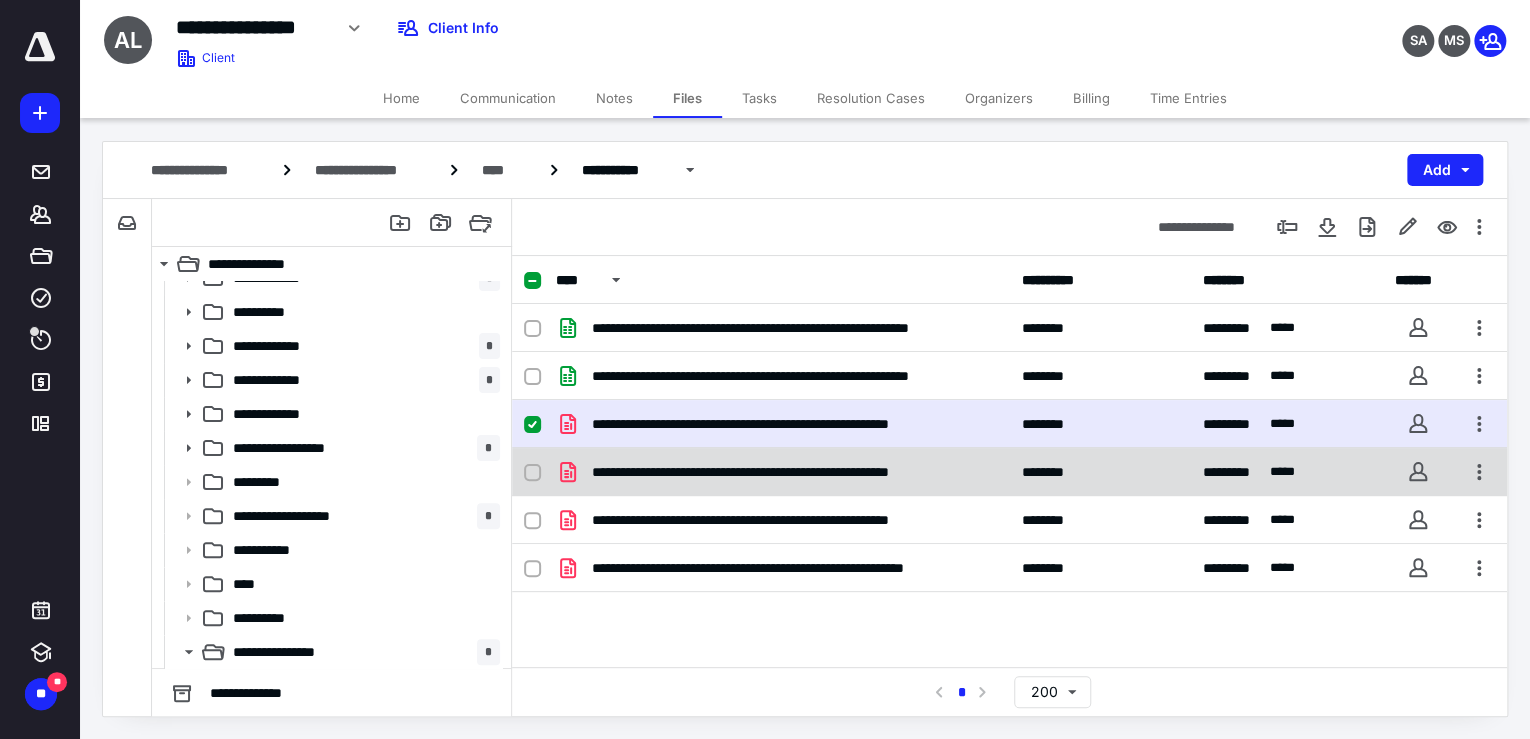 click 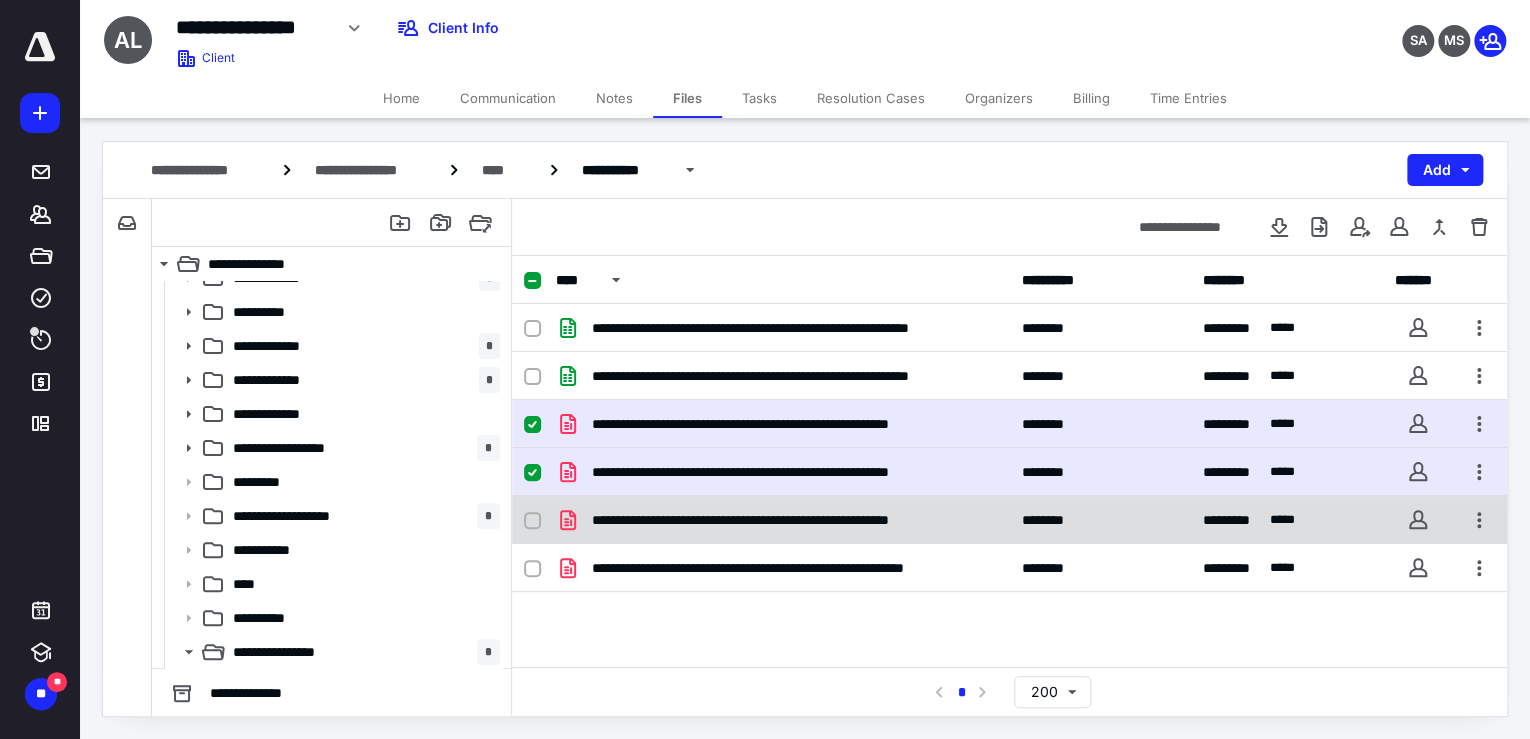 click at bounding box center [532, 521] 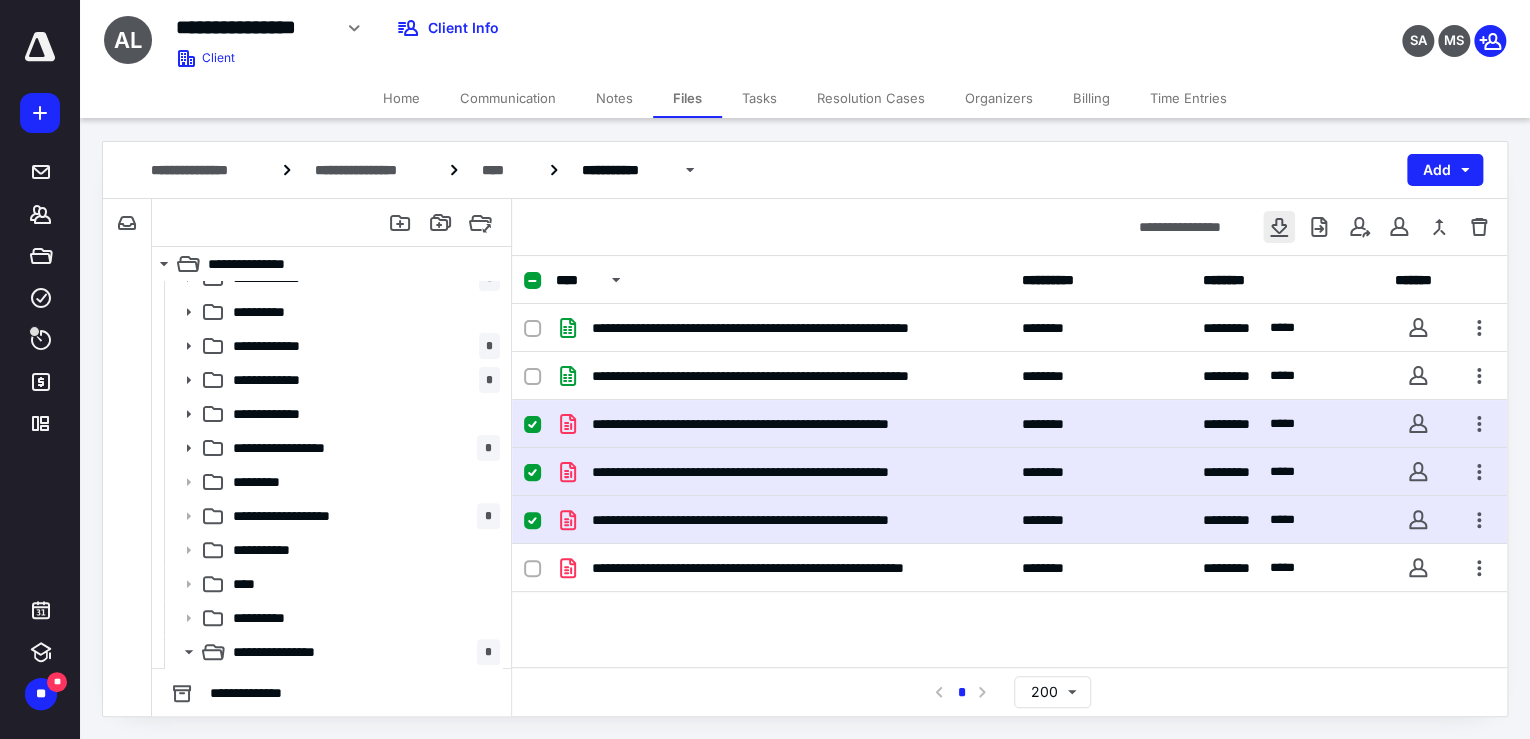 click at bounding box center (1279, 227) 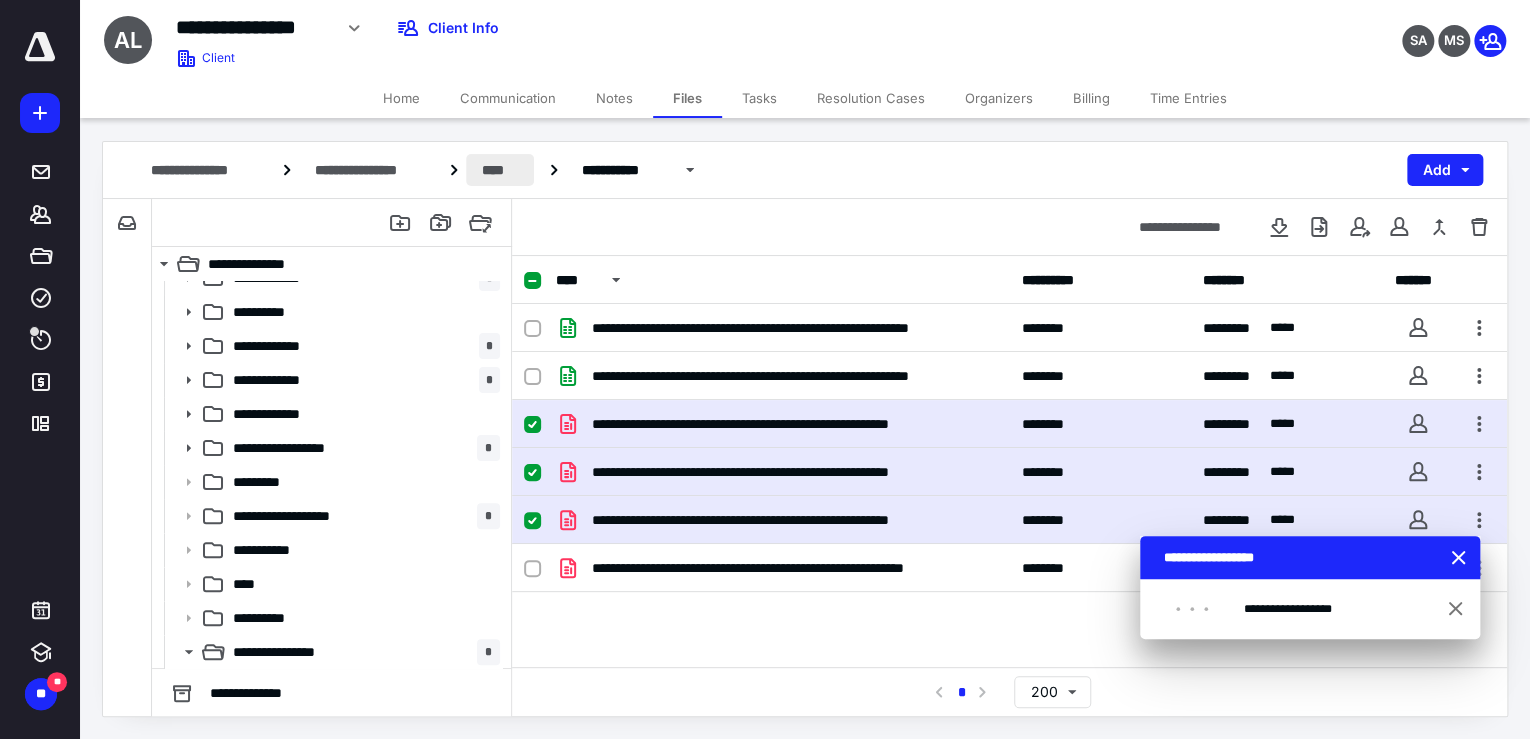 click on "****" at bounding box center (500, 170) 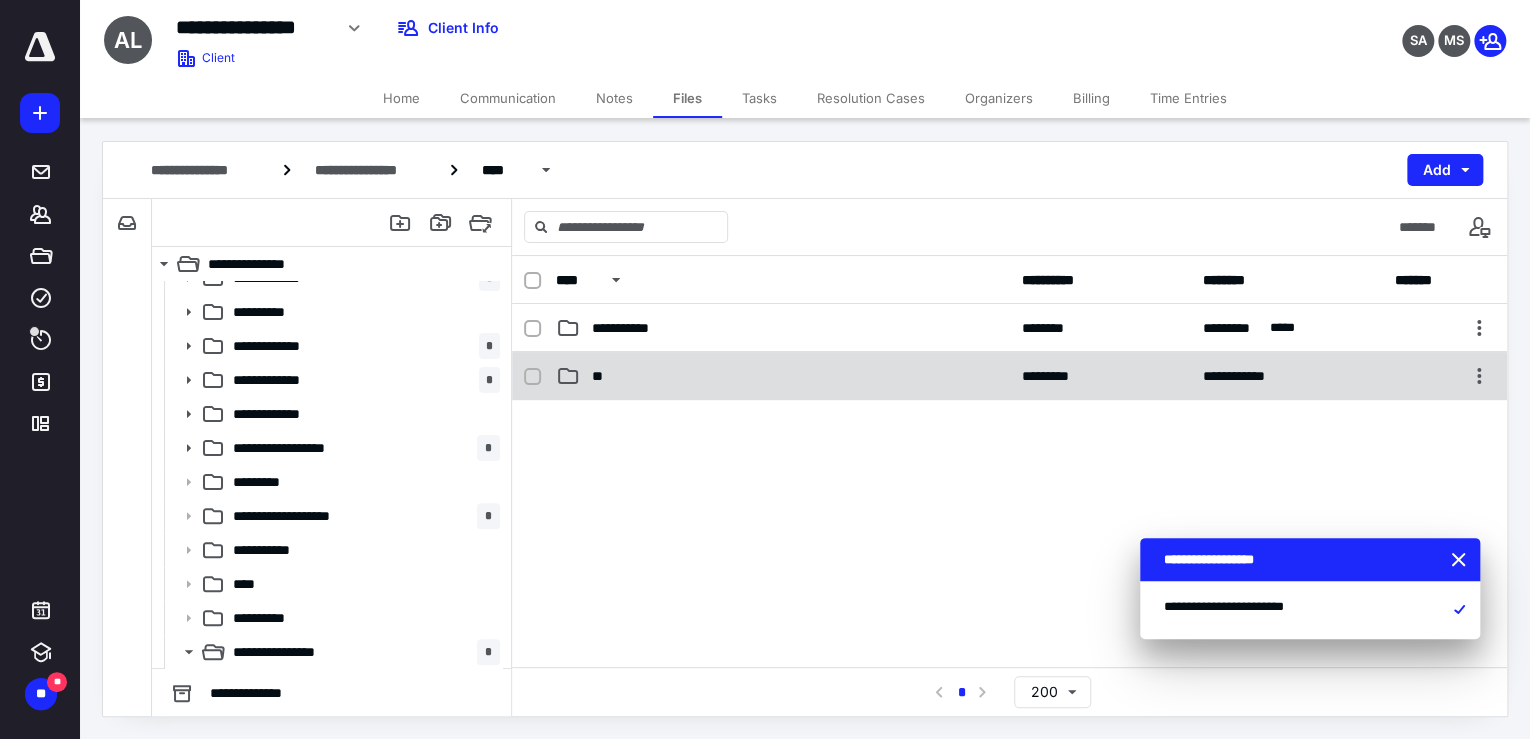 click on "**" at bounding box center (783, 376) 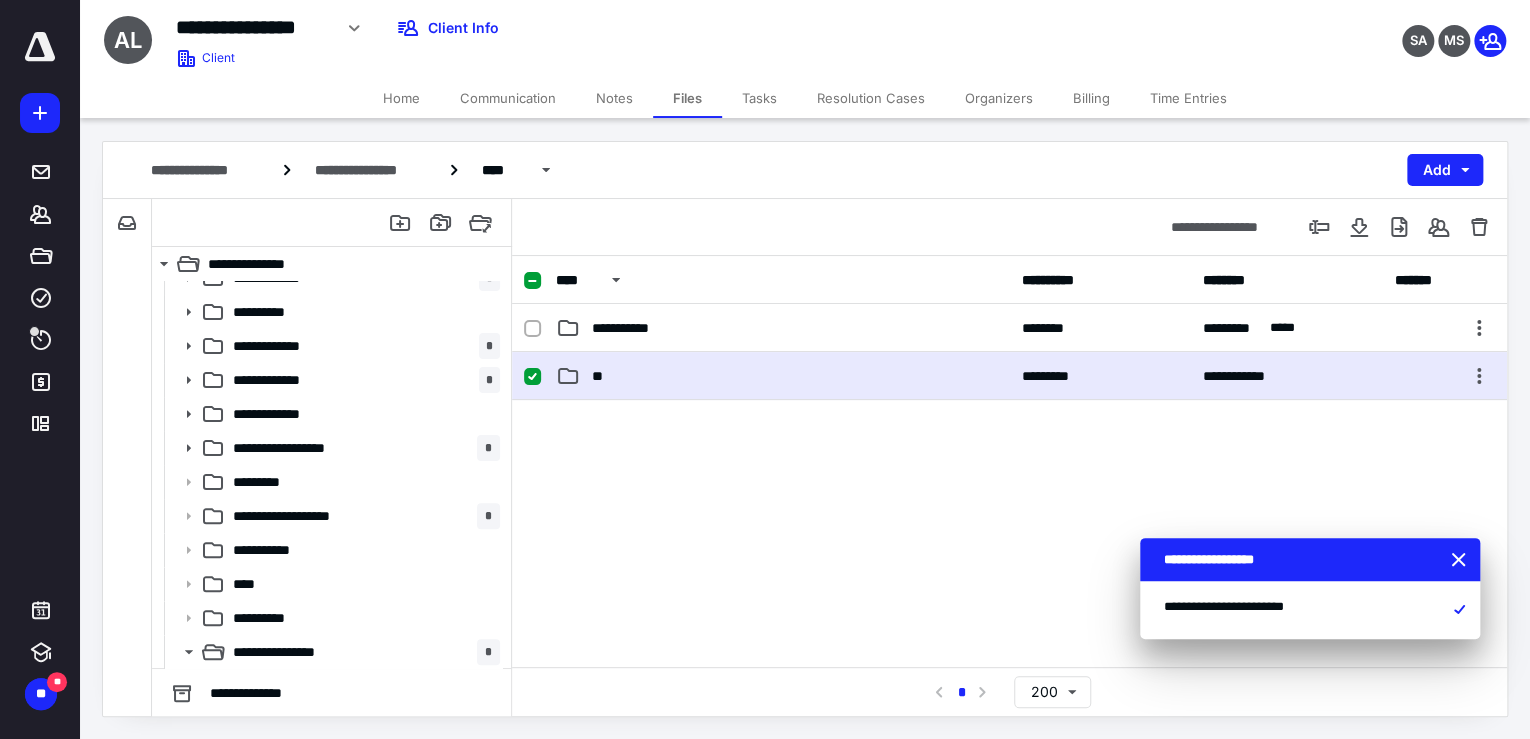click on "**" at bounding box center (783, 376) 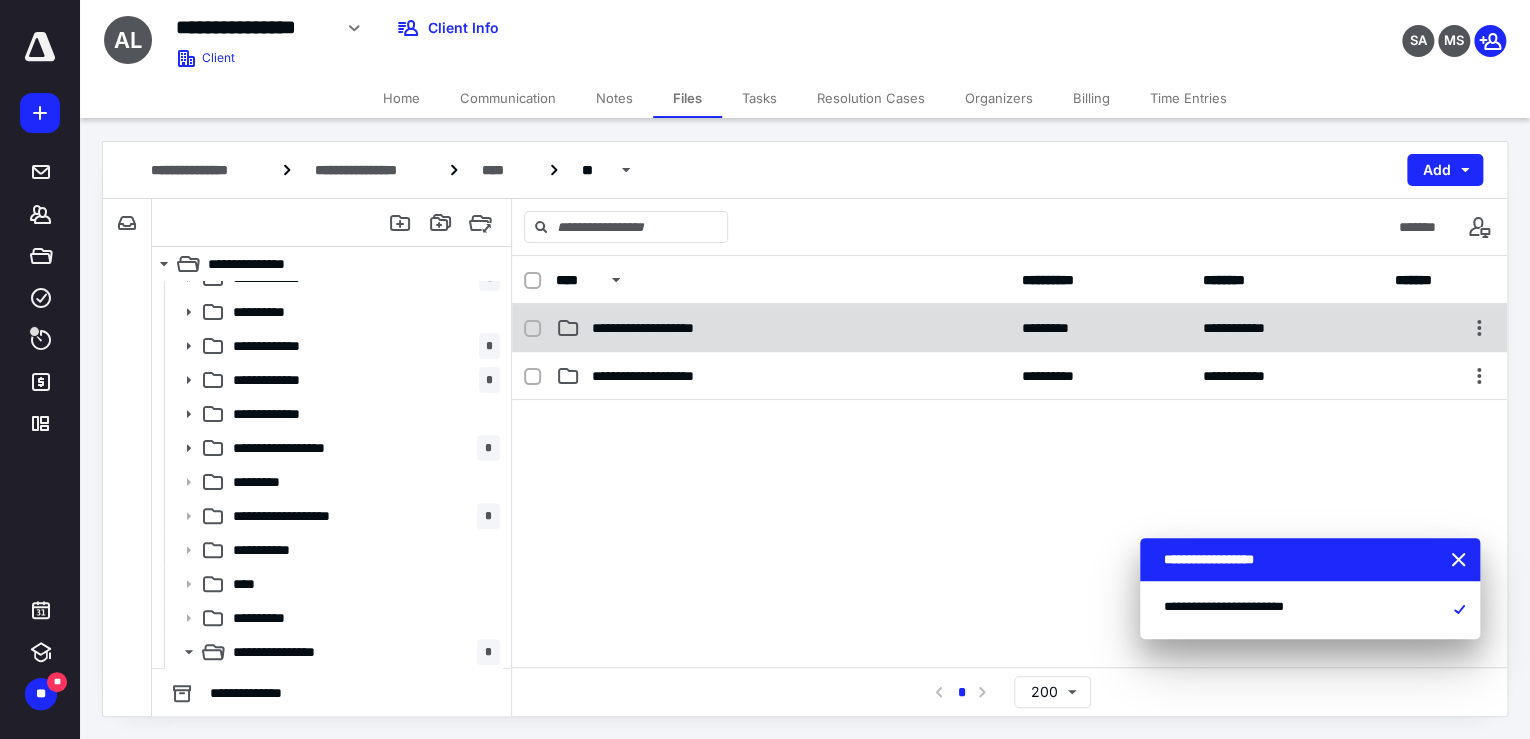 click on "**********" at bounding box center [1009, 328] 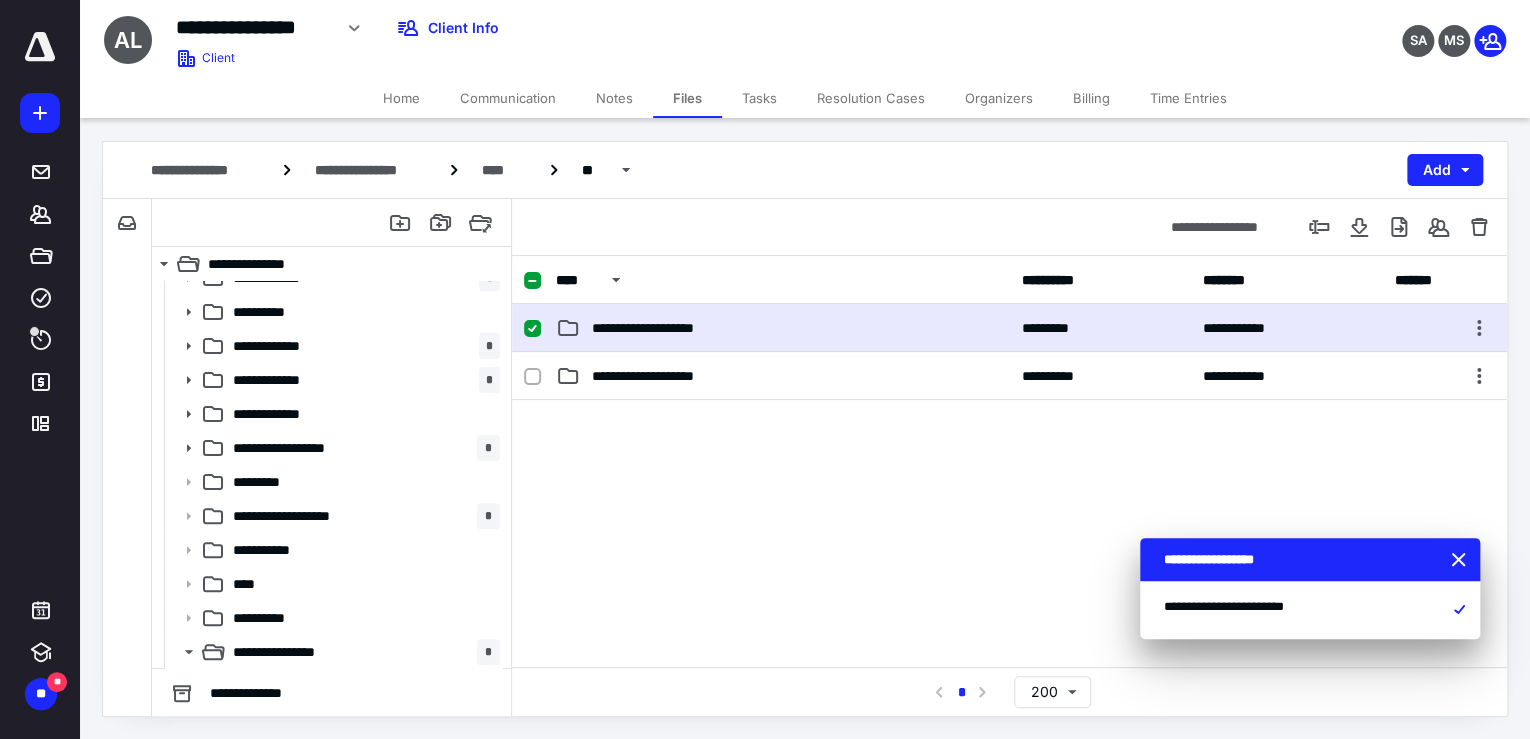 click on "**********" at bounding box center [1009, 328] 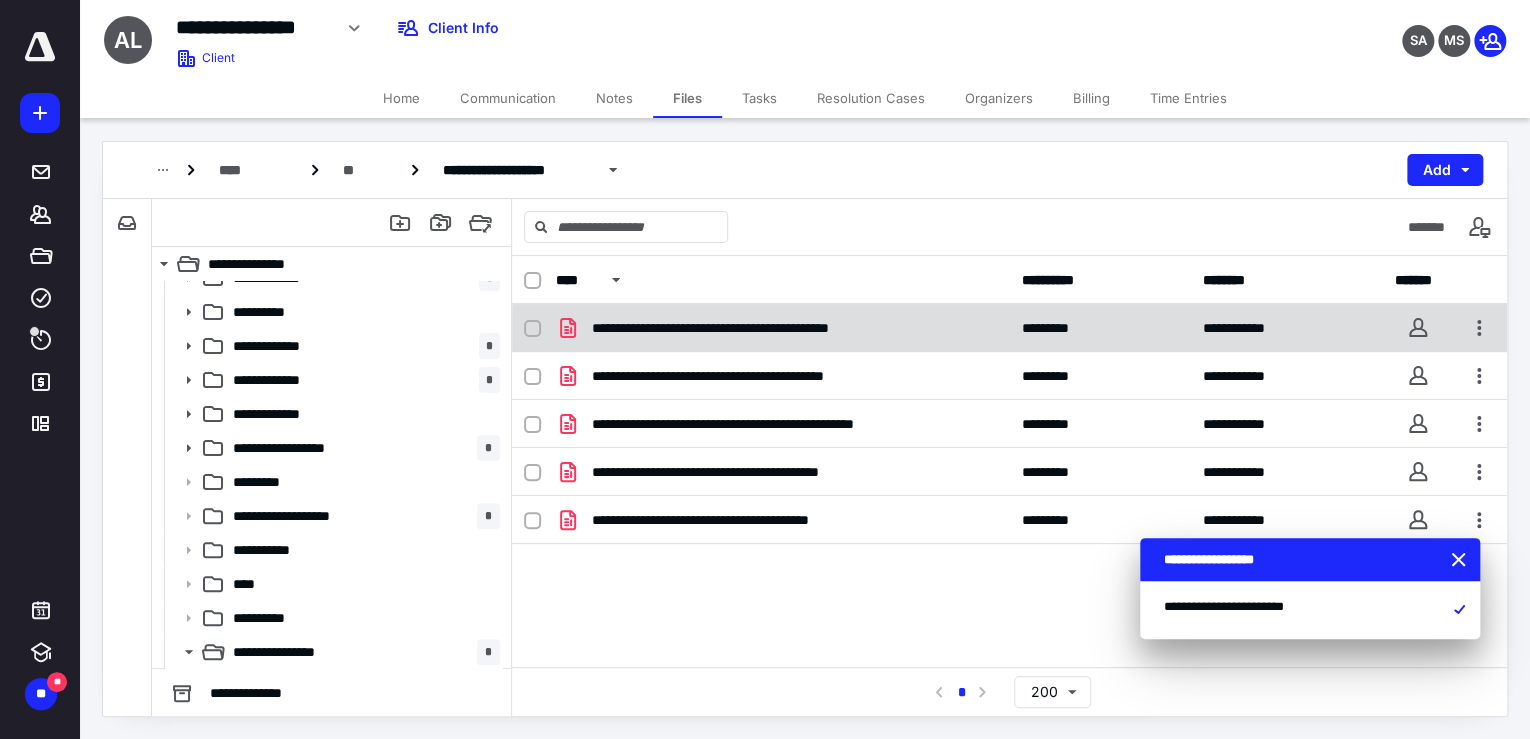 click on "**********" at bounding box center (755, 328) 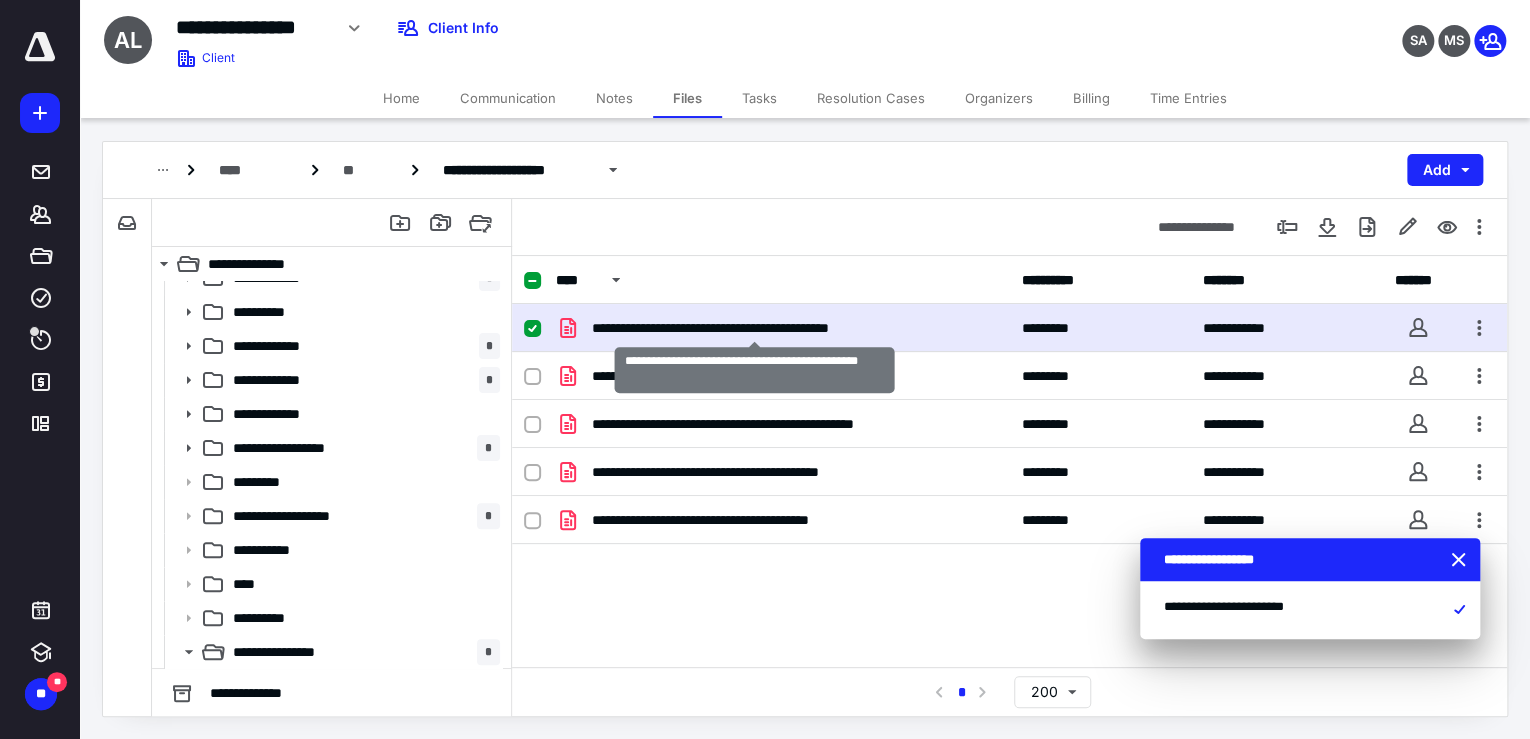 click on "**********" at bounding box center (755, 328) 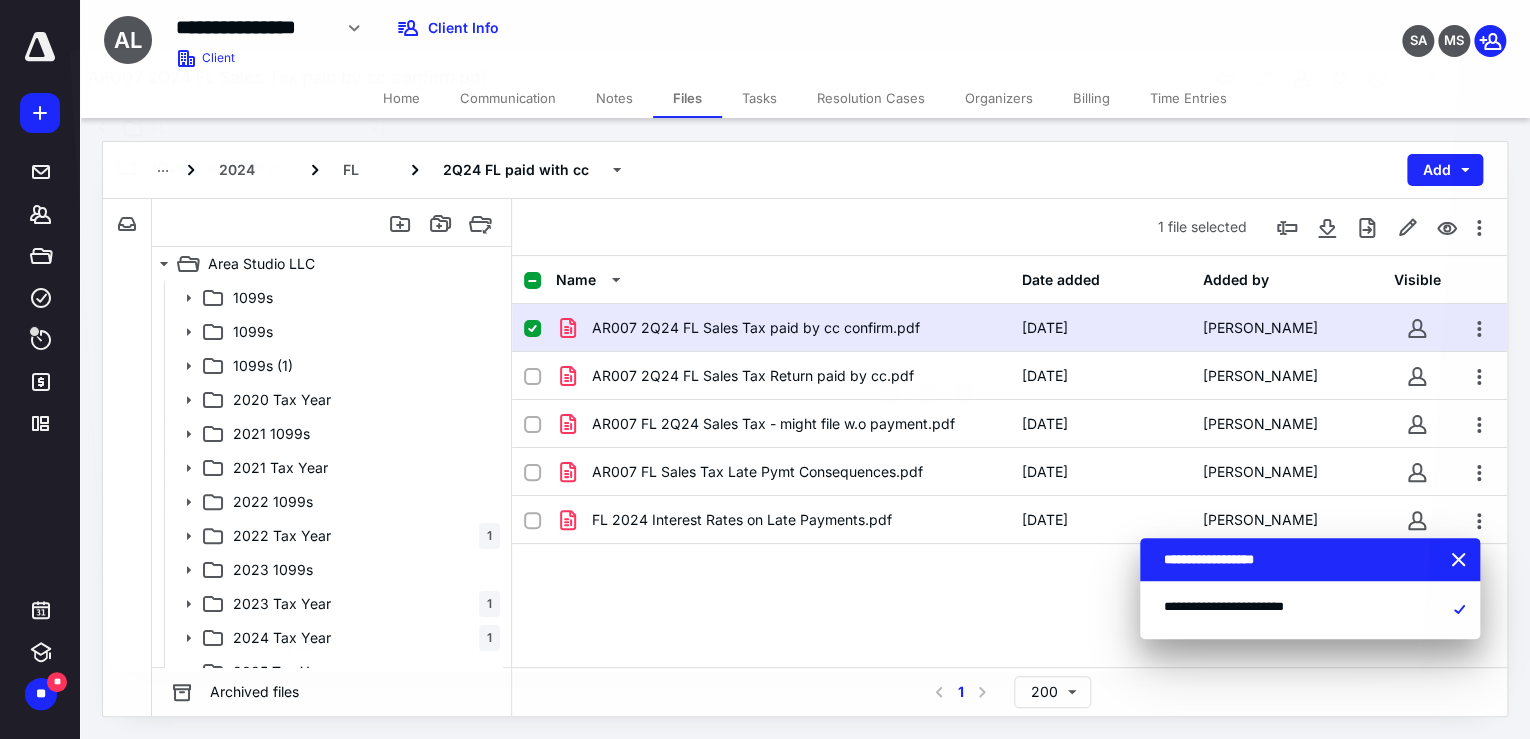 scroll, scrollTop: 258, scrollLeft: 0, axis: vertical 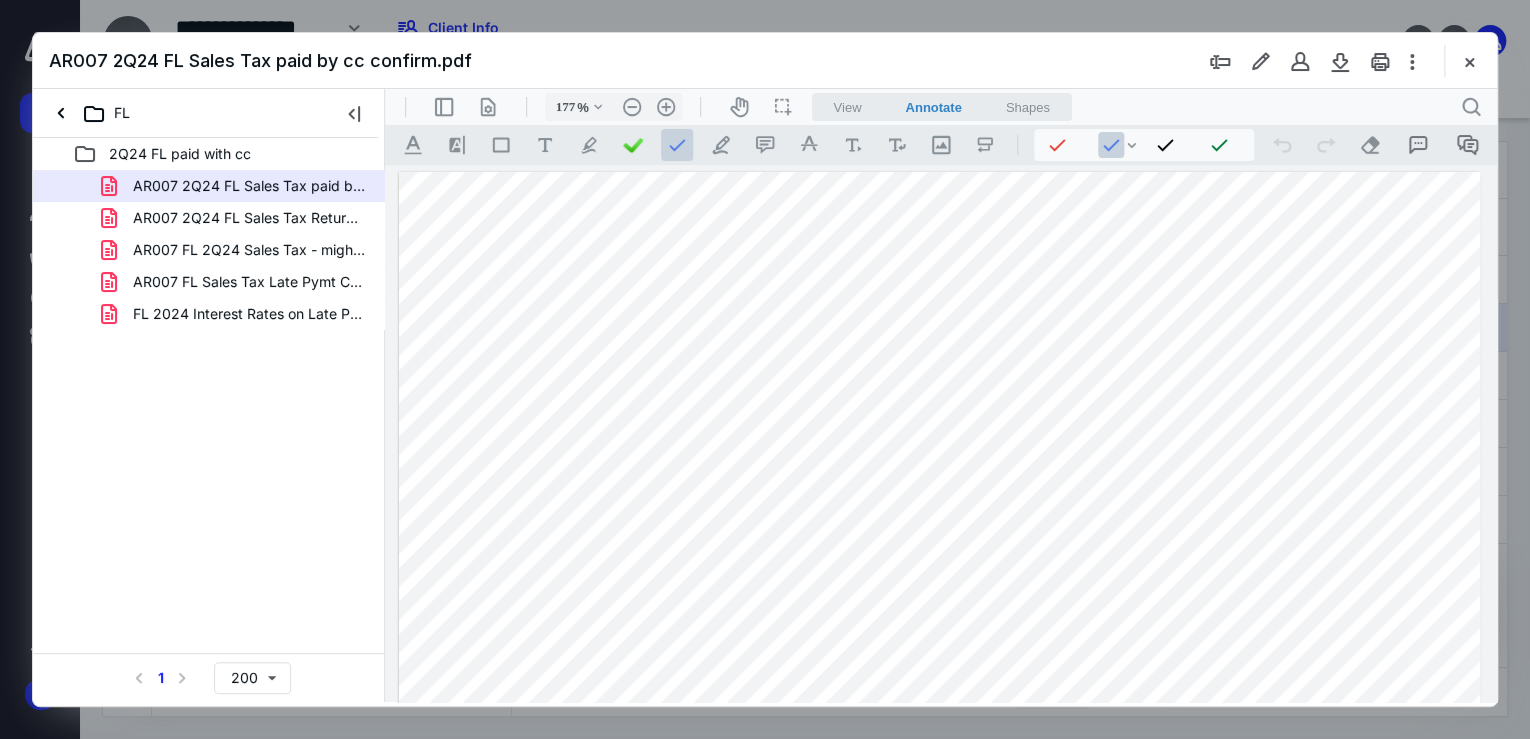 click on "AR007 2Q24 FL Sales Tax Return  paid by cc.pdf" at bounding box center [249, 218] 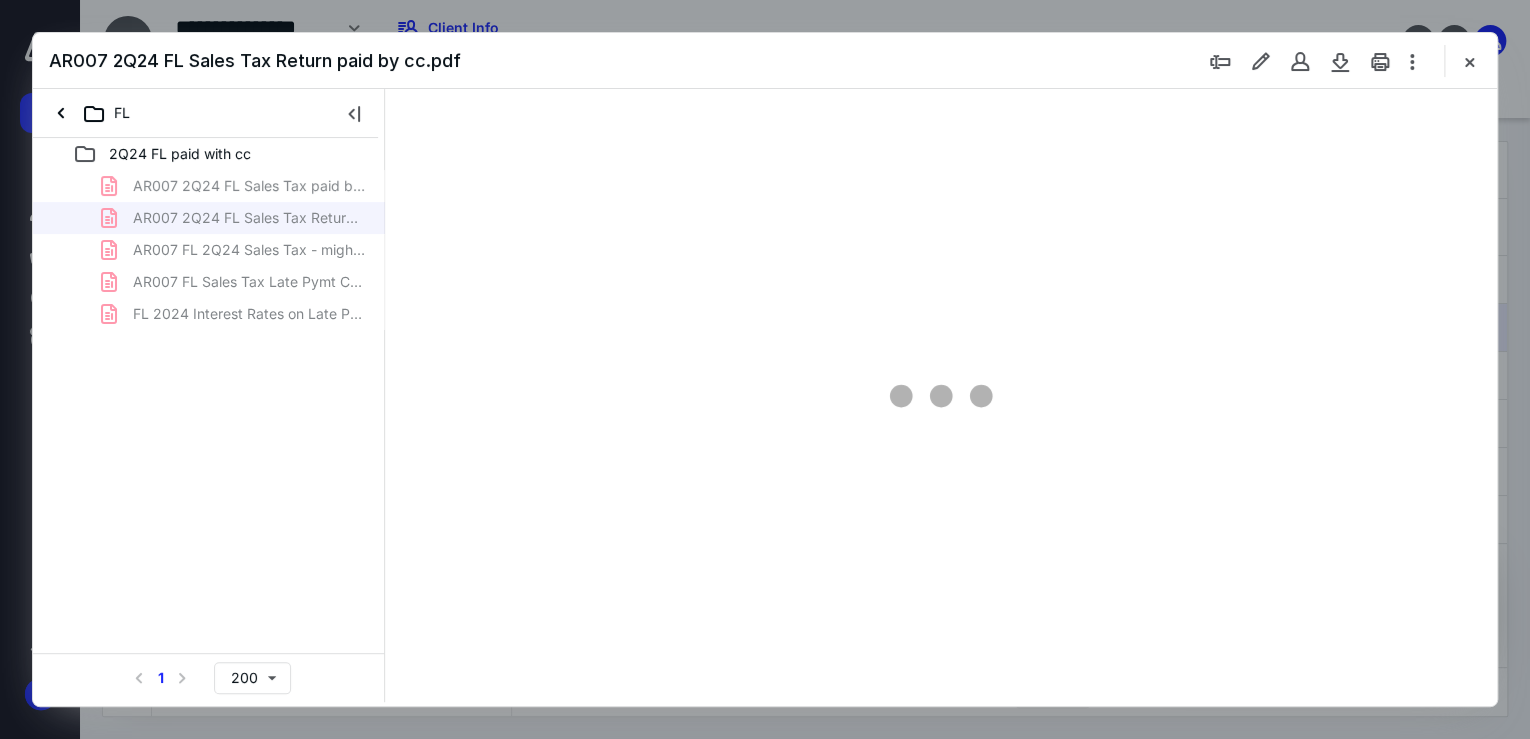 scroll, scrollTop: 83, scrollLeft: 0, axis: vertical 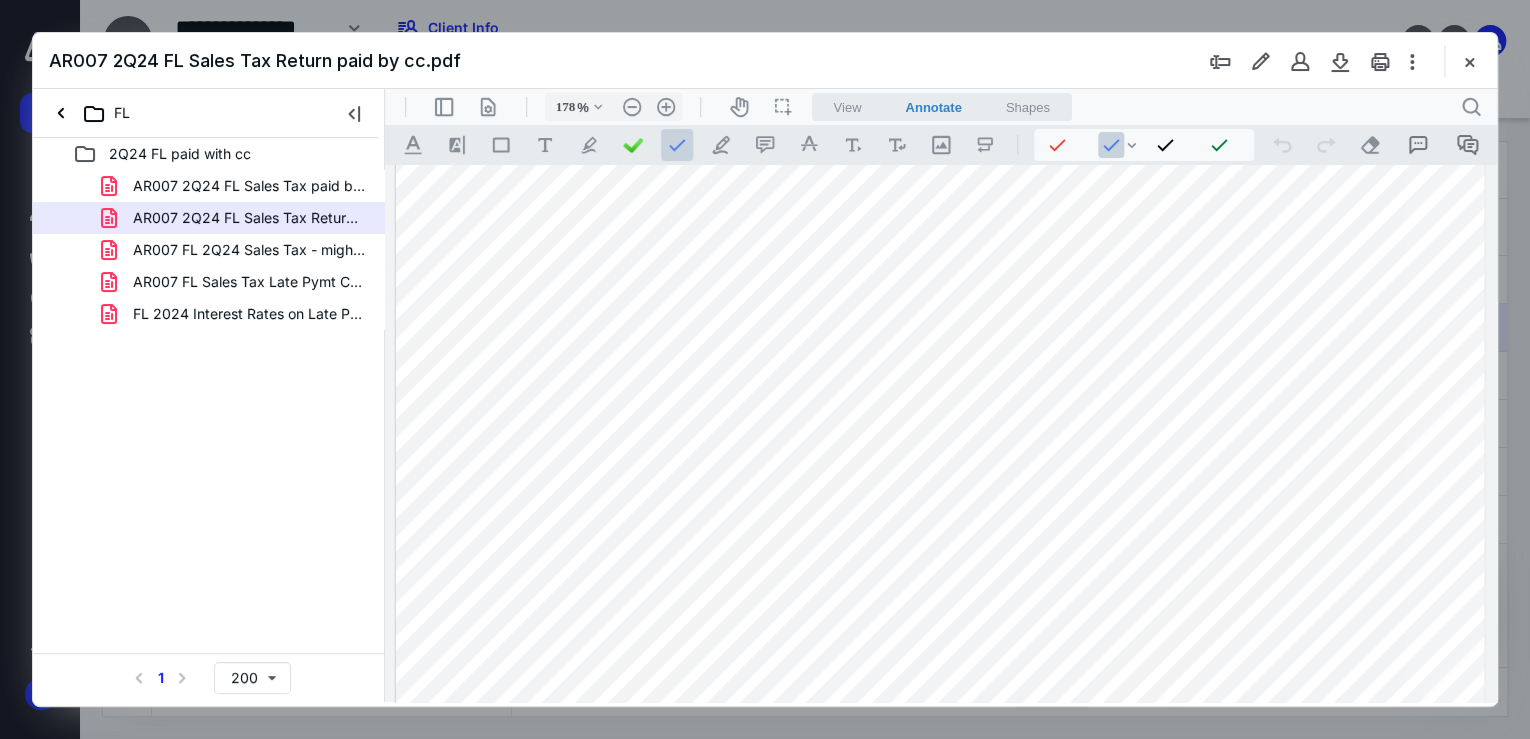 drag, startPoint x: 709, startPoint y: 286, endPoint x: 545, endPoint y: 257, distance: 166.54428 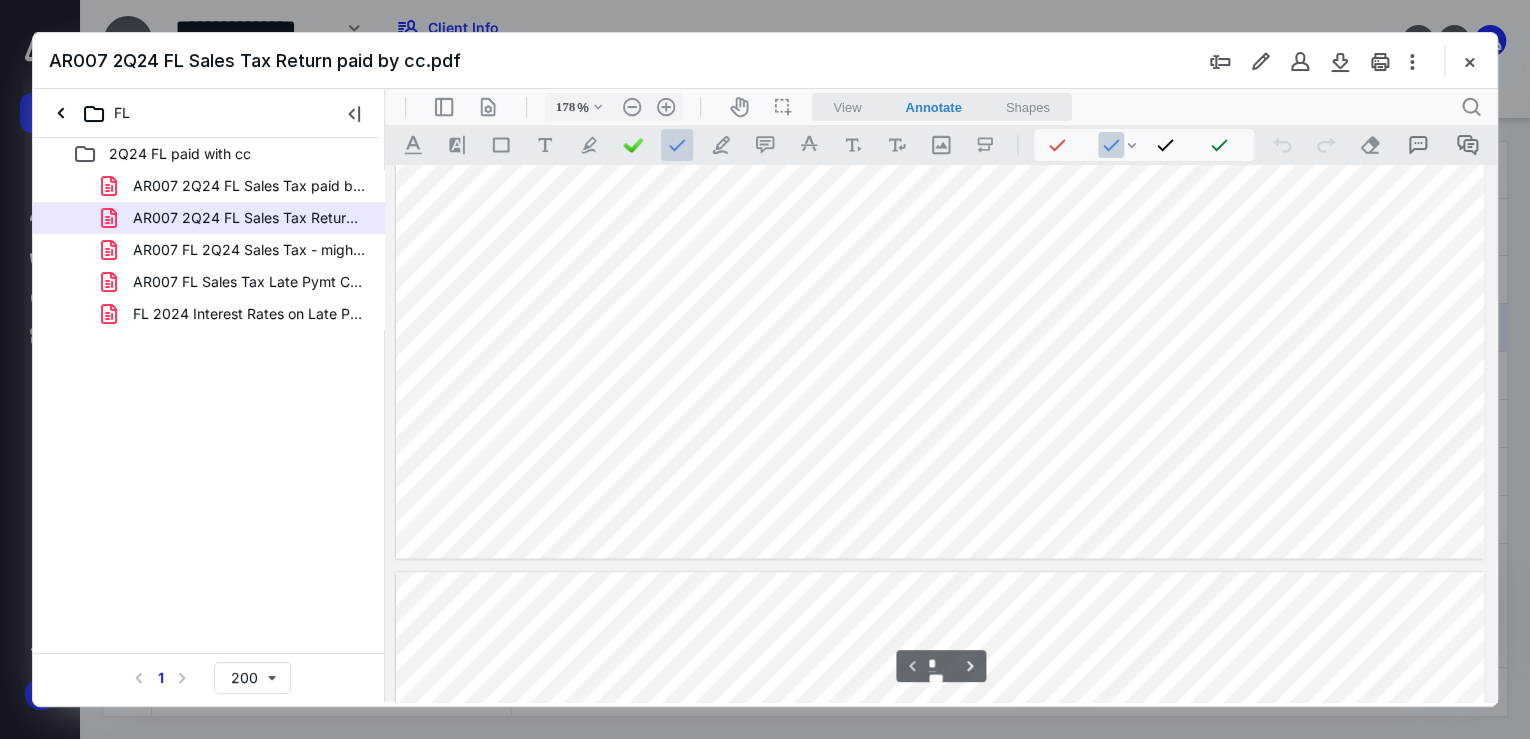 scroll, scrollTop: 1043, scrollLeft: 0, axis: vertical 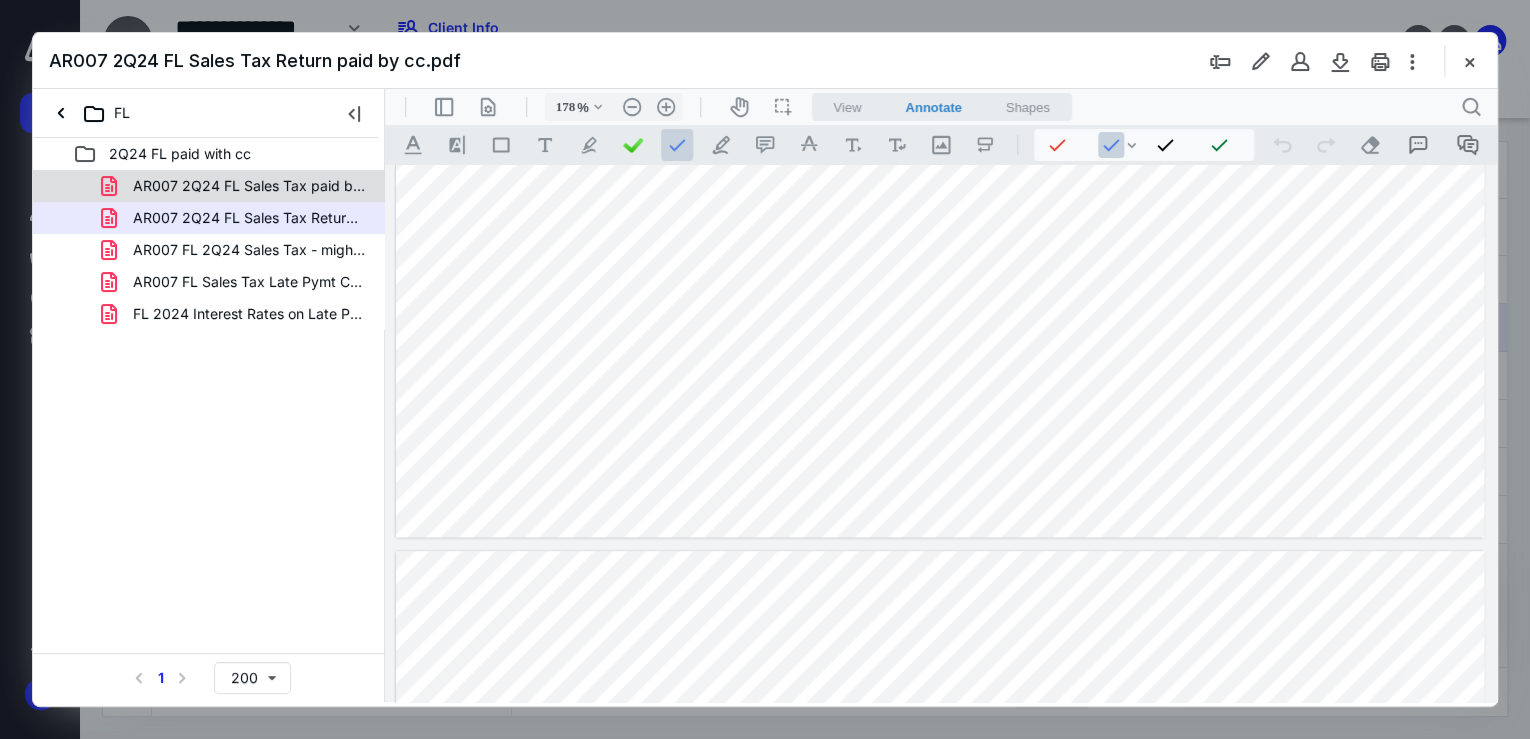 click on "AR007 2Q24 FL Sales Tax  paid by cc confirm.pdf" at bounding box center [249, 186] 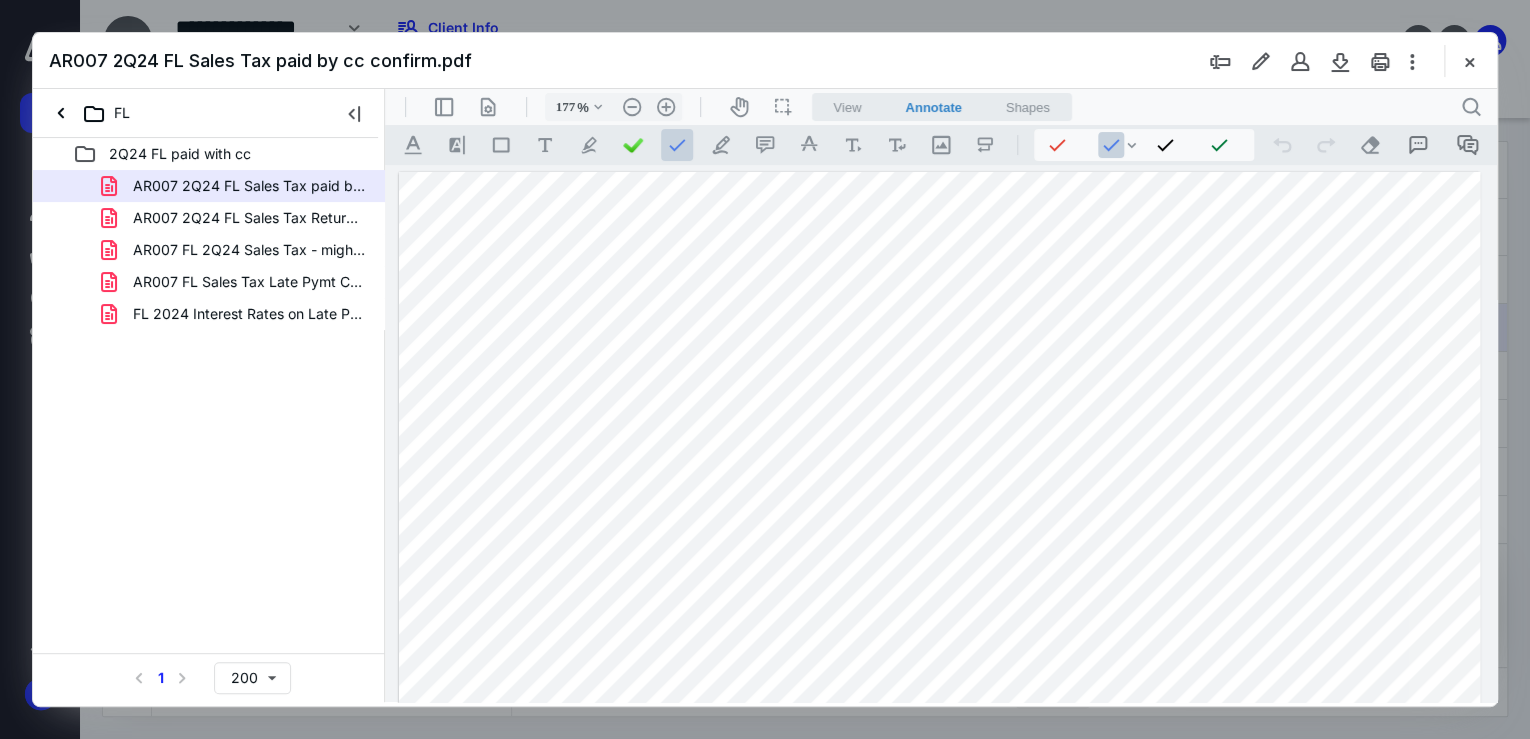 scroll, scrollTop: 480, scrollLeft: 0, axis: vertical 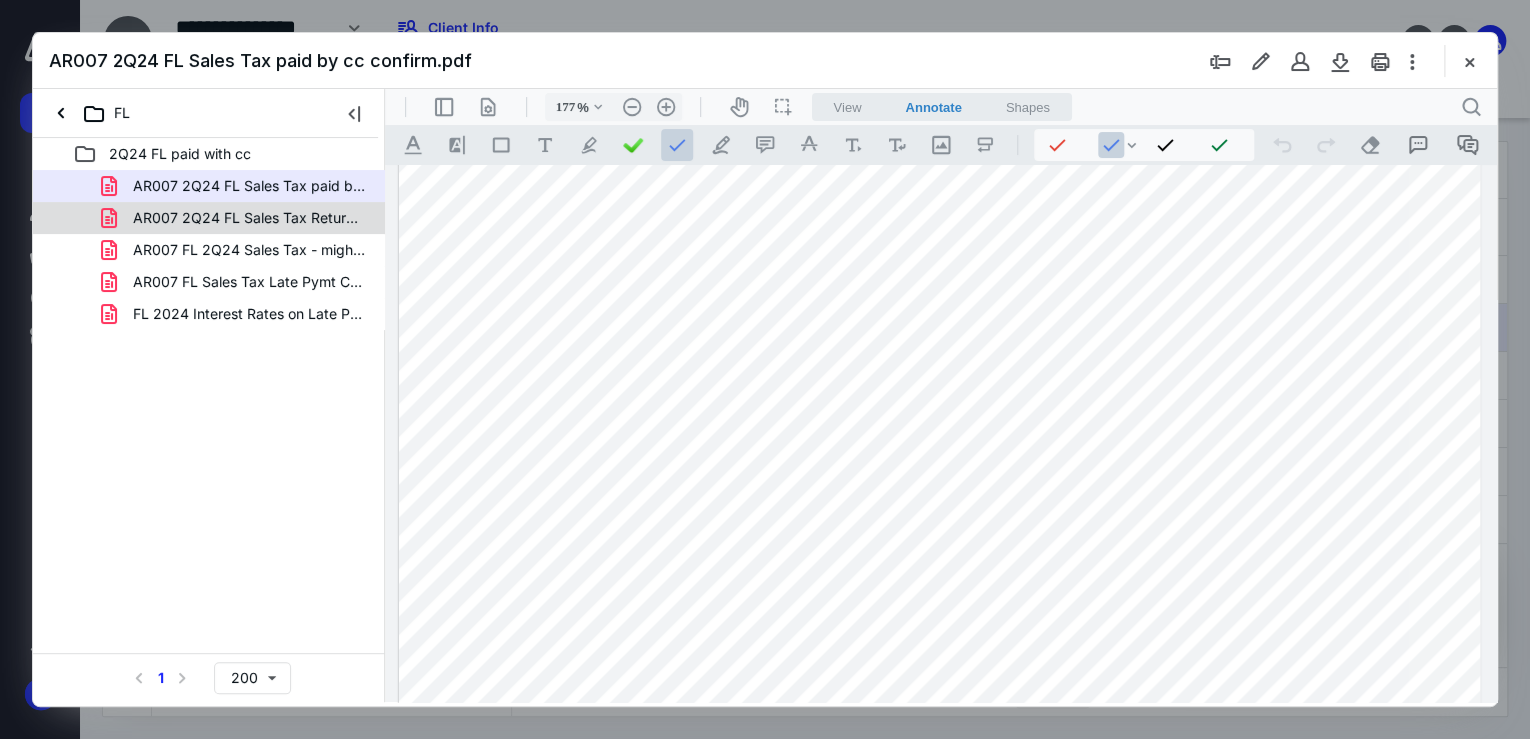 click on "AR007 2Q24 FL Sales Tax Return  paid by cc.pdf" at bounding box center [249, 218] 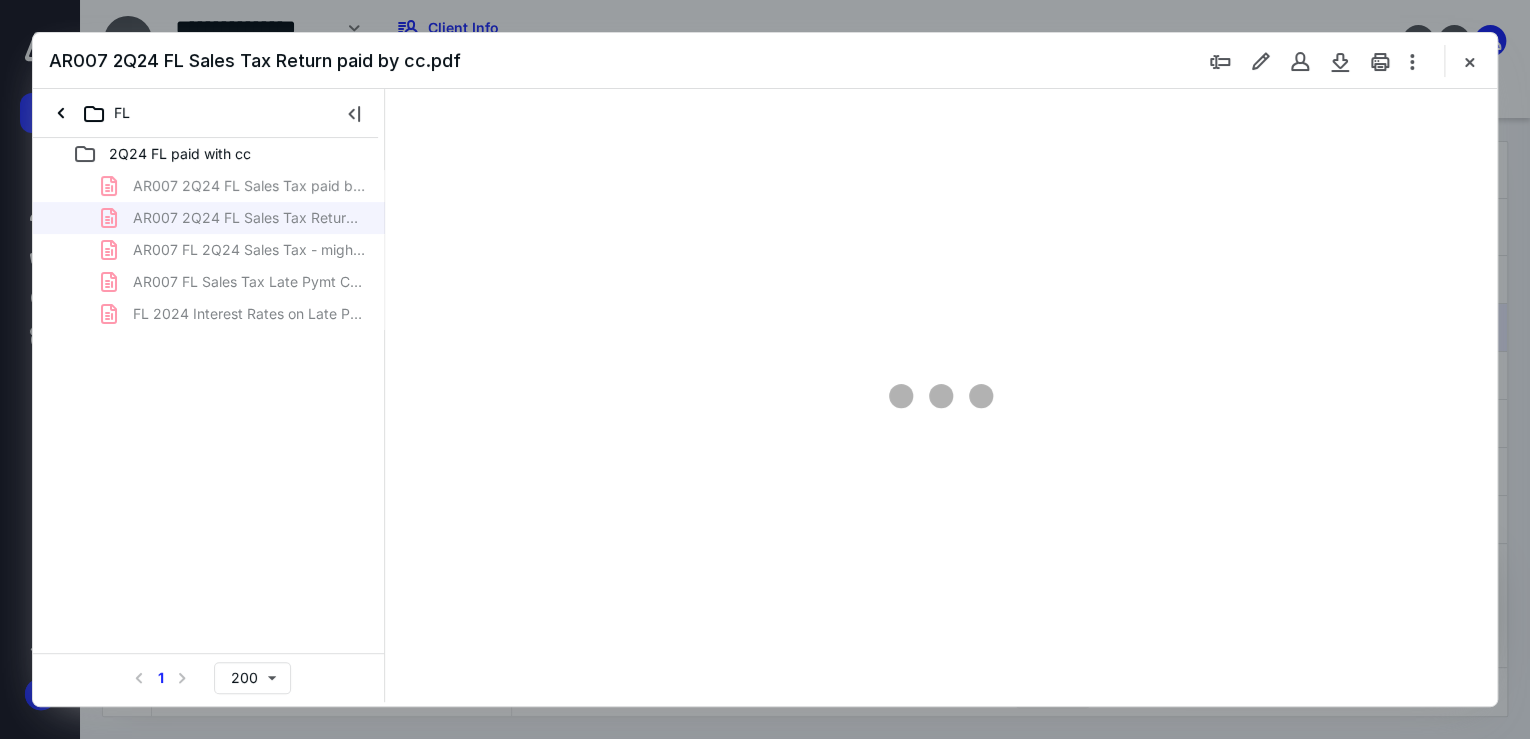 type on "177" 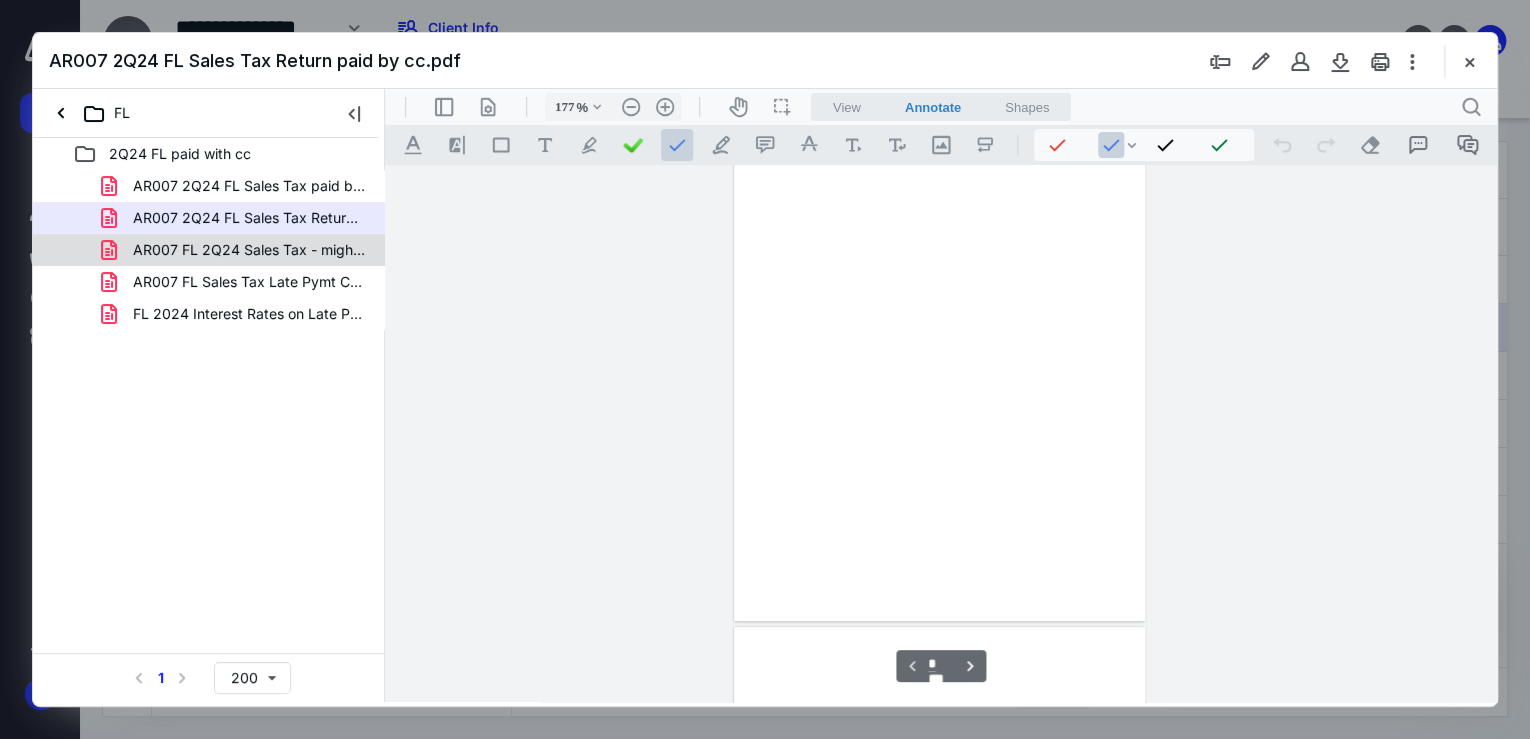 scroll, scrollTop: 208, scrollLeft: 0, axis: vertical 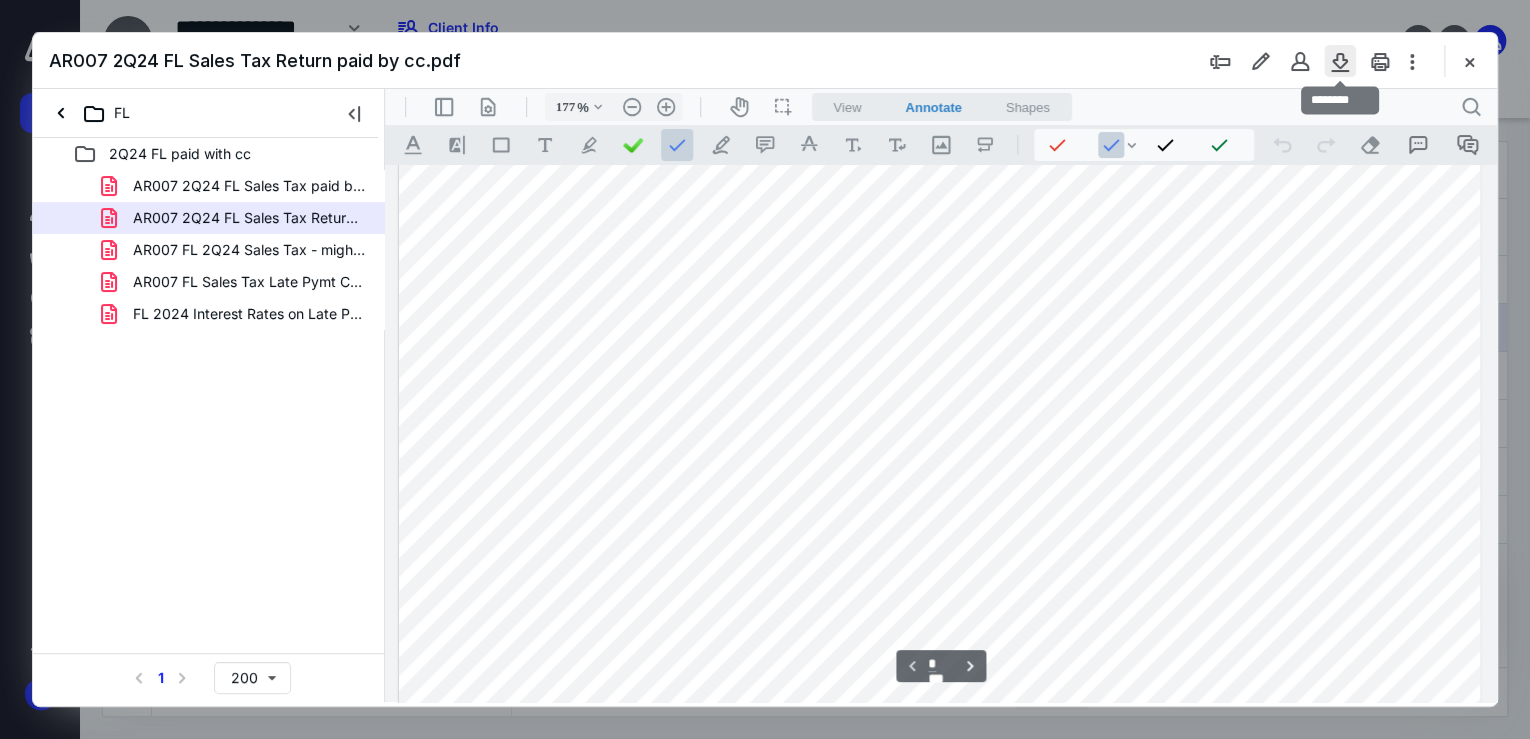 click at bounding box center [1340, 61] 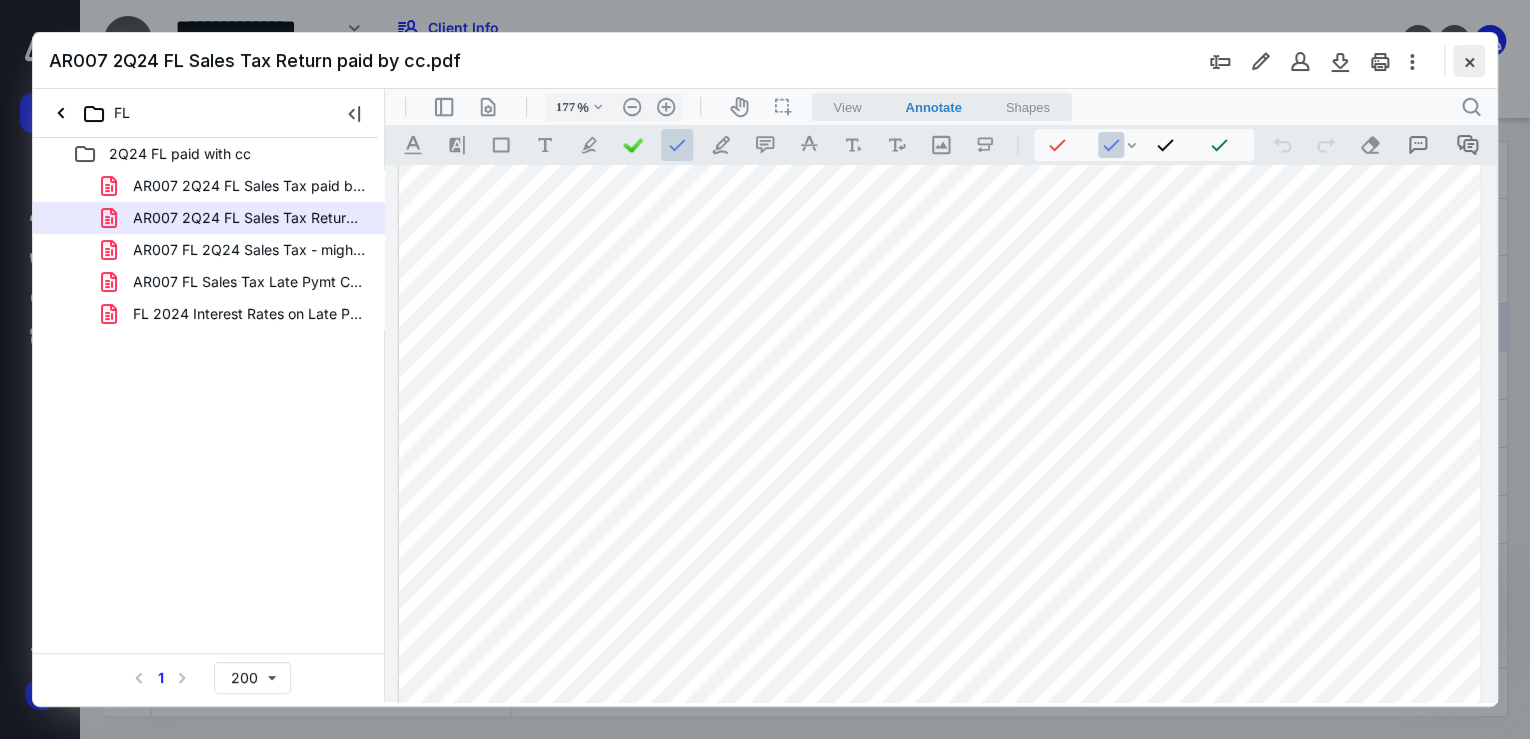 click at bounding box center [1469, 61] 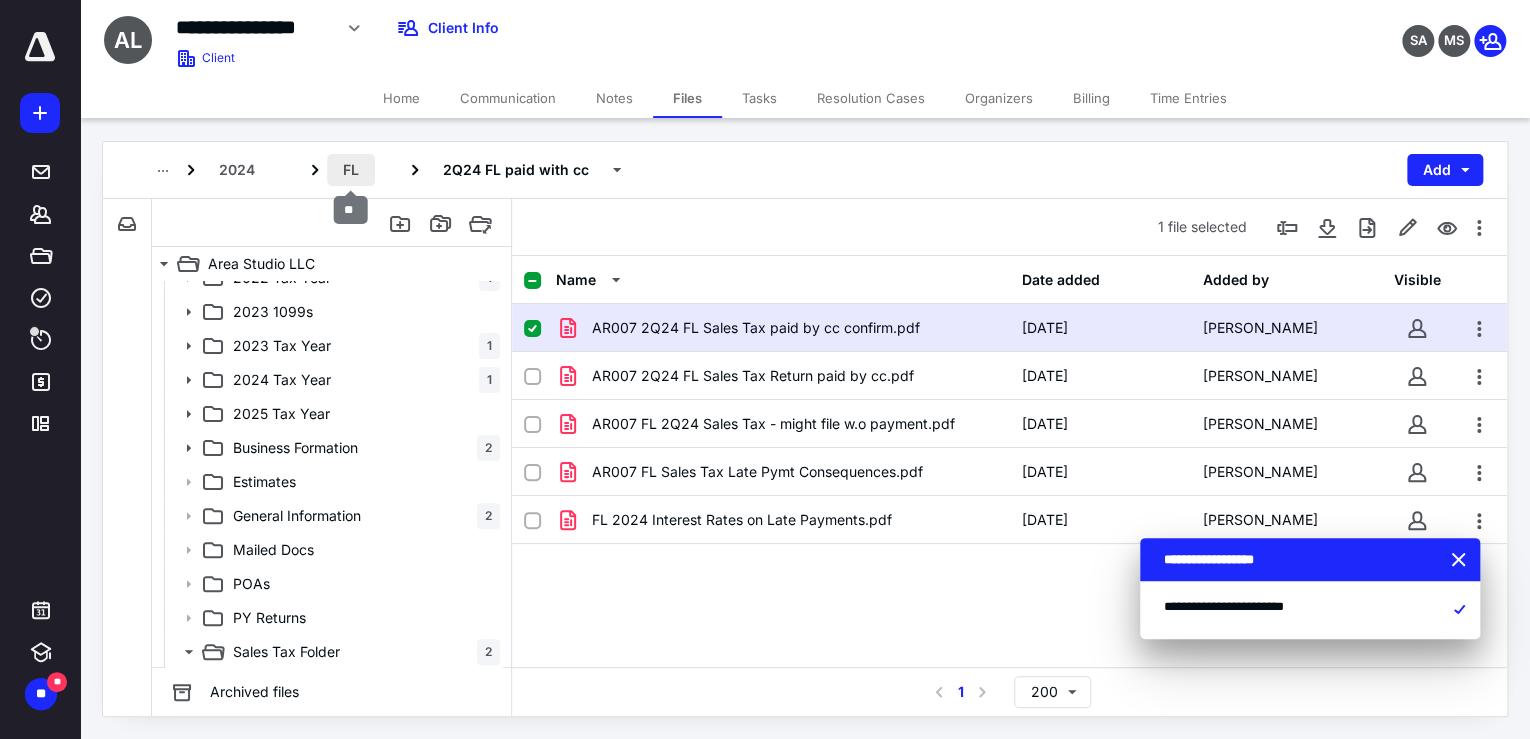 click on "FL" at bounding box center [351, 170] 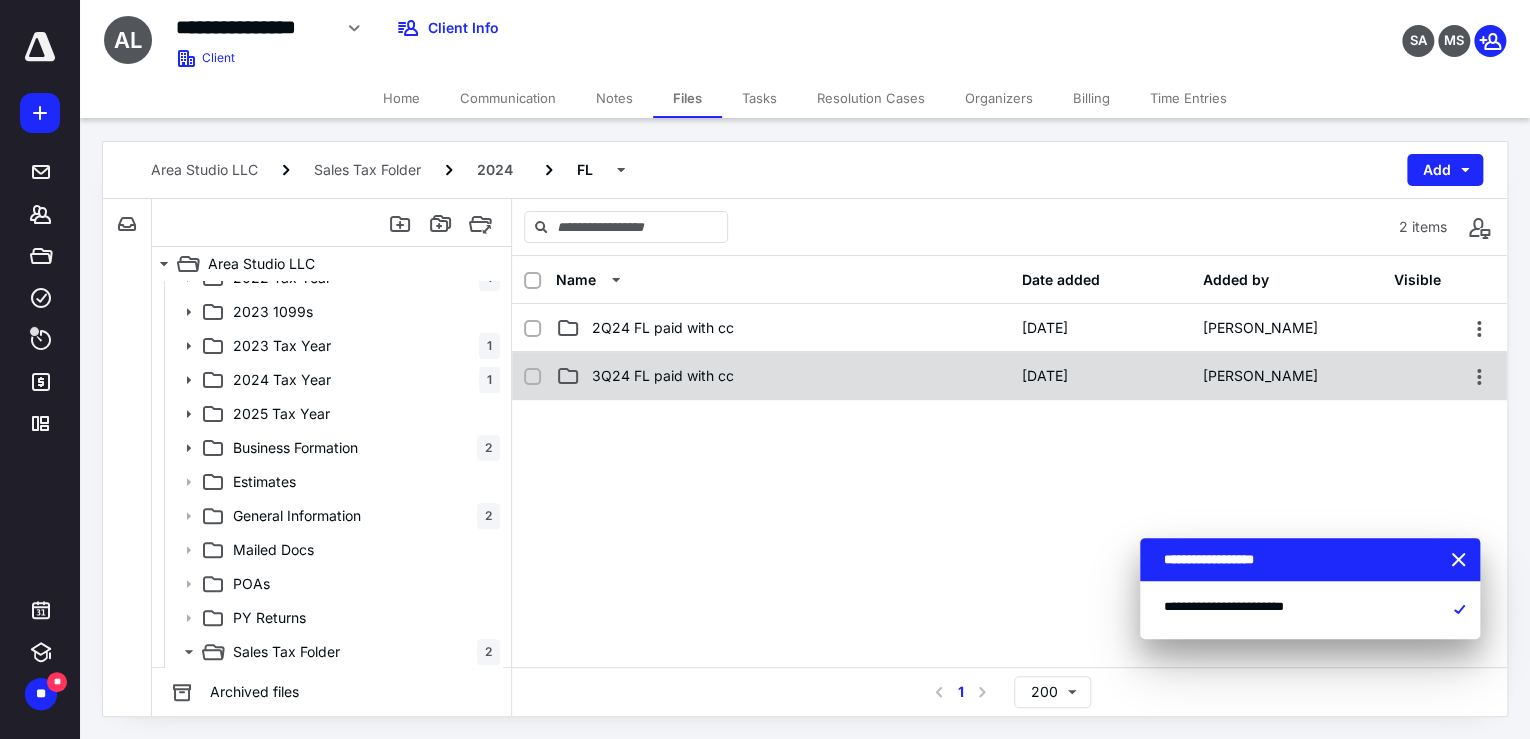 click on "3Q24 FL paid with cc" at bounding box center (782, 376) 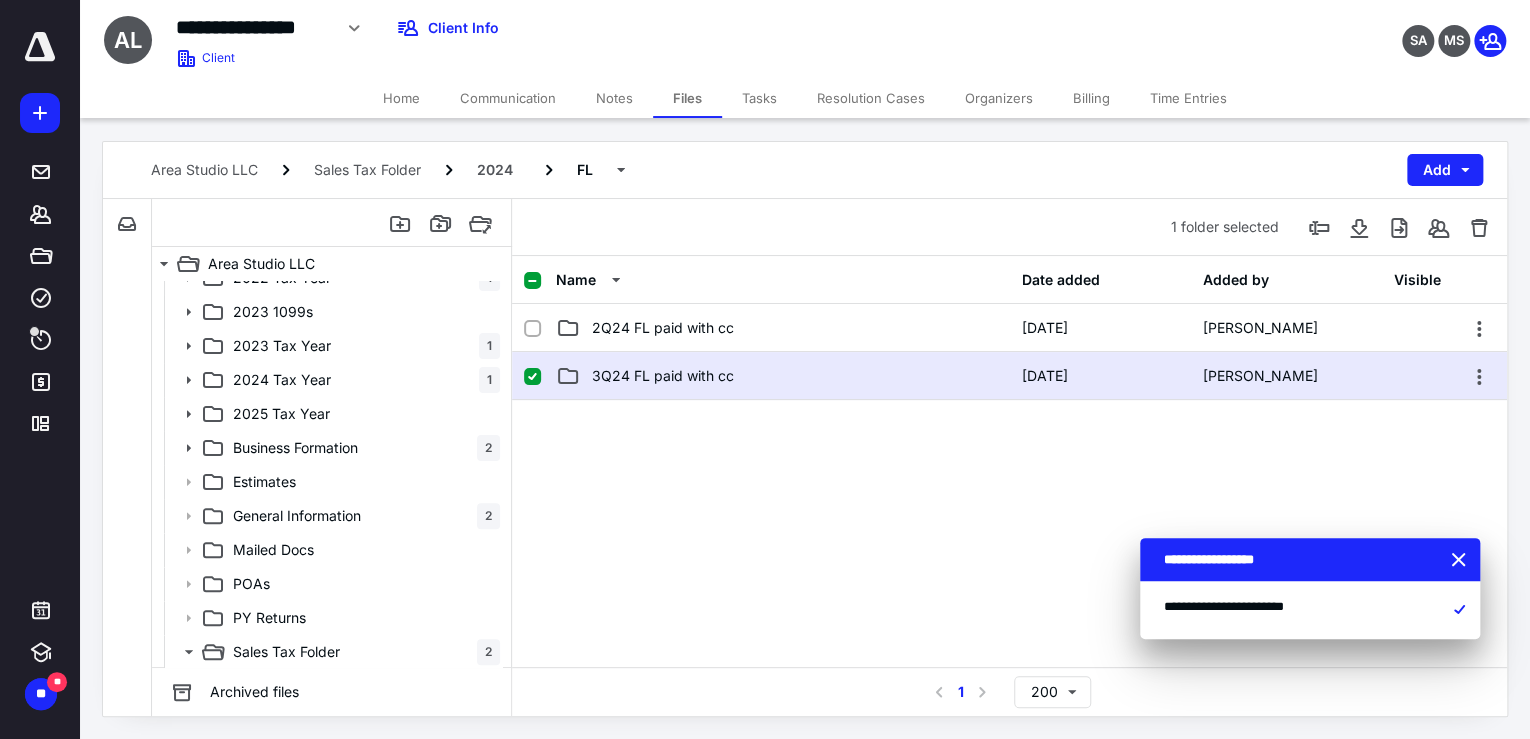click on "3Q24 FL paid with cc" at bounding box center [663, 376] 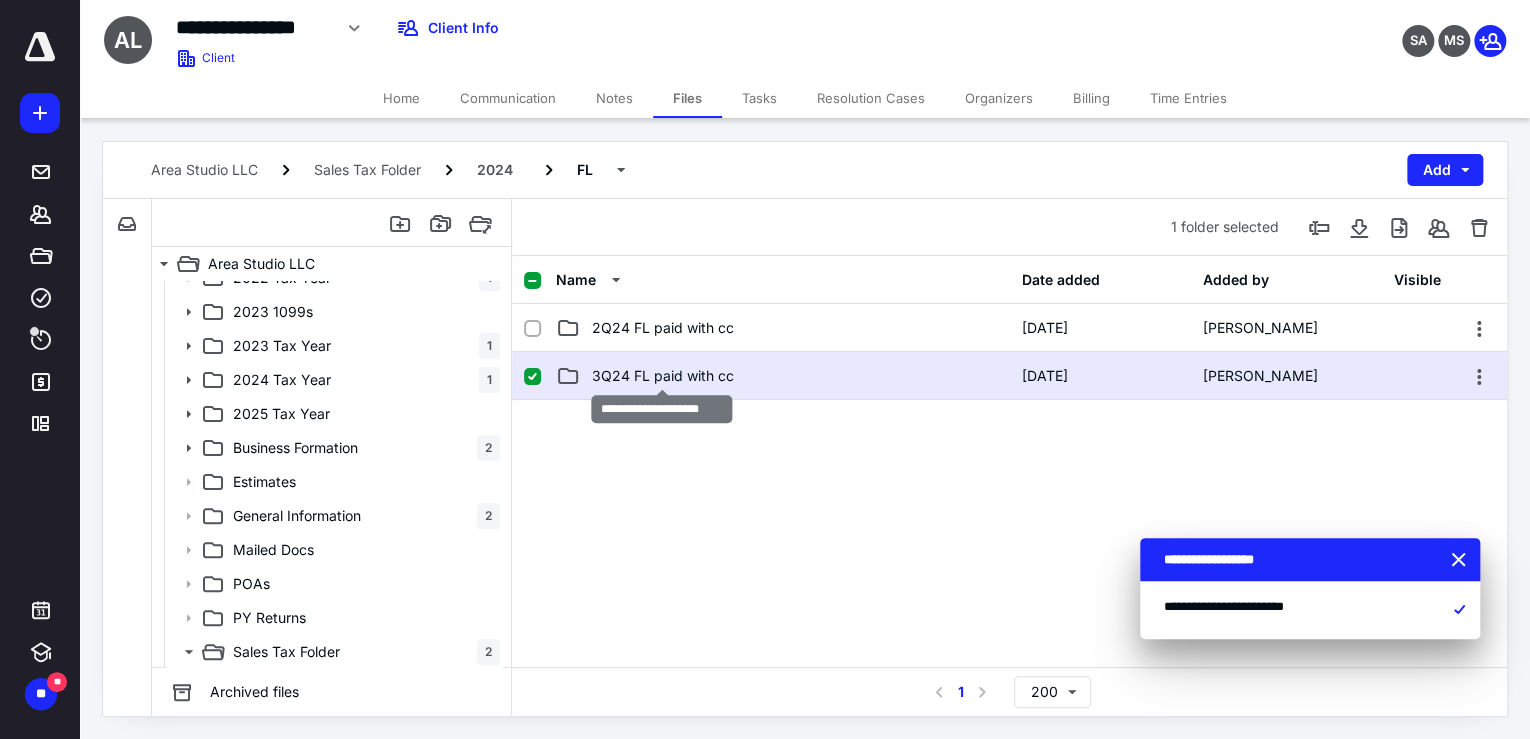 click on "3Q24 FL paid with cc" at bounding box center [663, 376] 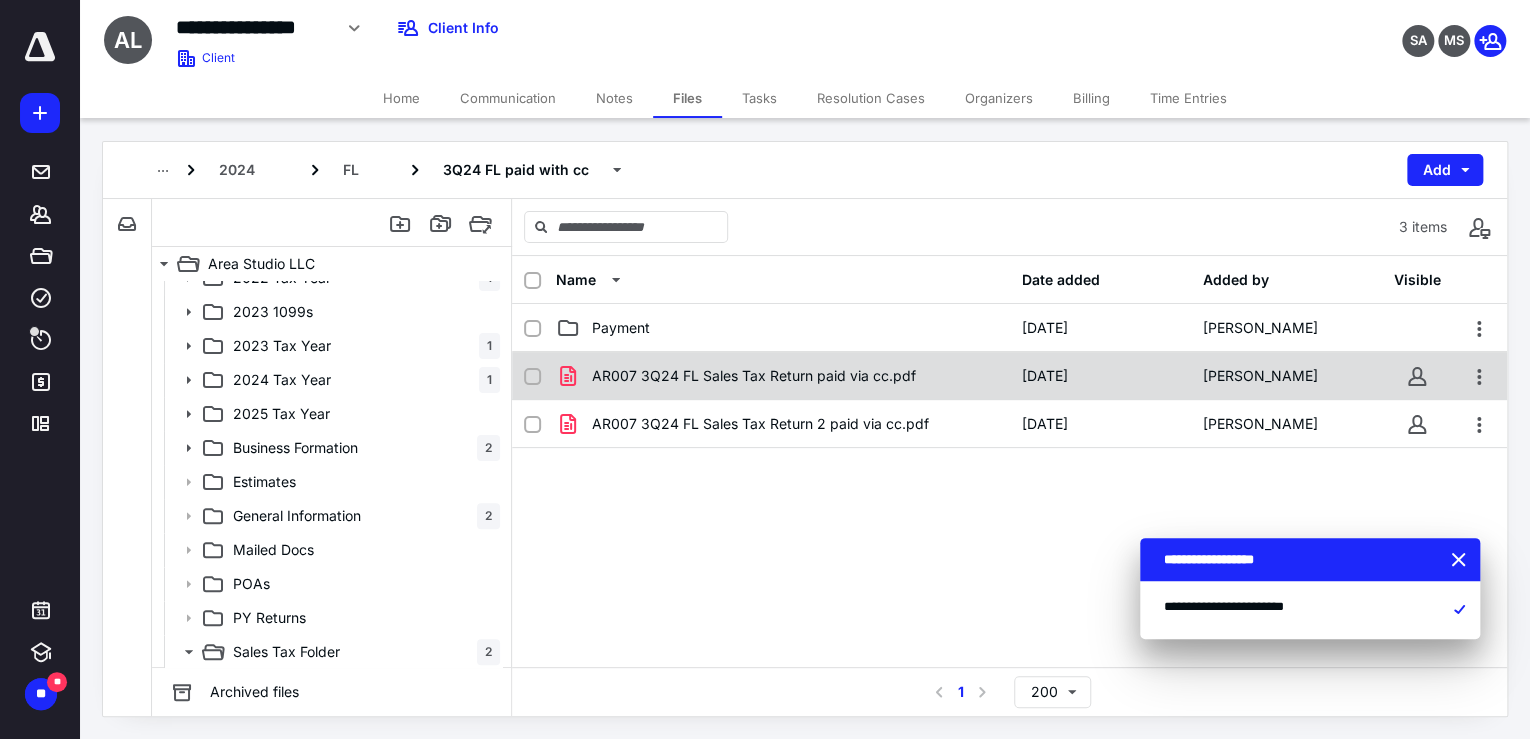 click on "AR007 3Q24 FL Sales Tax Return  paid via cc.pdf" at bounding box center (782, 376) 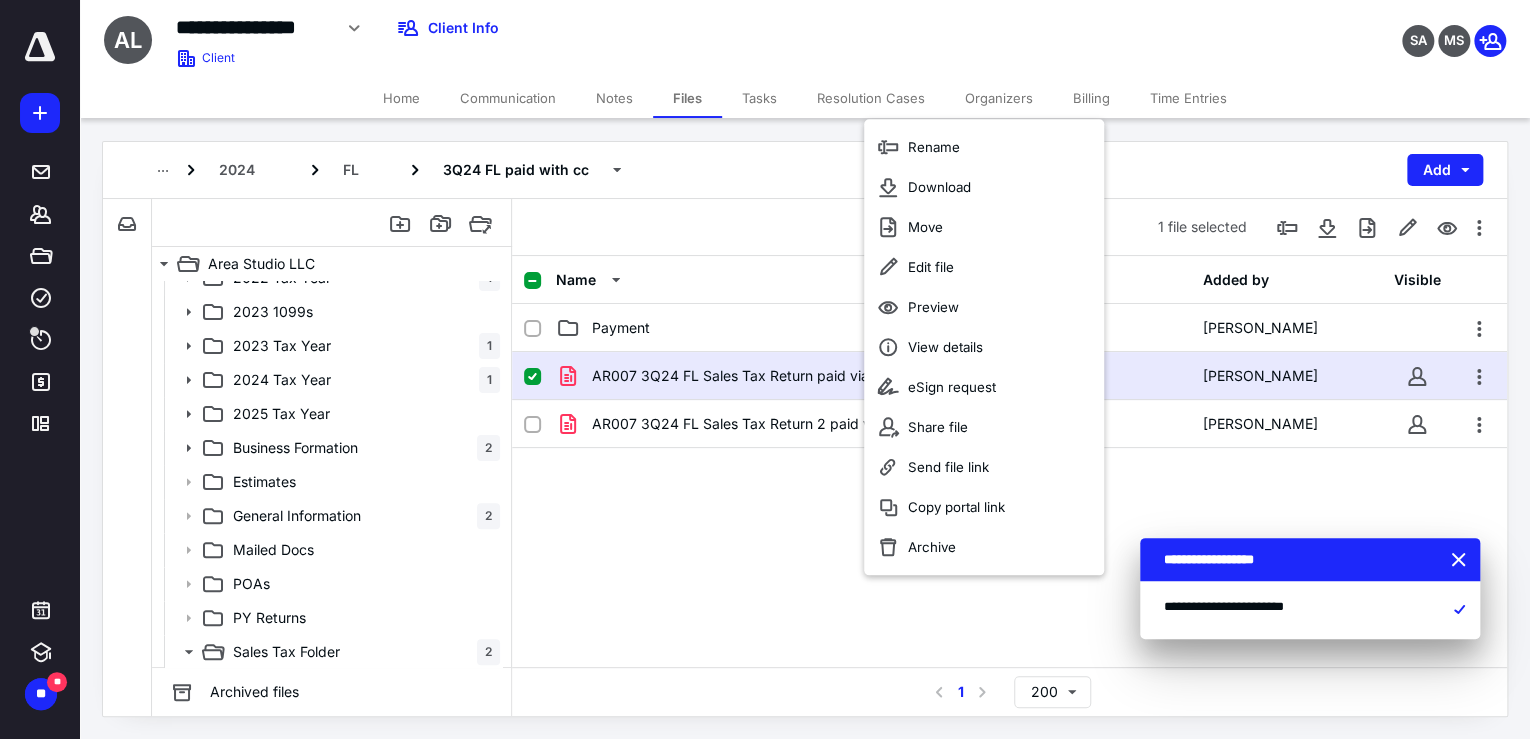 click on "AR007 3Q24 FL Sales Tax Return  paid via cc.pdf" at bounding box center [782, 376] 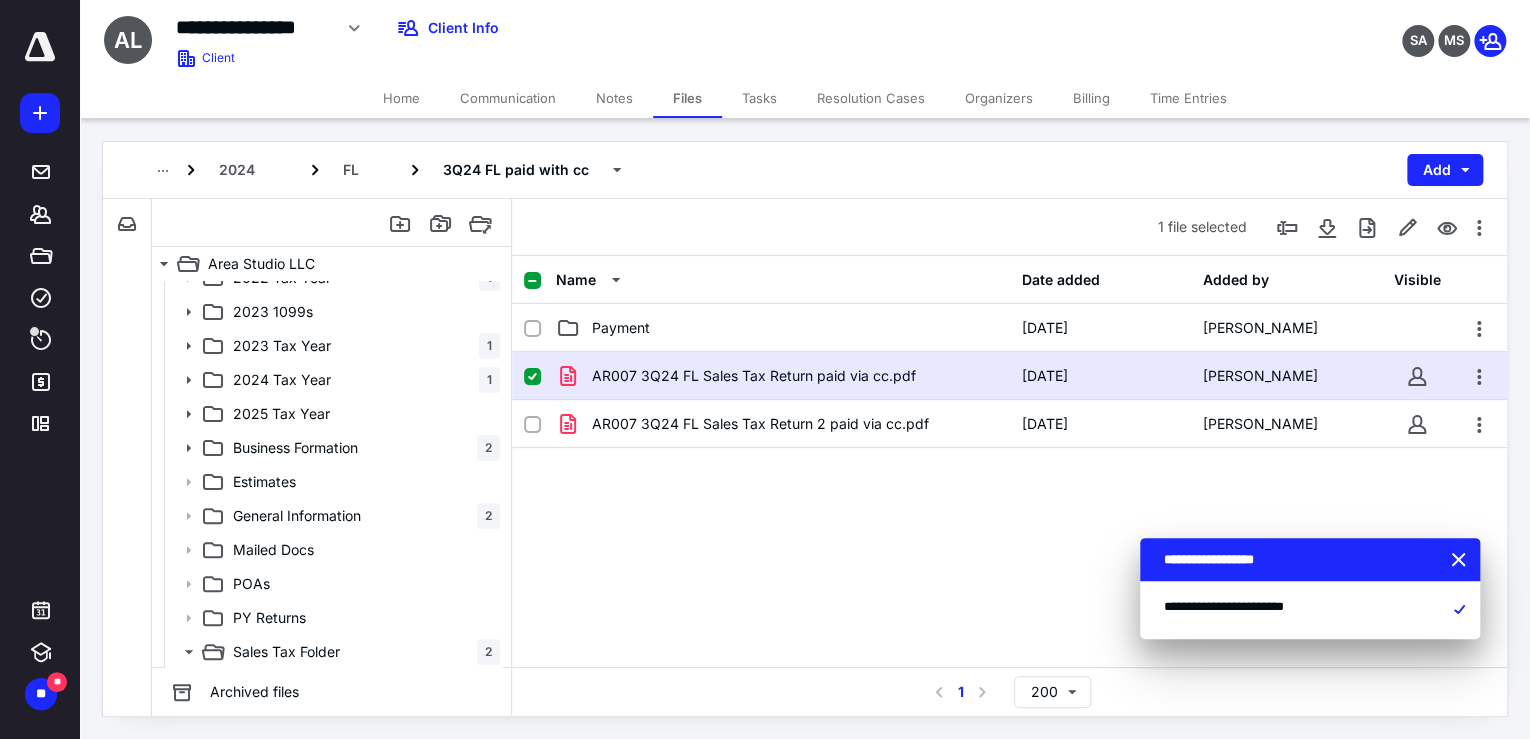 click on "AR007 3Q24 FL Sales Tax Return  paid via cc.pdf" at bounding box center [782, 376] 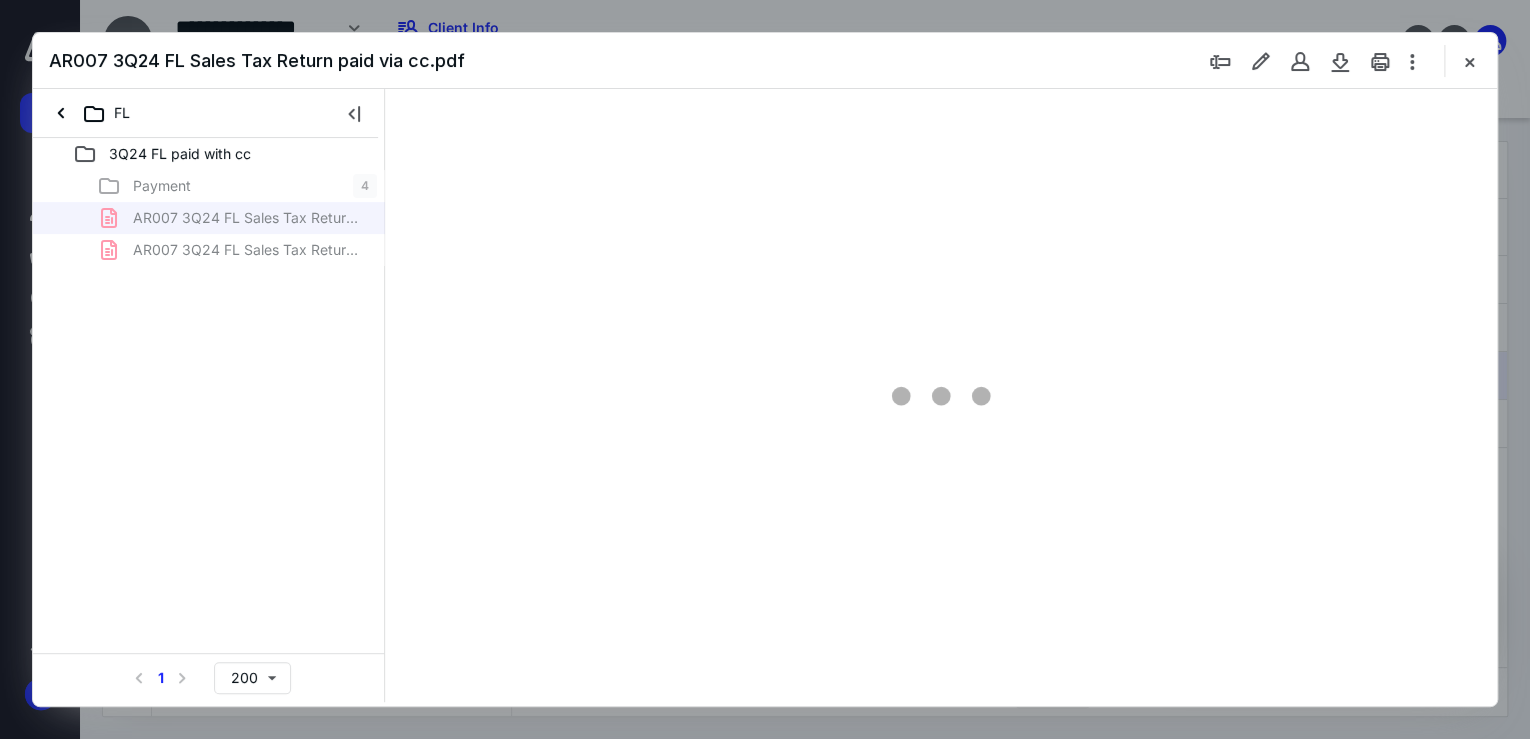 scroll, scrollTop: 0, scrollLeft: 0, axis: both 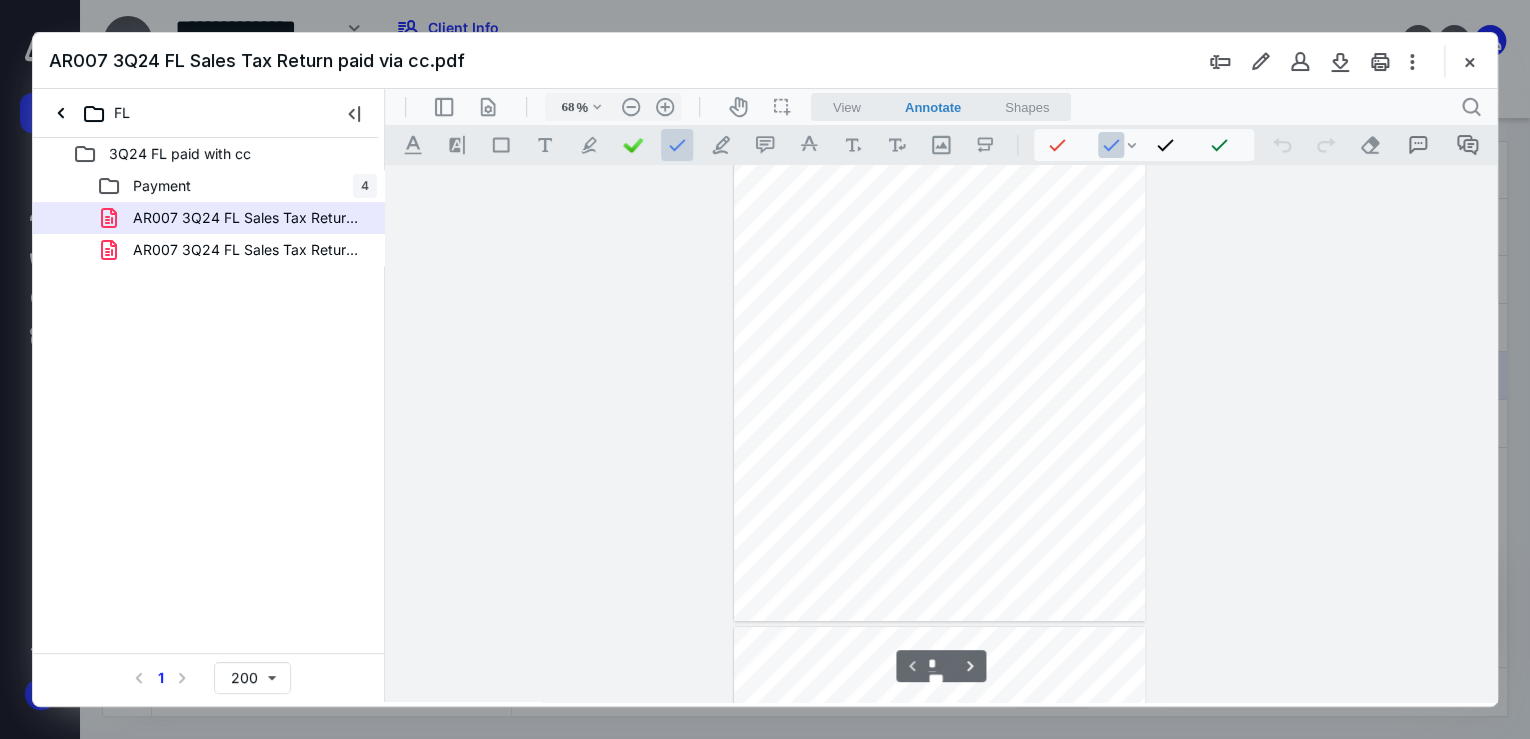 type on "177" 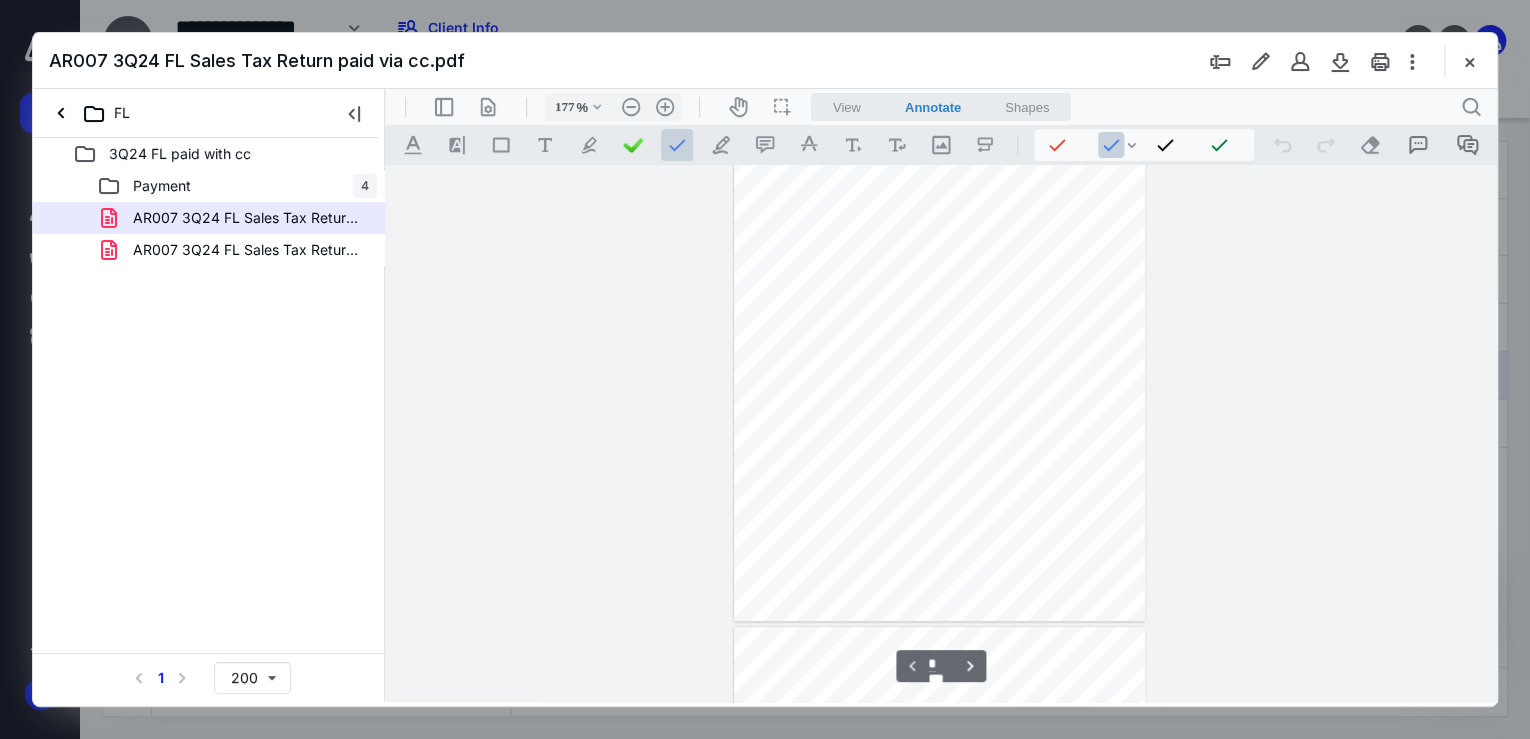 scroll, scrollTop: 208, scrollLeft: 0, axis: vertical 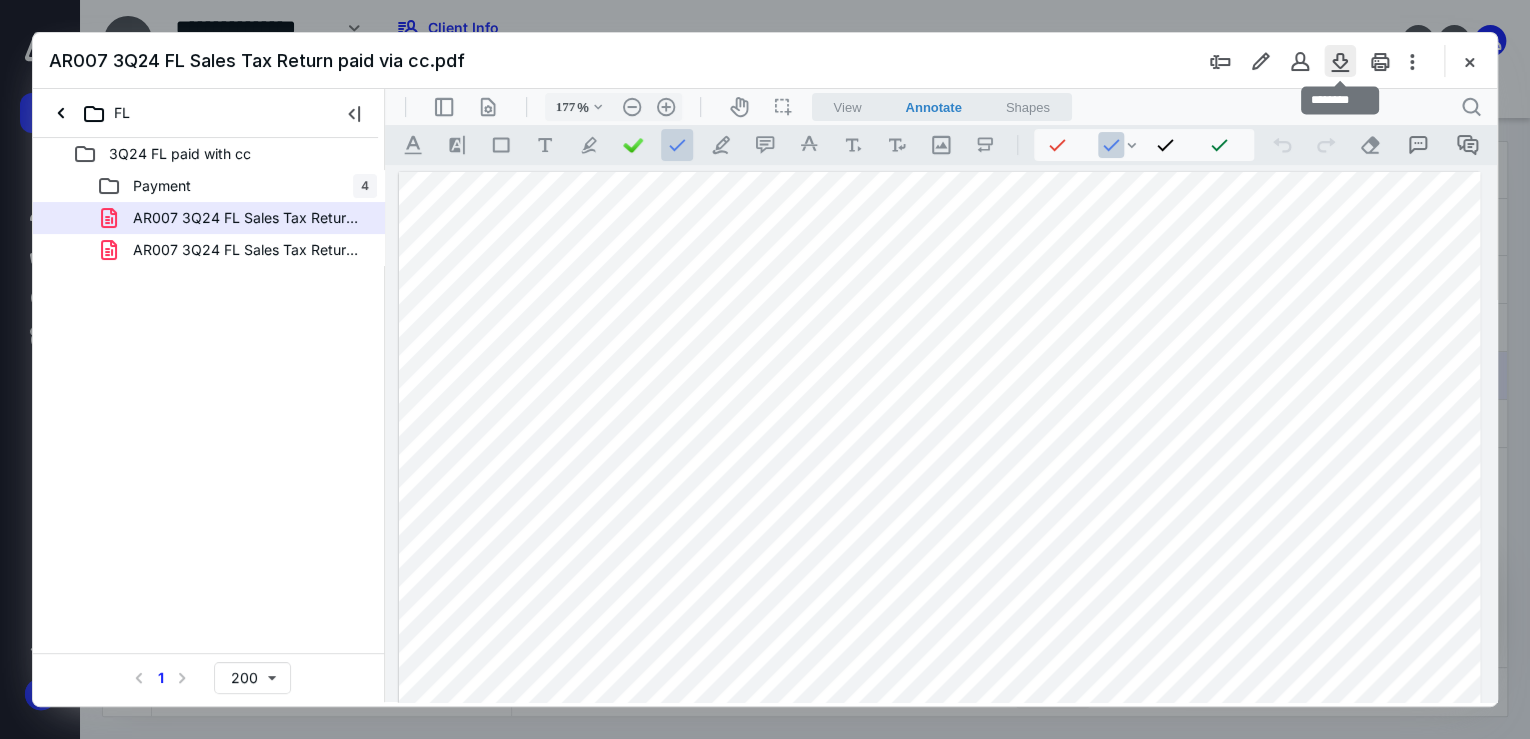 click at bounding box center (1340, 61) 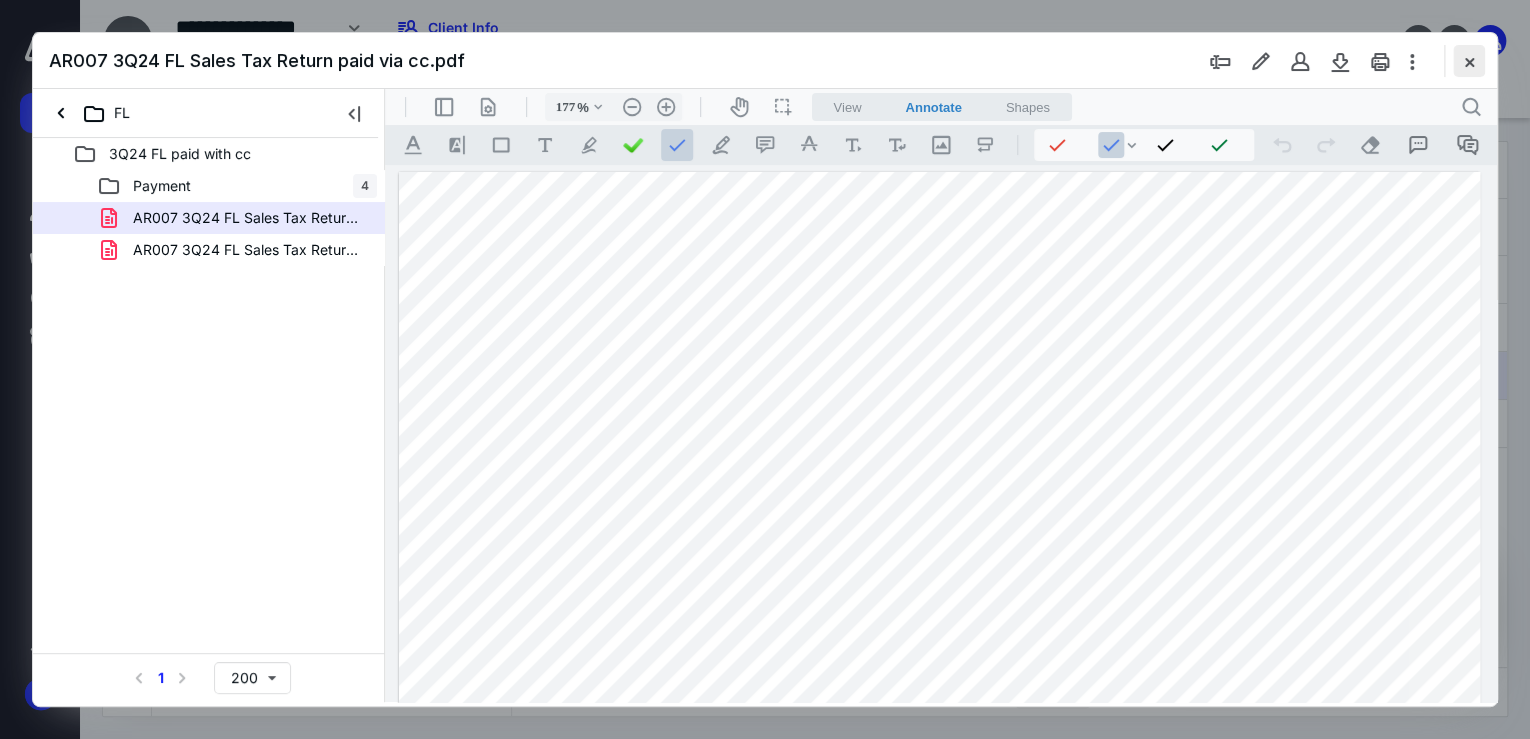 click at bounding box center (1469, 61) 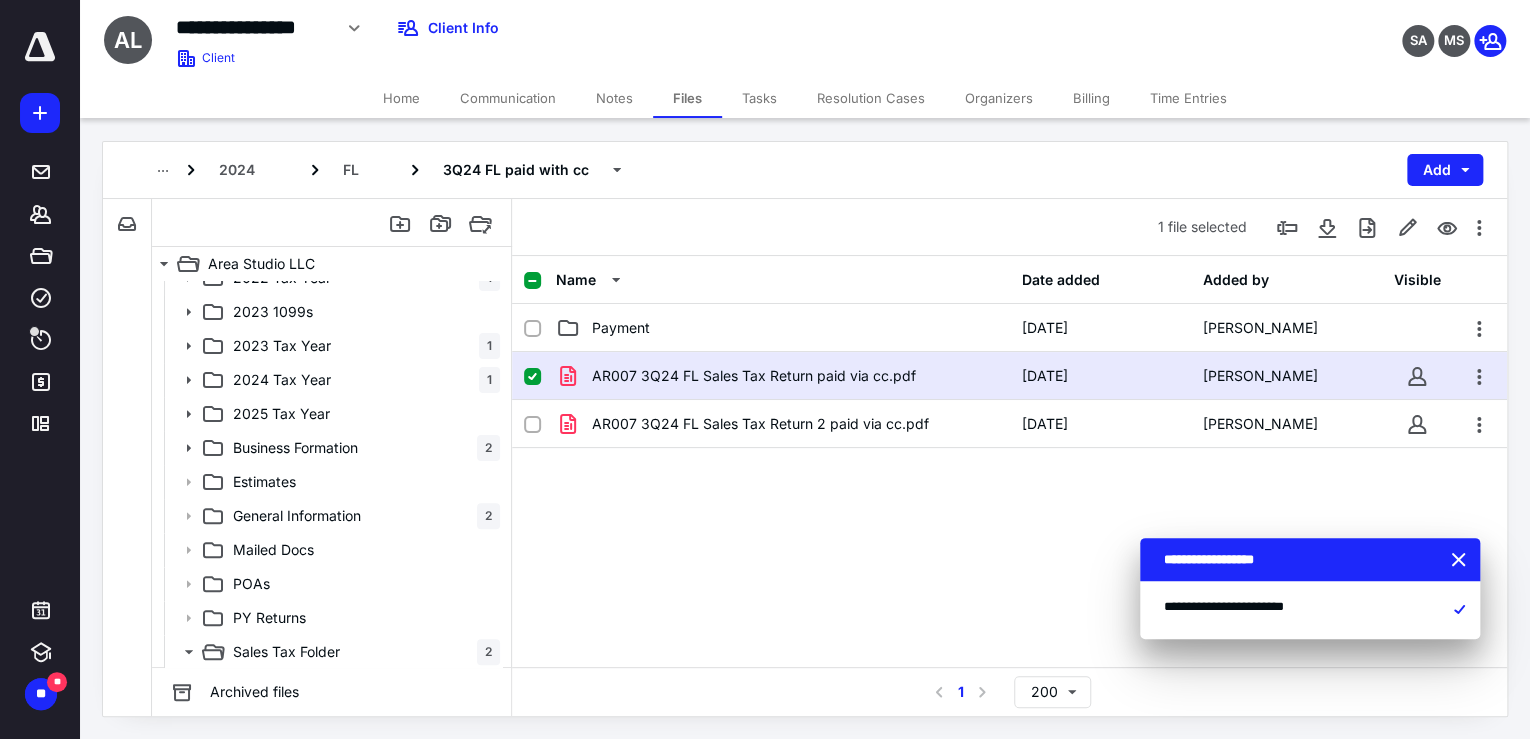 drag, startPoint x: 399, startPoint y: 71, endPoint x: 400, endPoint y: 82, distance: 11.045361 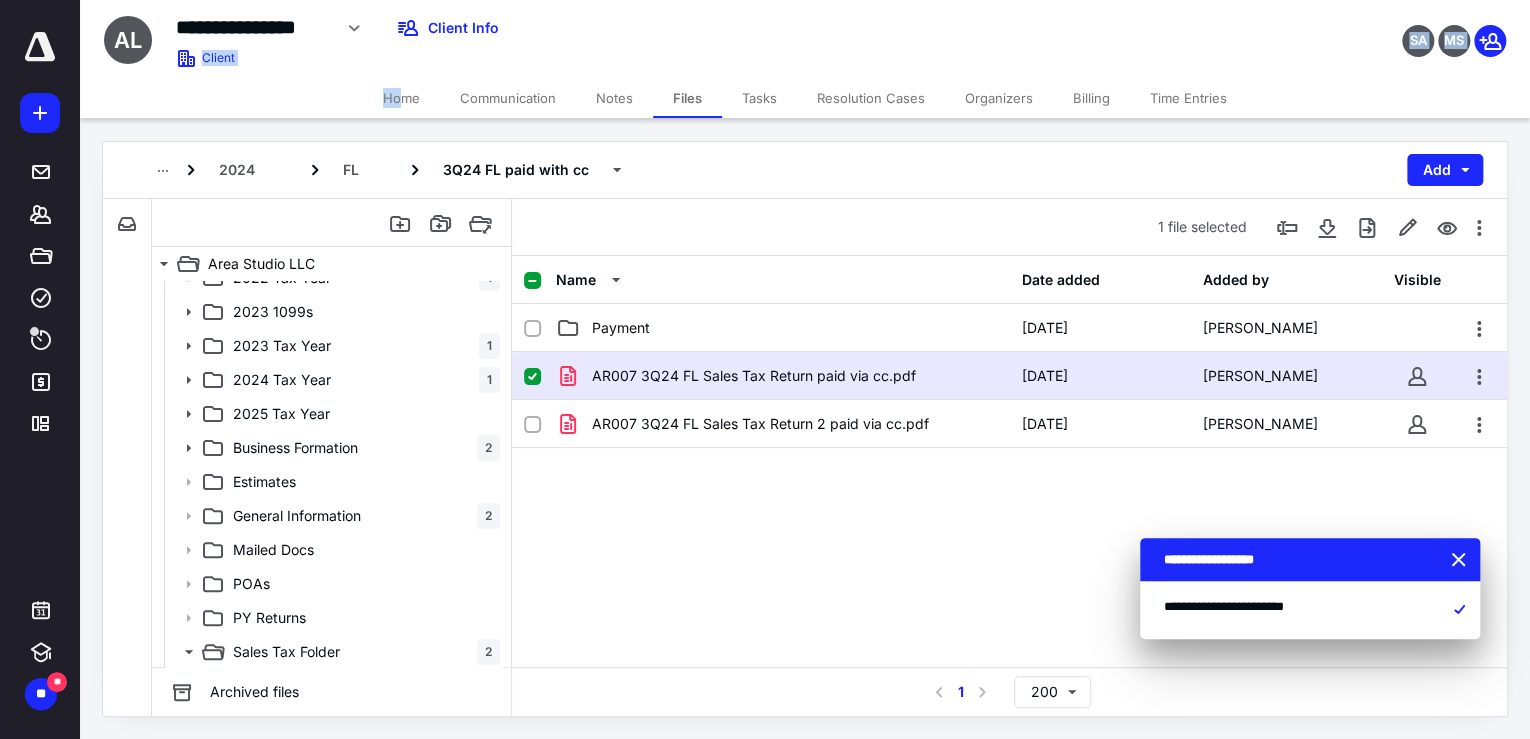drag, startPoint x: 400, startPoint y: 82, endPoint x: 408, endPoint y: 94, distance: 14.422205 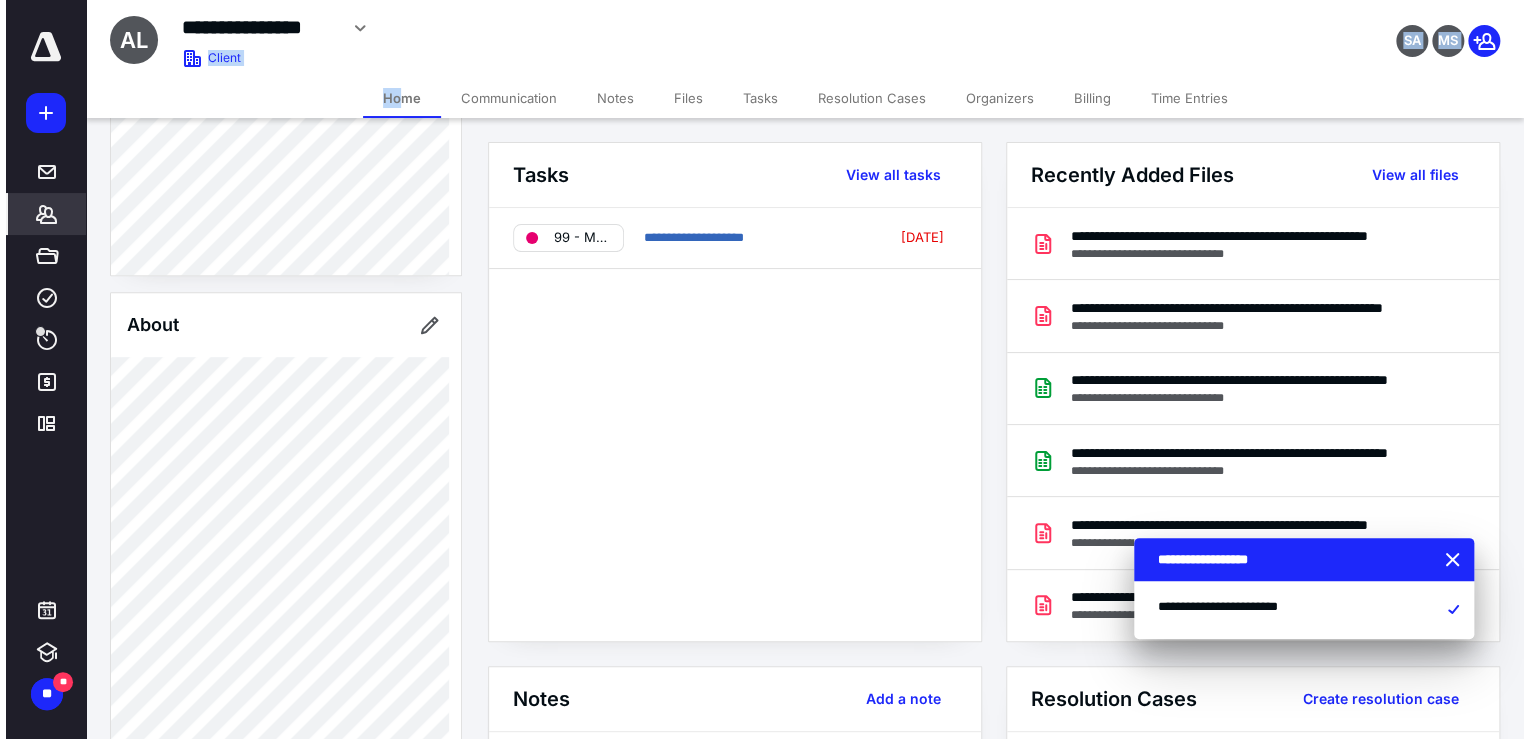 scroll, scrollTop: 640, scrollLeft: 0, axis: vertical 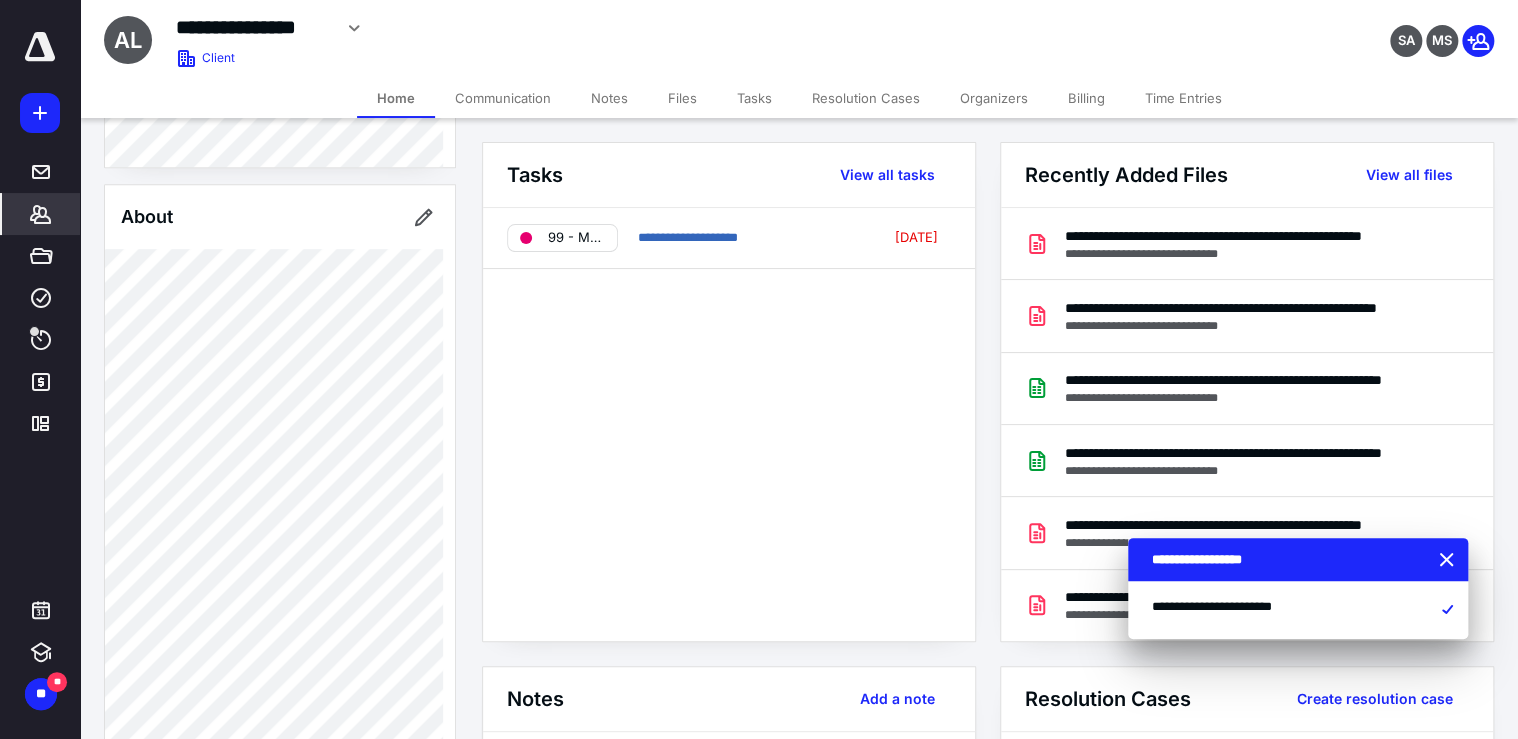 click on "Communication" at bounding box center (503, 98) 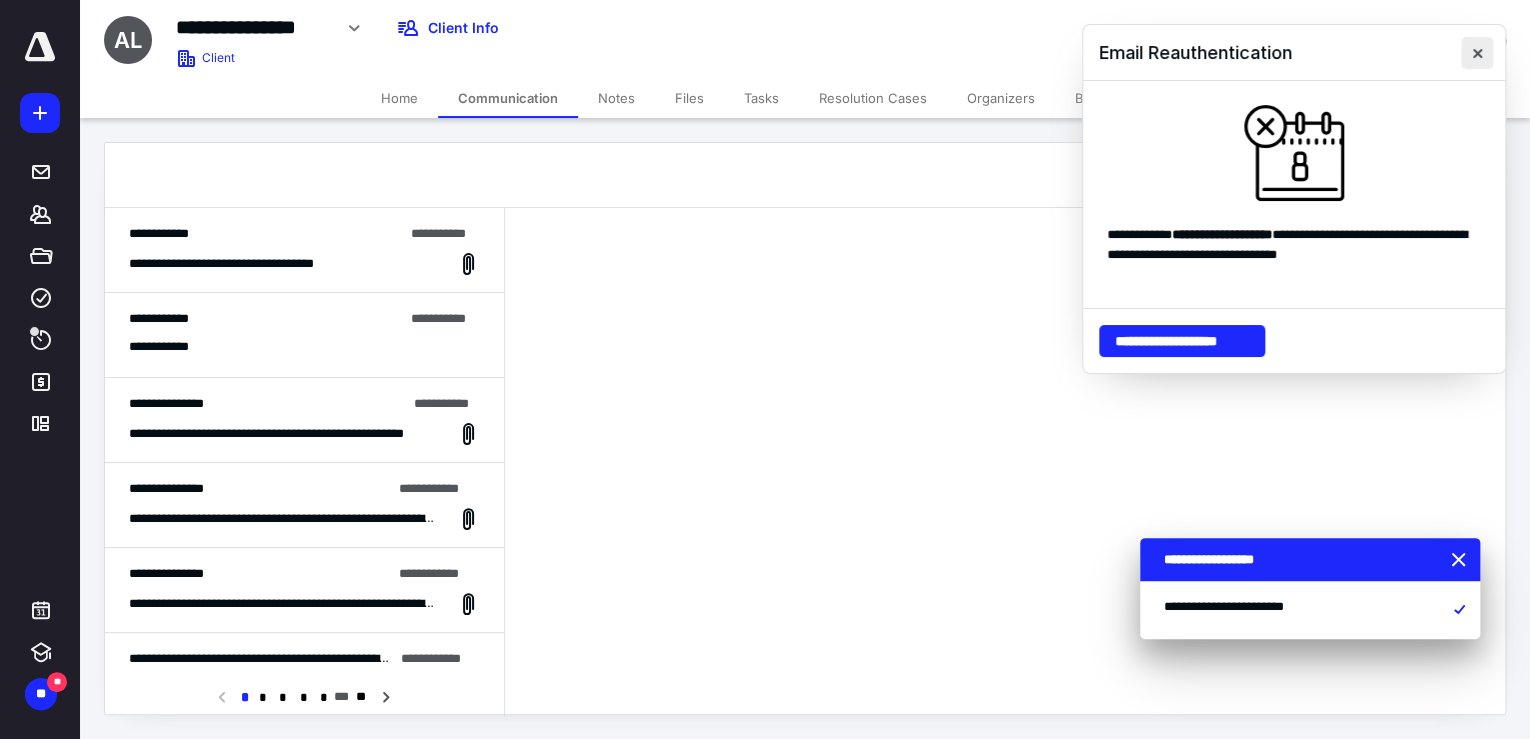 click at bounding box center [1477, 53] 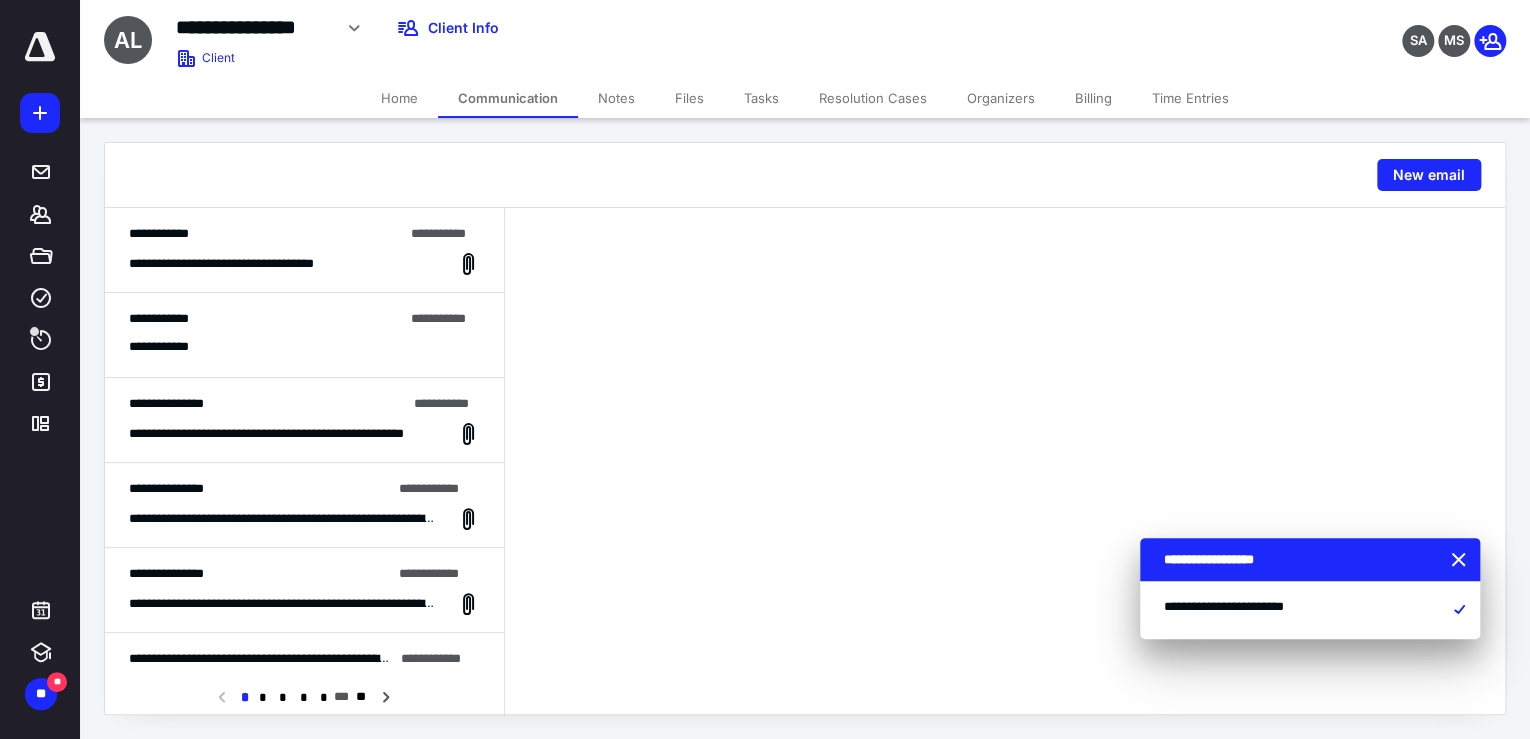click on "Communication" at bounding box center (508, 98) 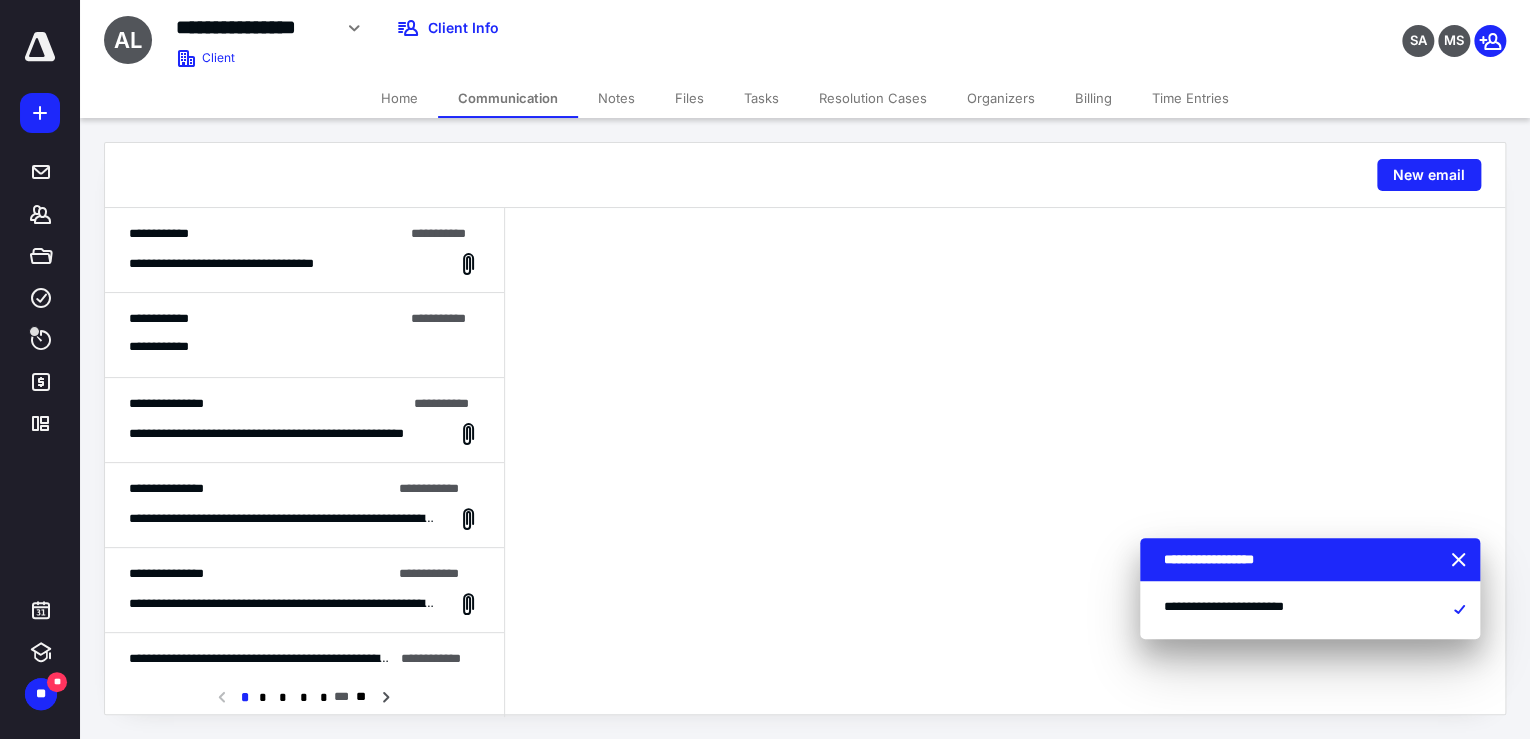 click on "**********" at bounding box center (304, 347) 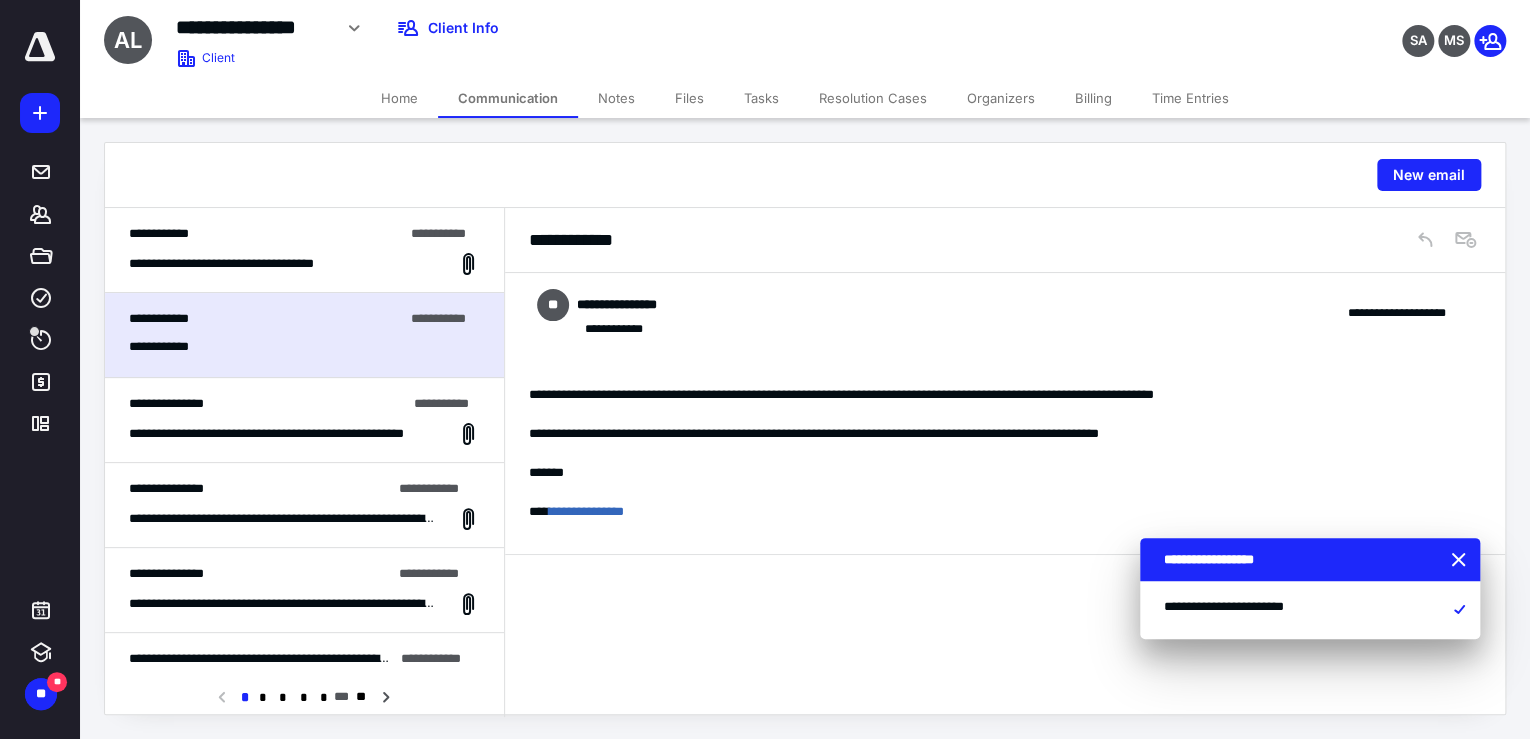 click on "**********" at bounding box center [282, 434] 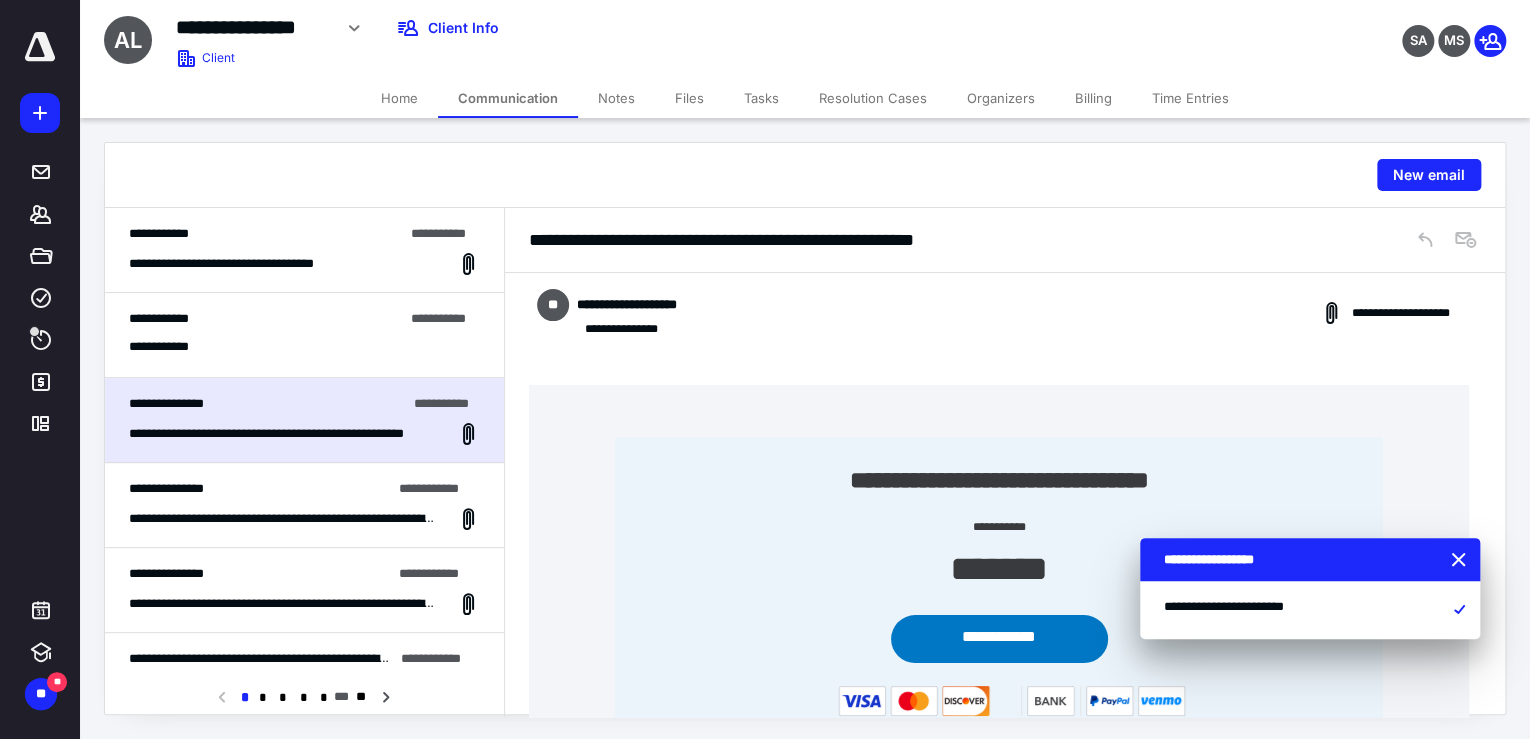 scroll, scrollTop: 826, scrollLeft: 0, axis: vertical 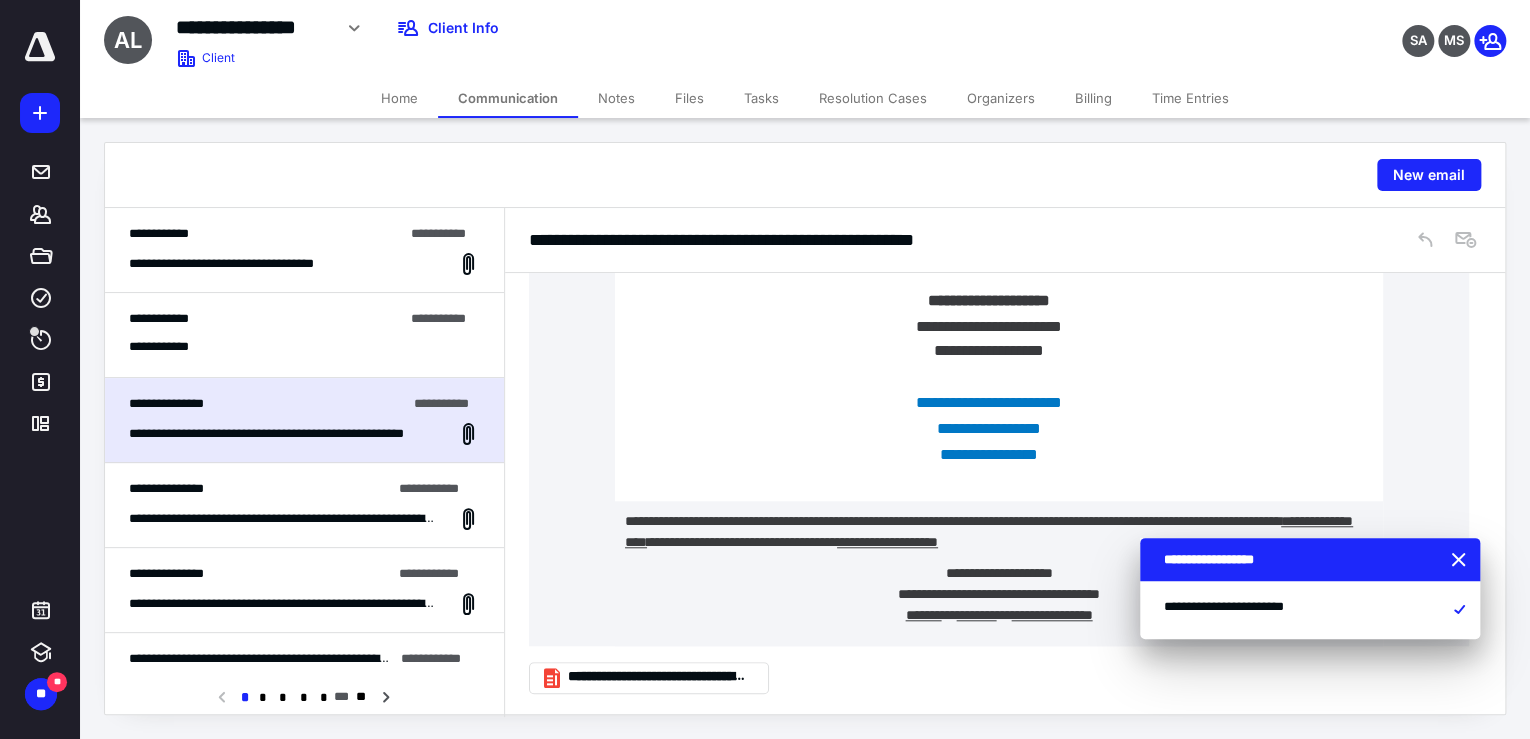 click on "**********" at bounding box center (282, 519) 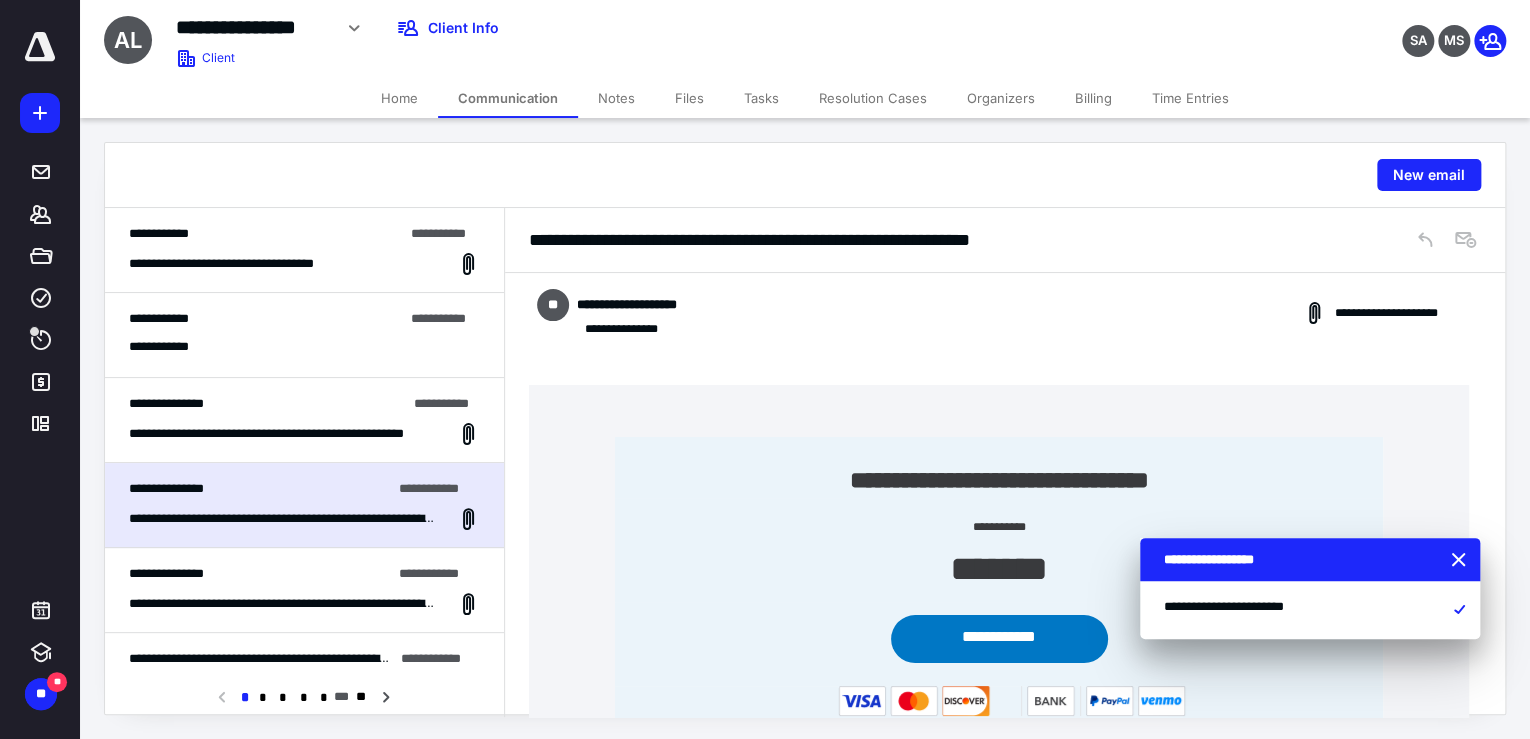 scroll, scrollTop: 778, scrollLeft: 0, axis: vertical 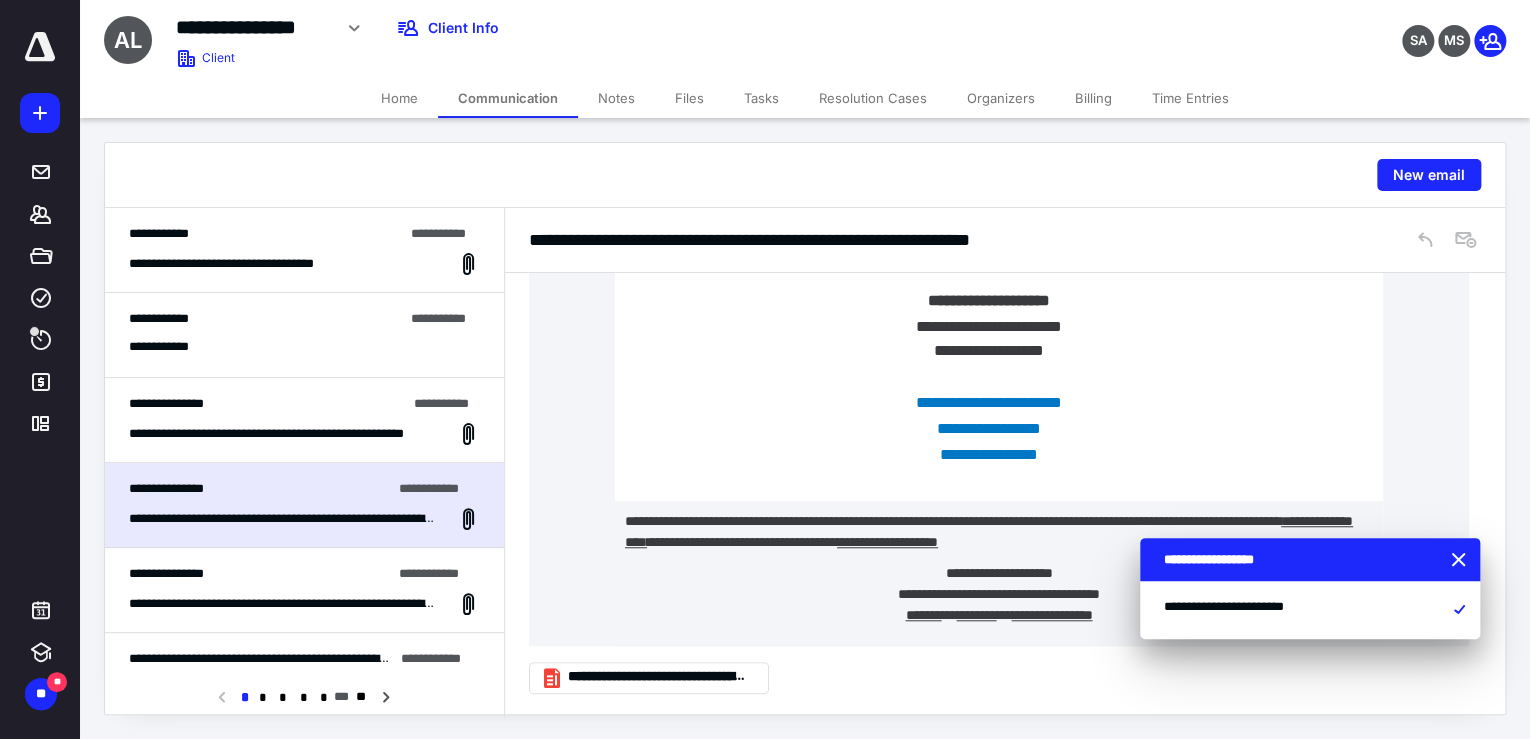 click on "**********" at bounding box center (260, 574) 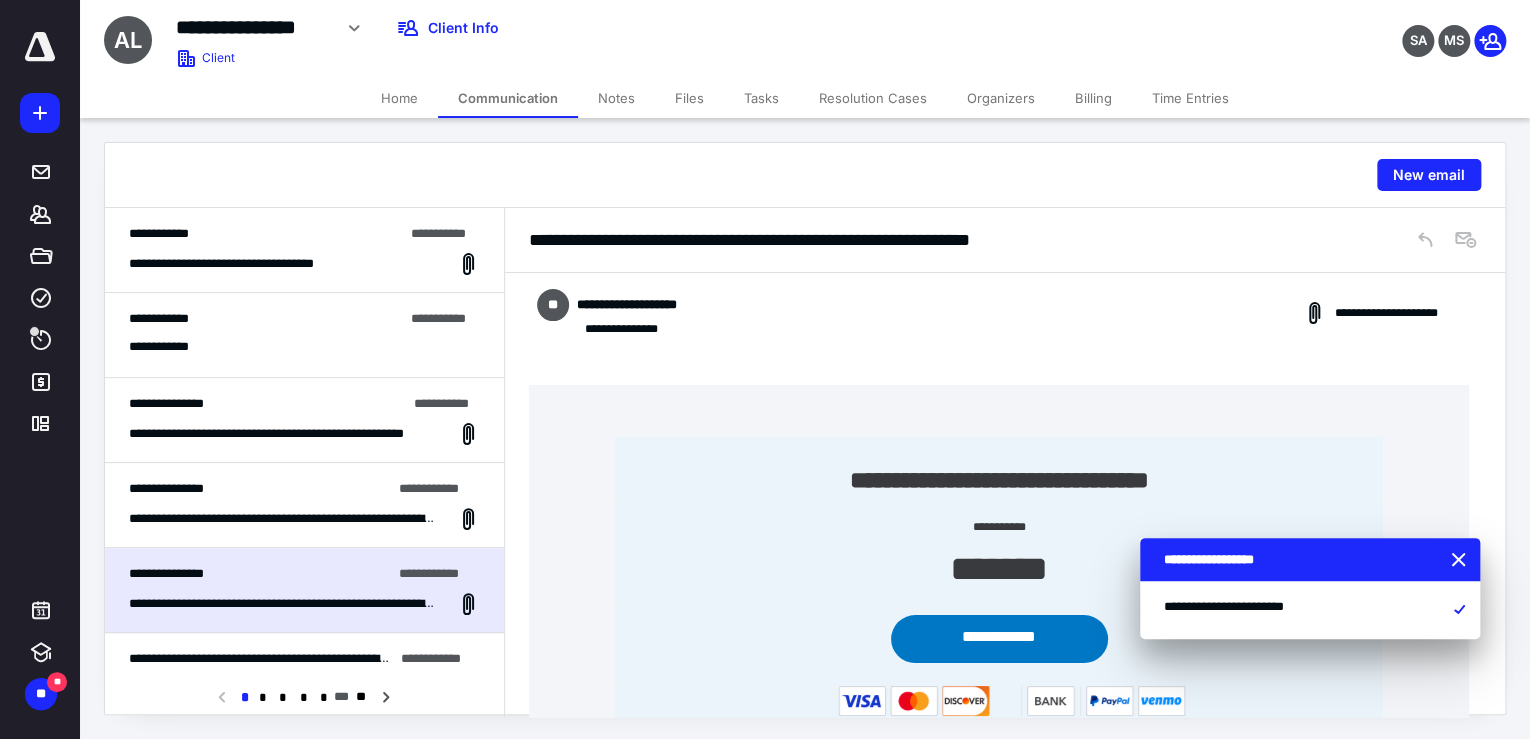 scroll, scrollTop: 778, scrollLeft: 0, axis: vertical 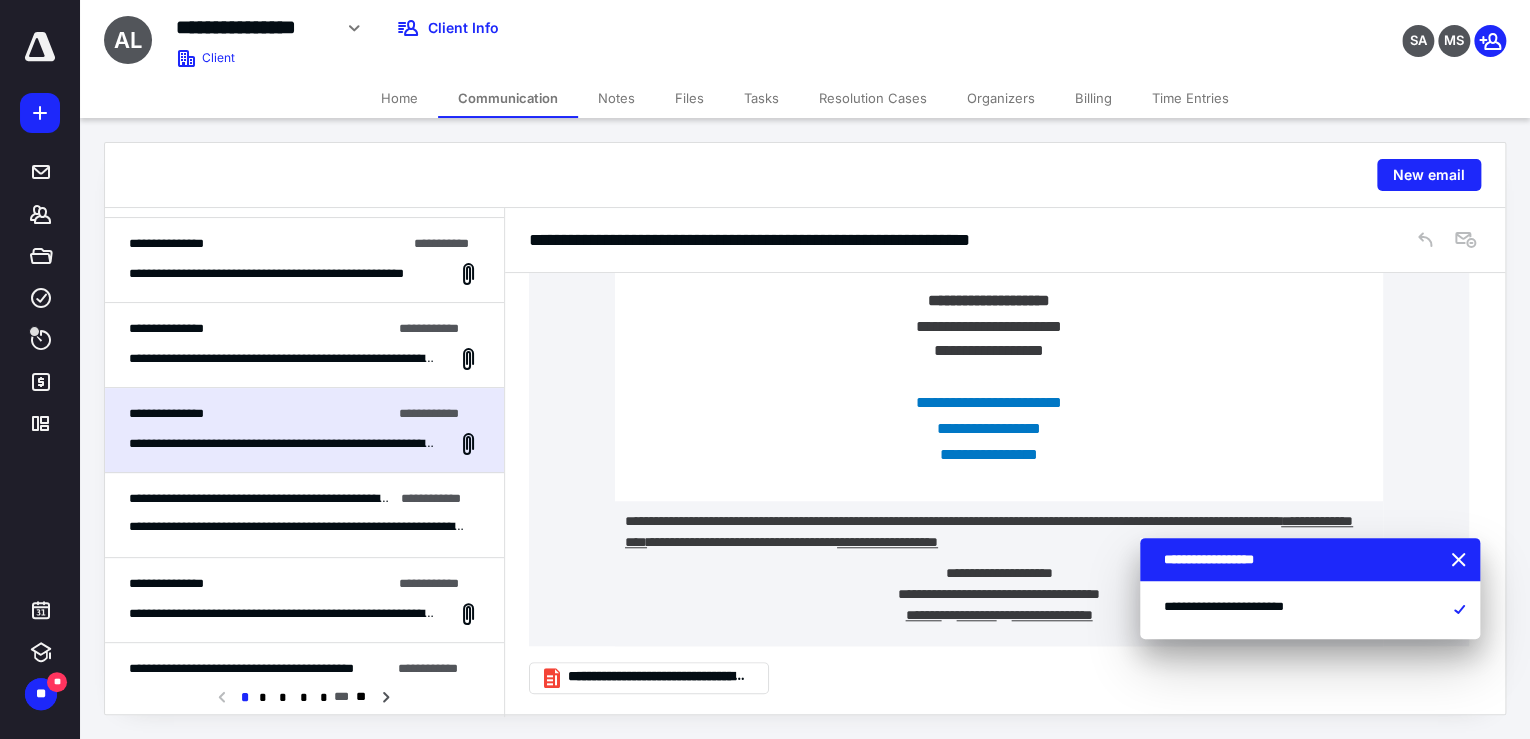 click on "**********" at bounding box center (261, 498) 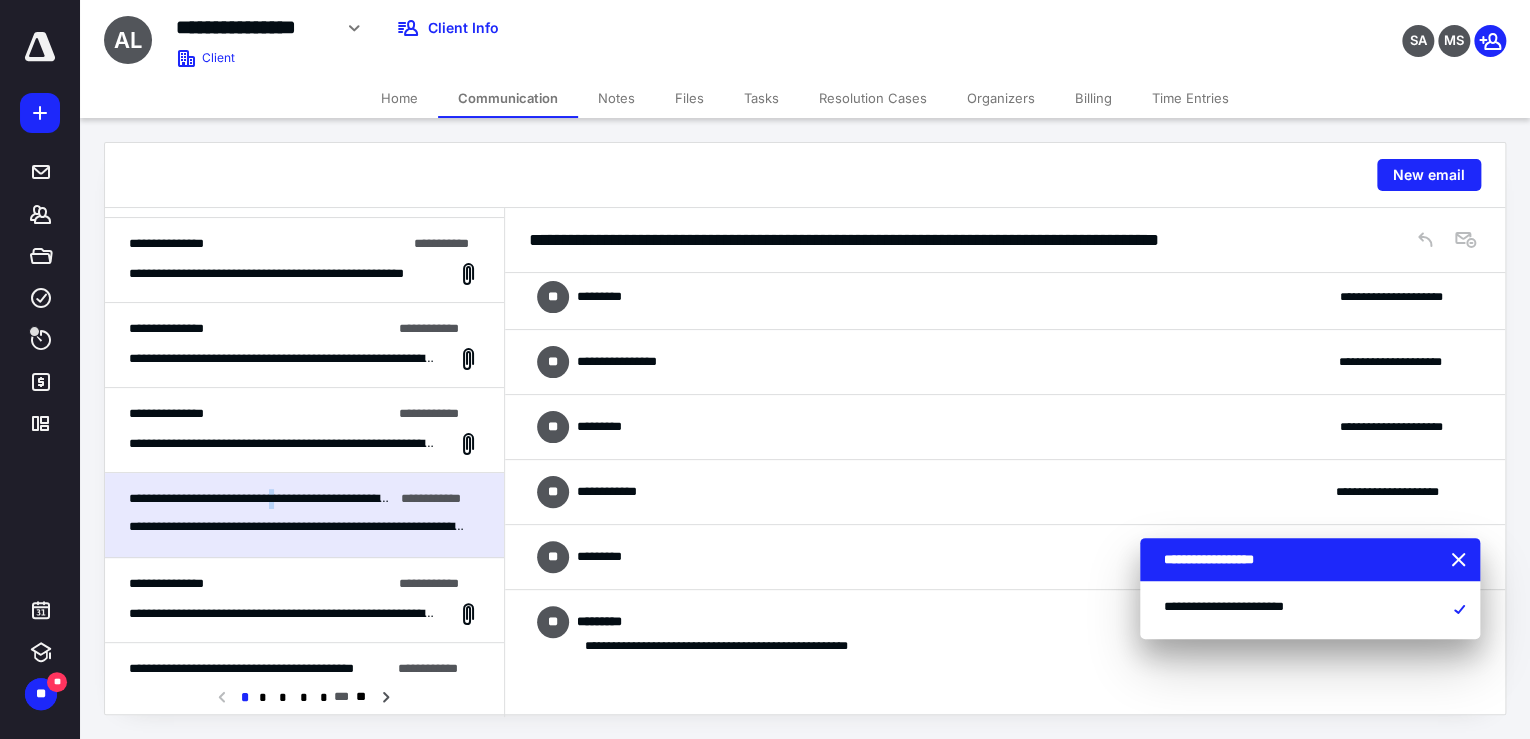 scroll, scrollTop: 0, scrollLeft: 0, axis: both 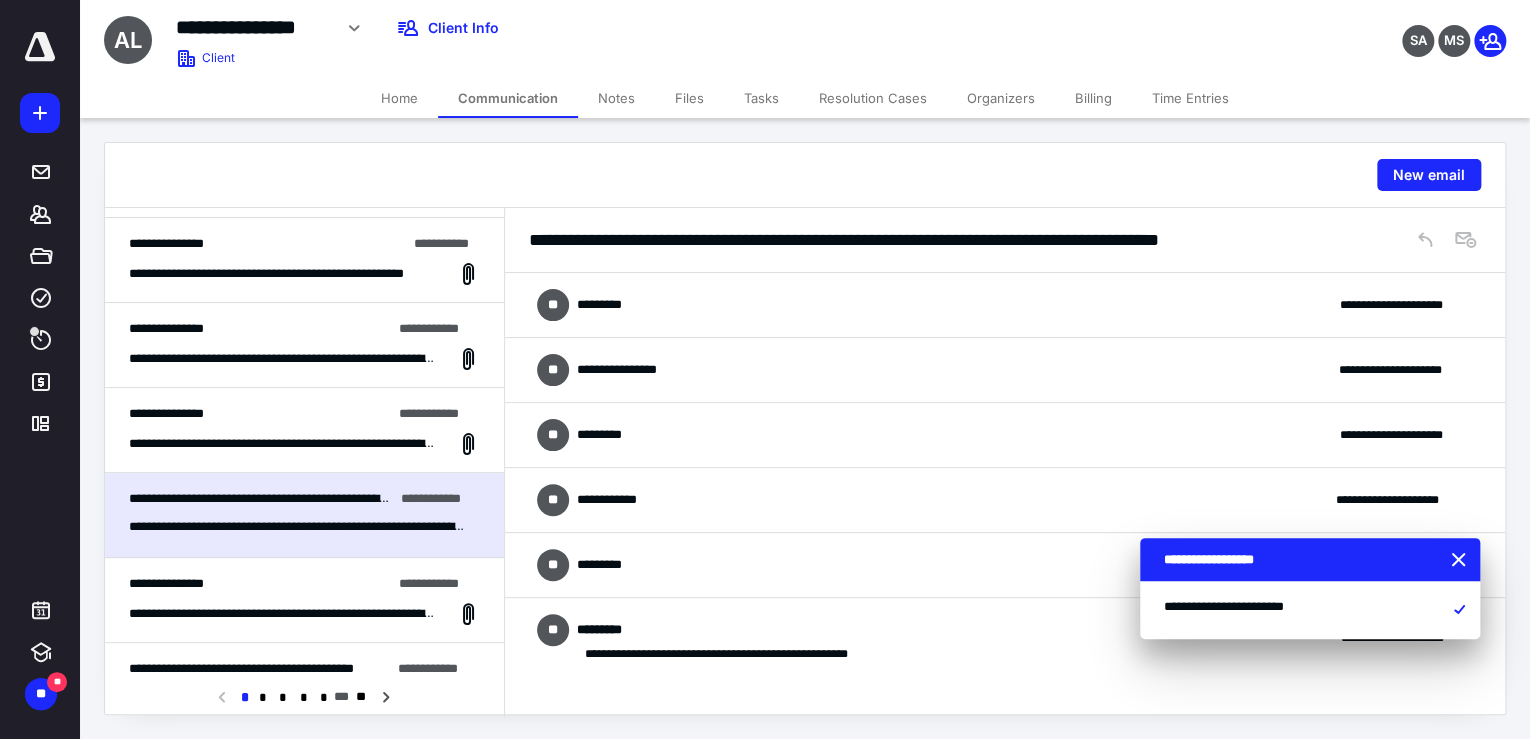 click on "**********" at bounding box center (1005, 305) 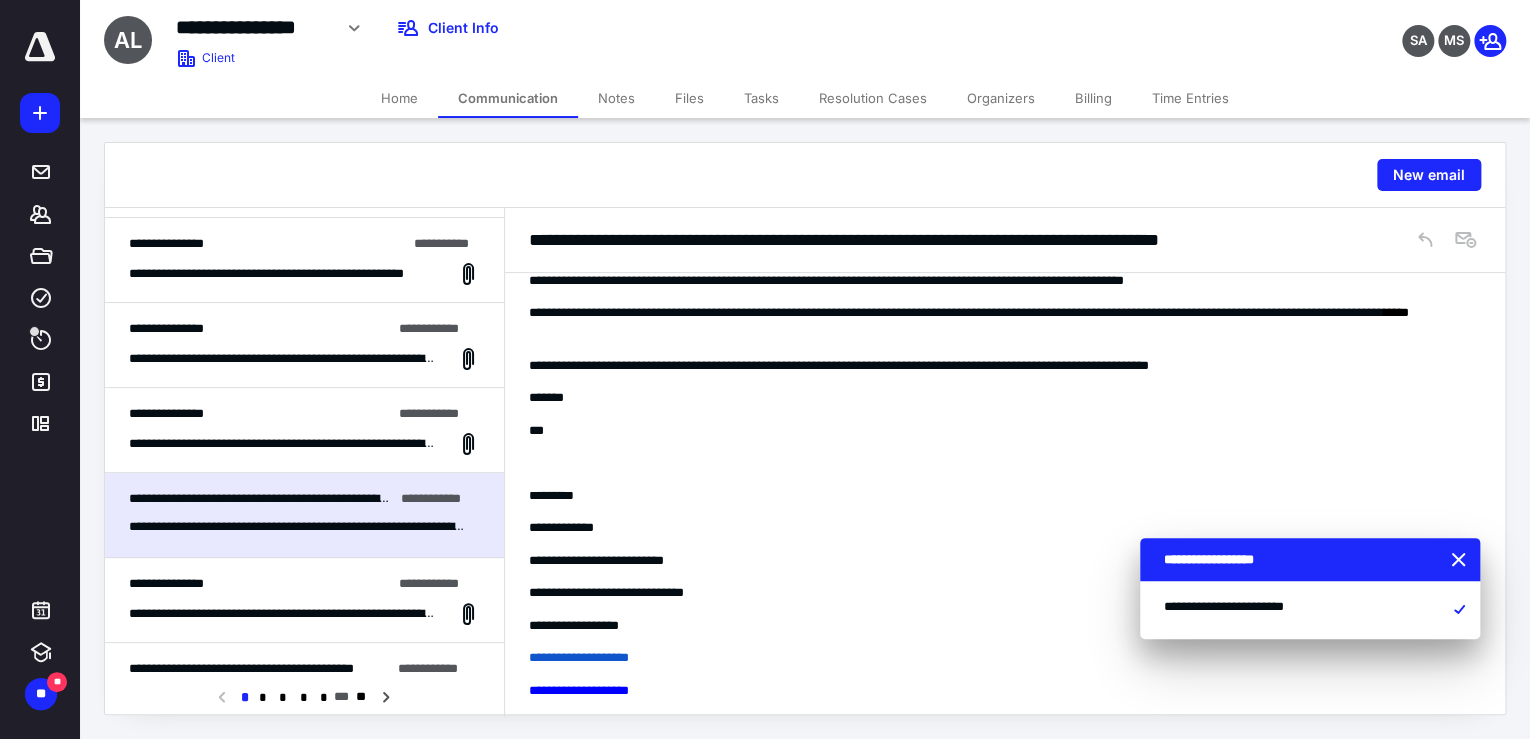 scroll, scrollTop: 0, scrollLeft: 0, axis: both 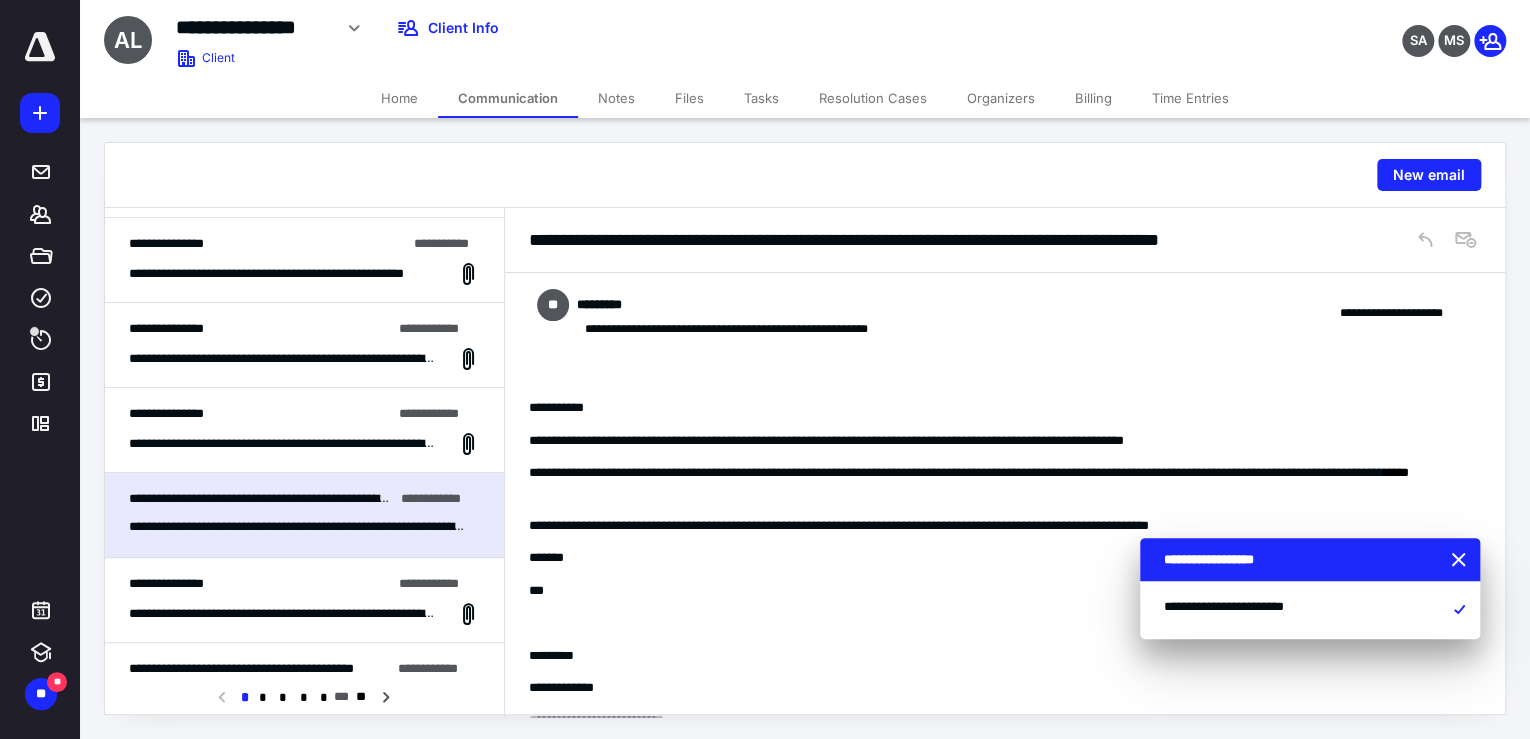 click on "**********" at bounding box center [282, 444] 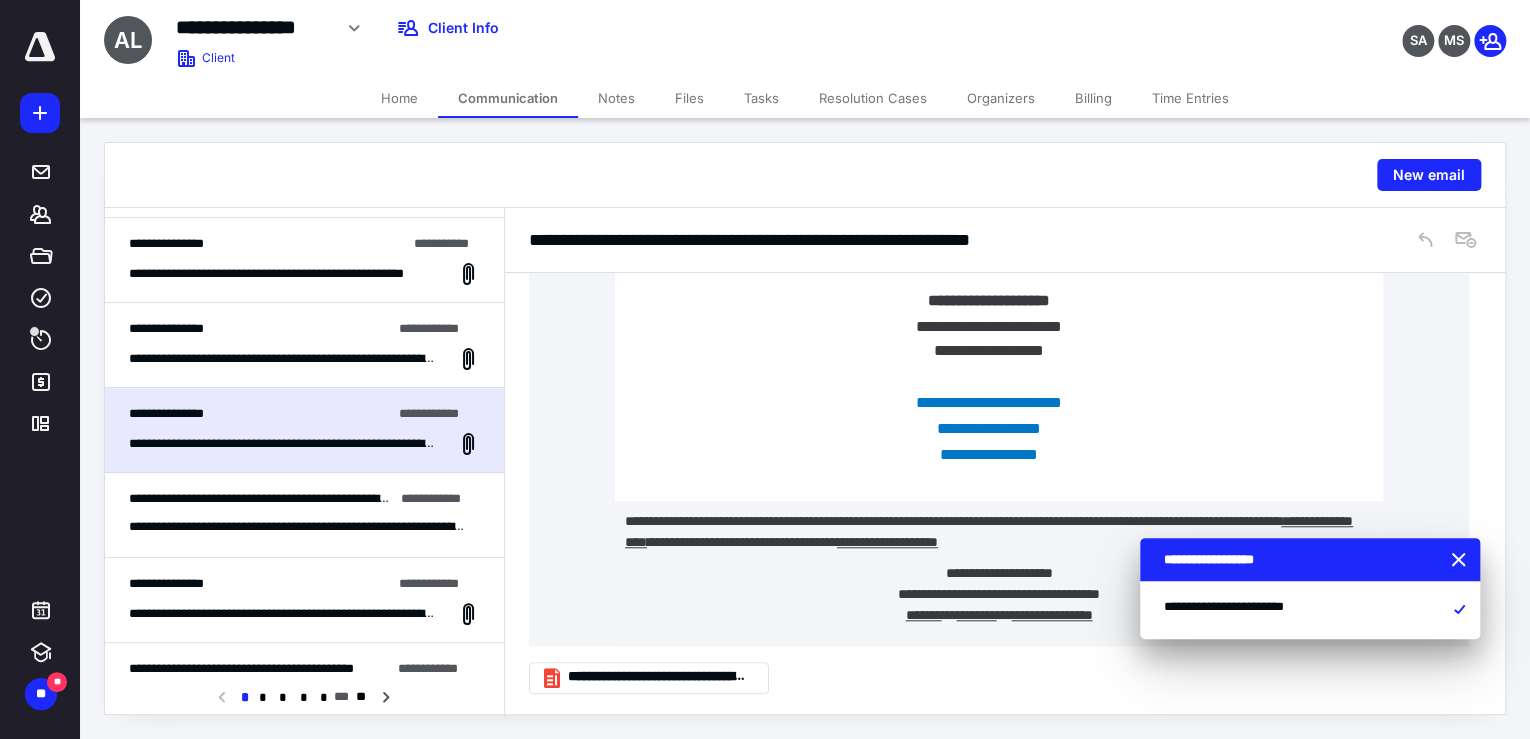 scroll, scrollTop: 0, scrollLeft: 0, axis: both 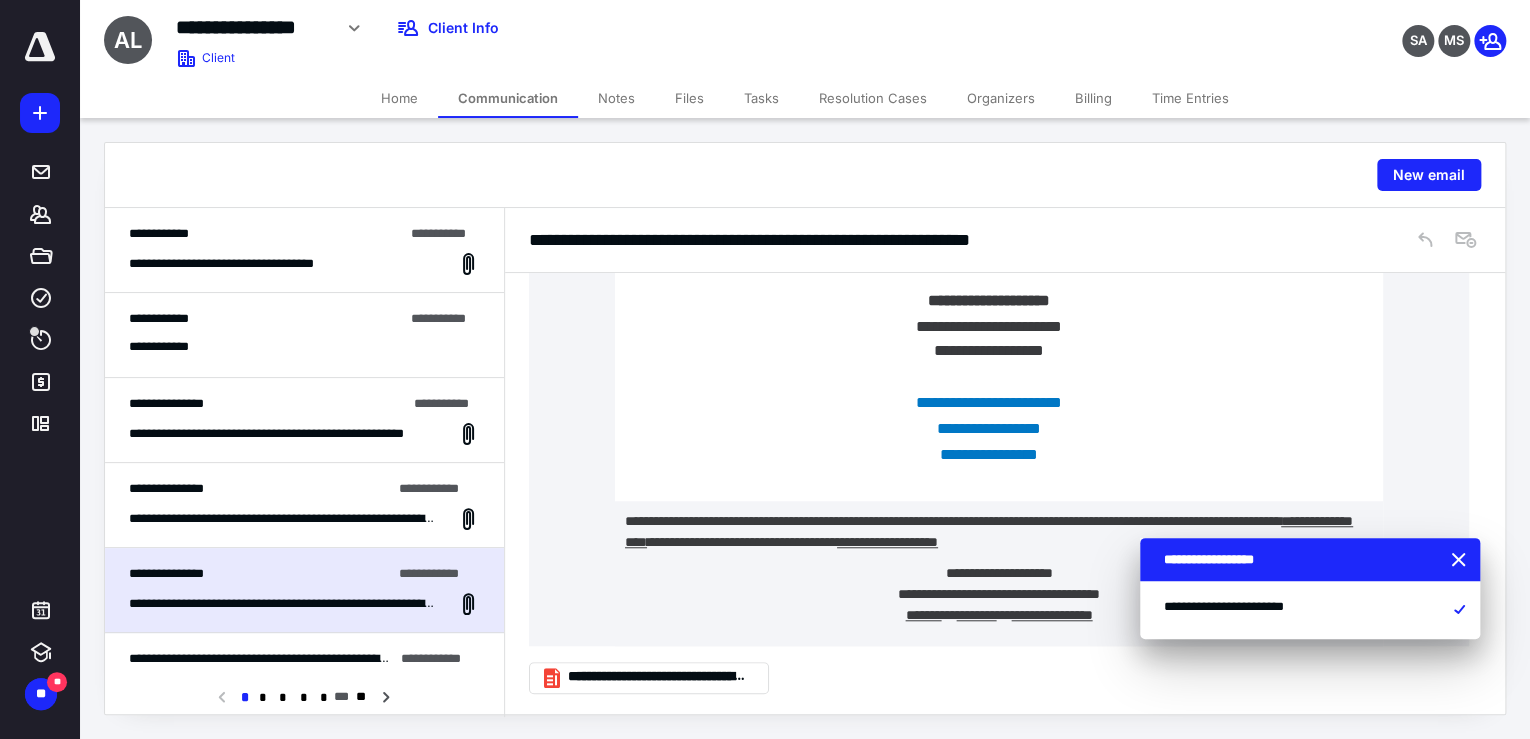 click on "**********" at bounding box center [282, 434] 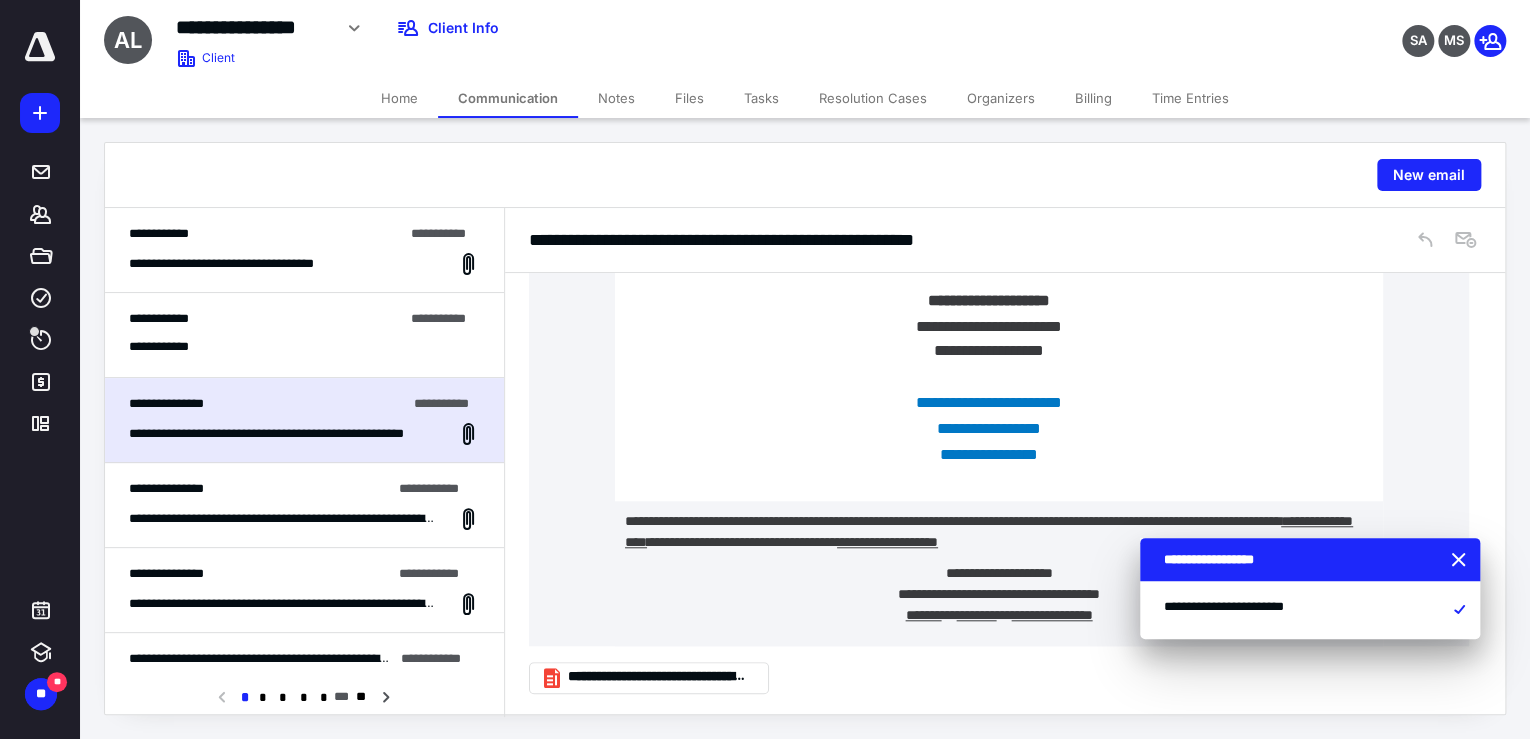 click on "**********" at bounding box center [282, 519] 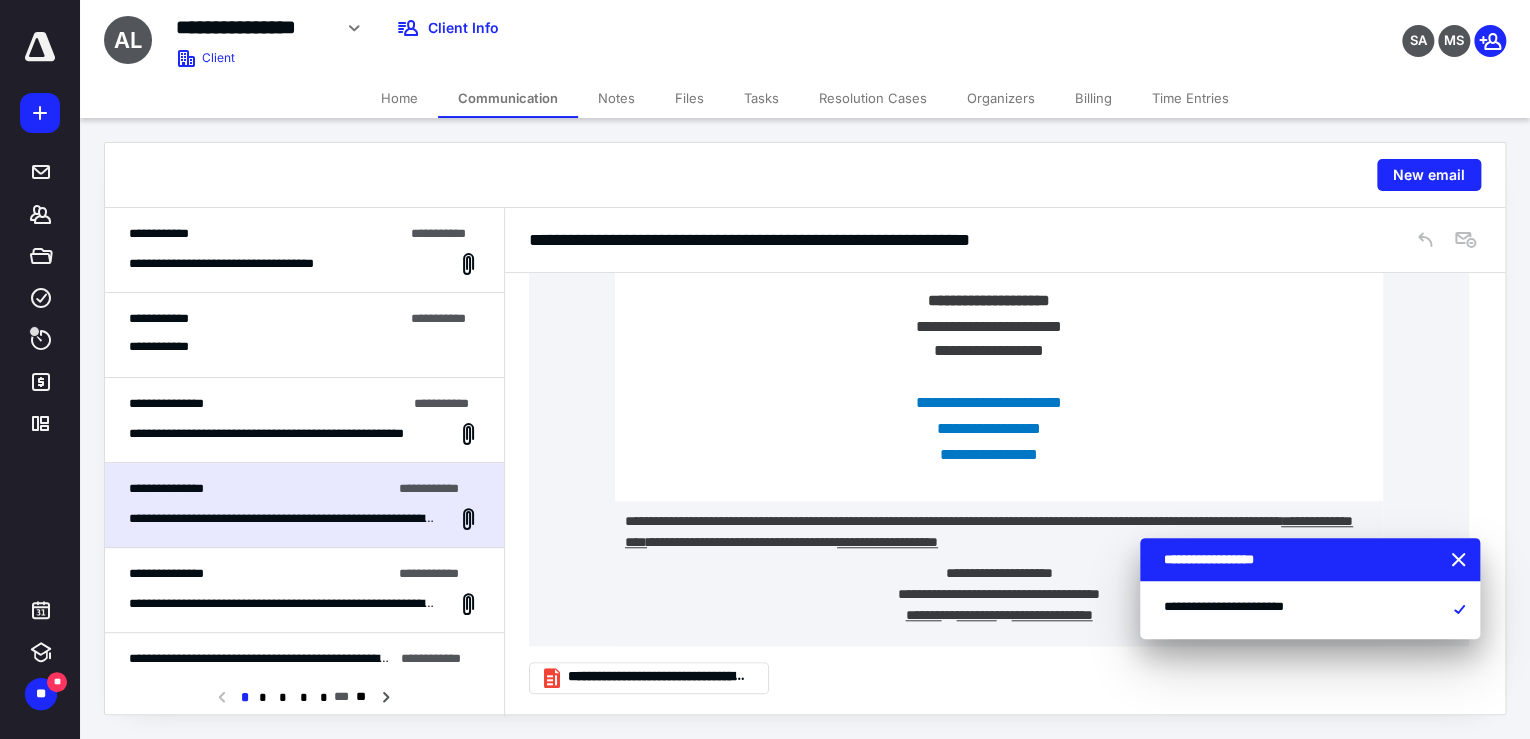 click on "**********" at bounding box center [304, 335] 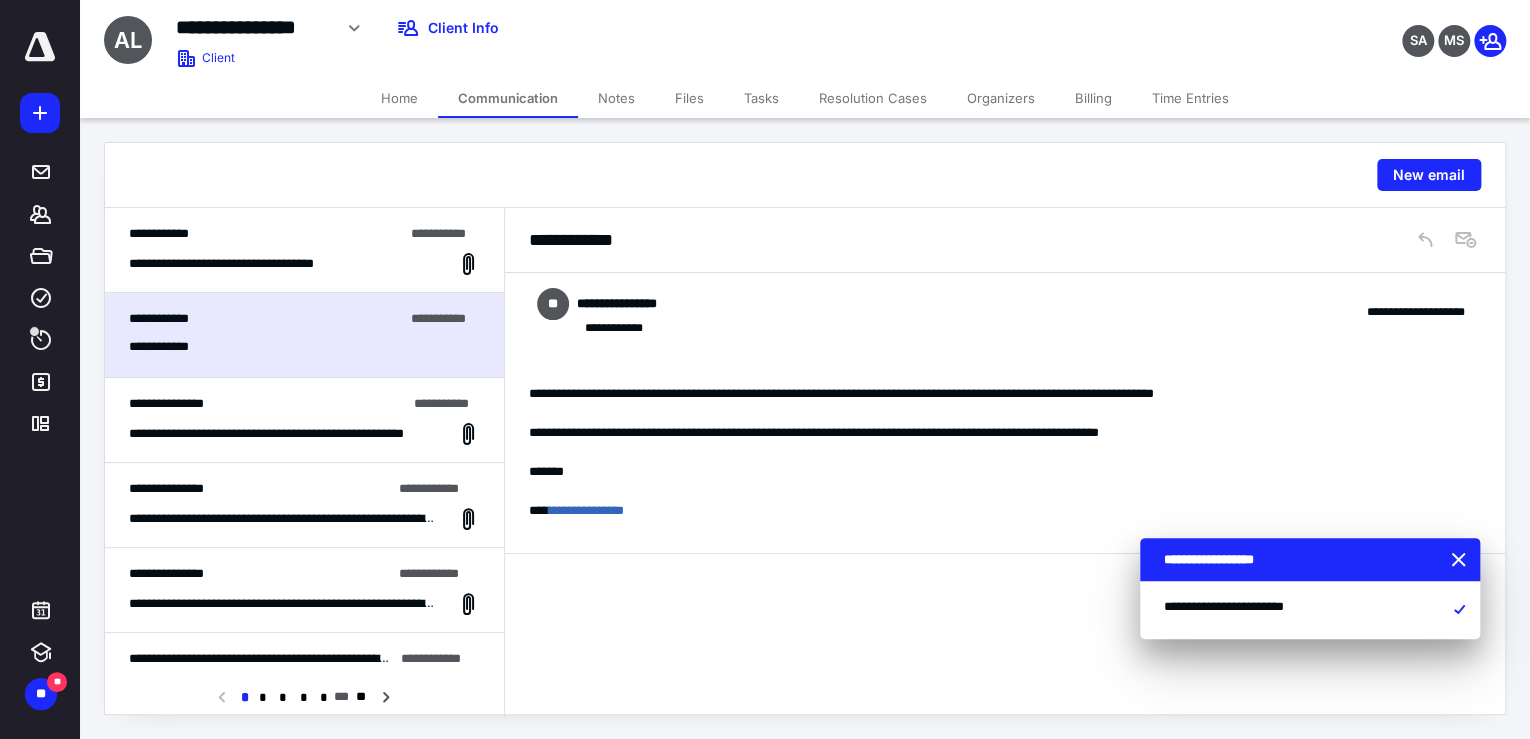 scroll, scrollTop: 0, scrollLeft: 0, axis: both 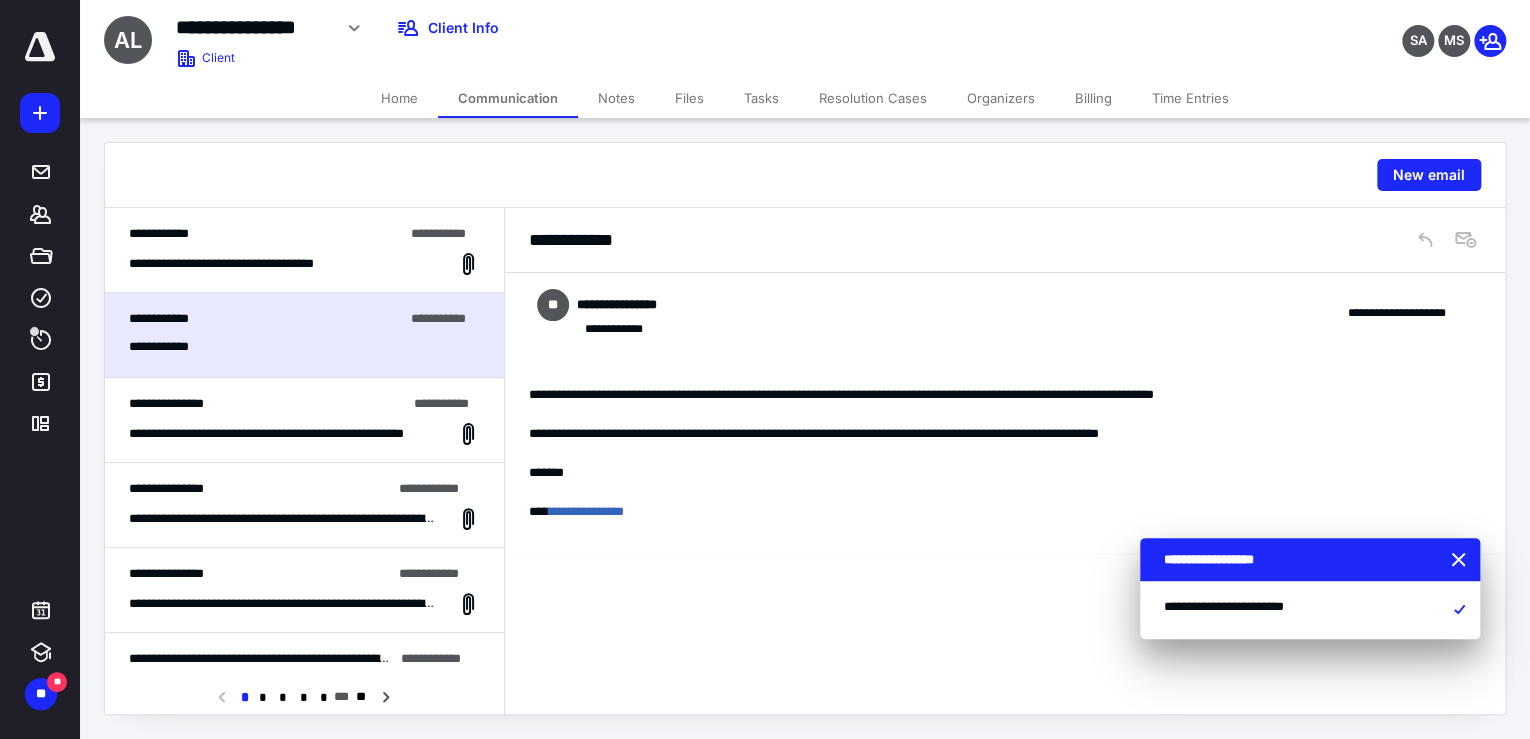 click on "**********" at bounding box center [251, 264] 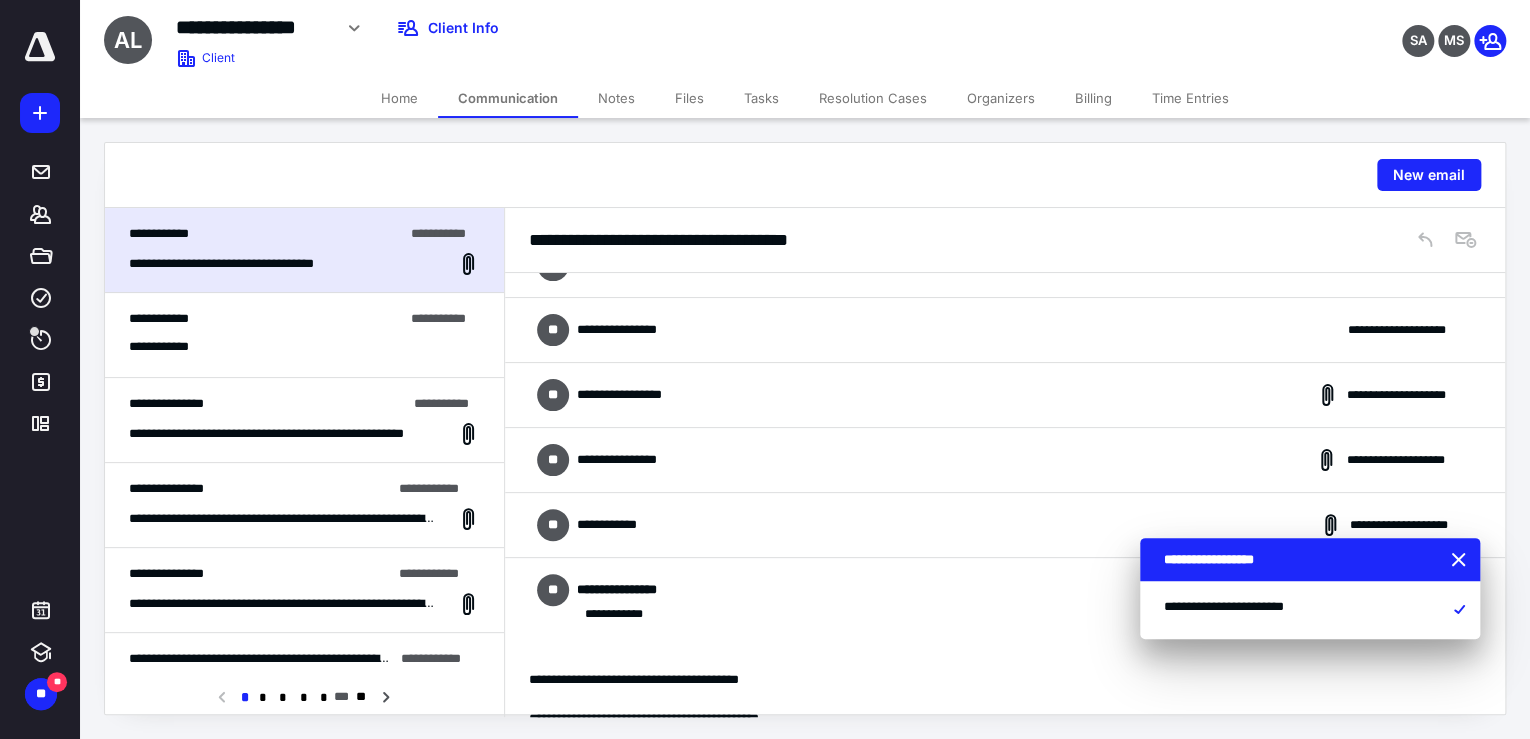 scroll, scrollTop: 0, scrollLeft: 0, axis: both 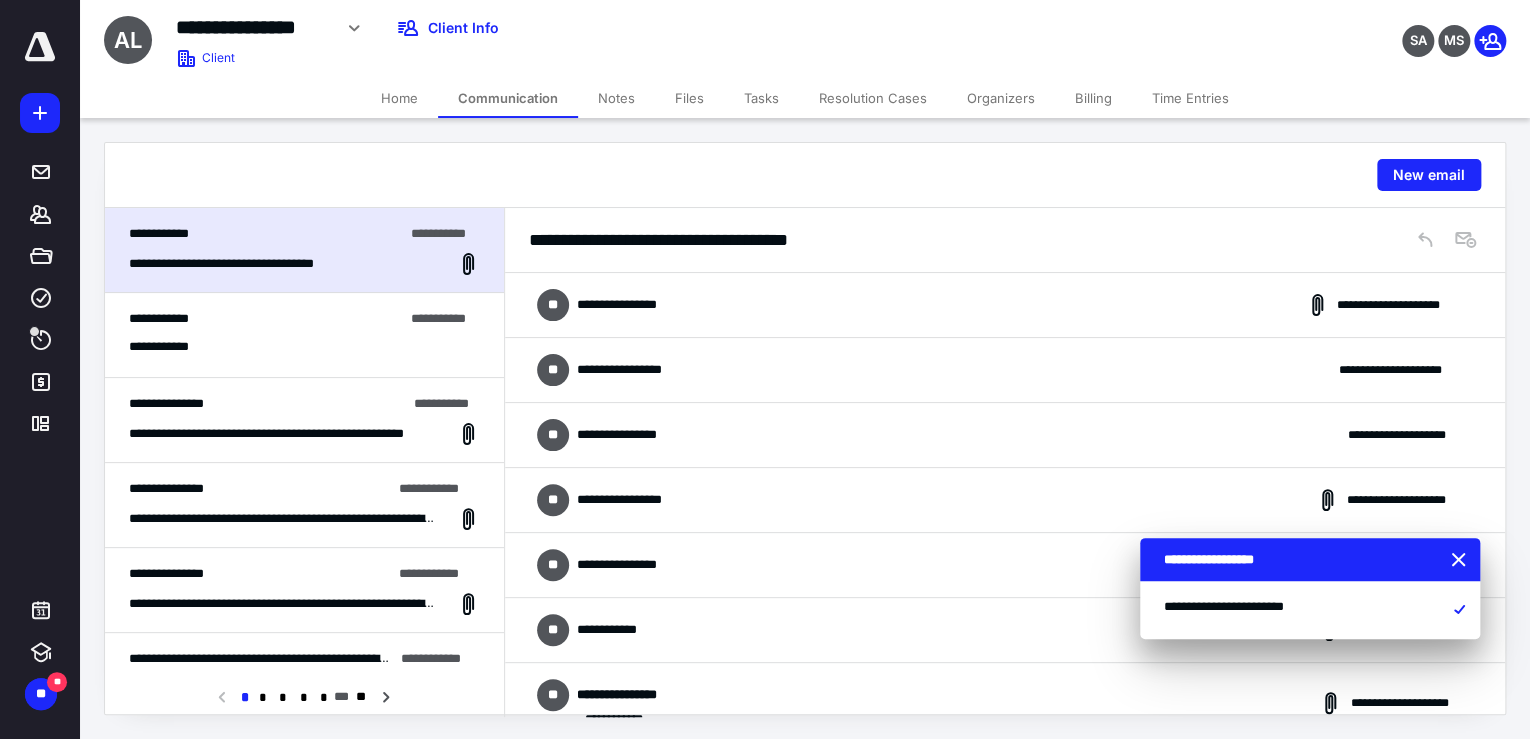 click on "**********" at bounding box center [630, 305] 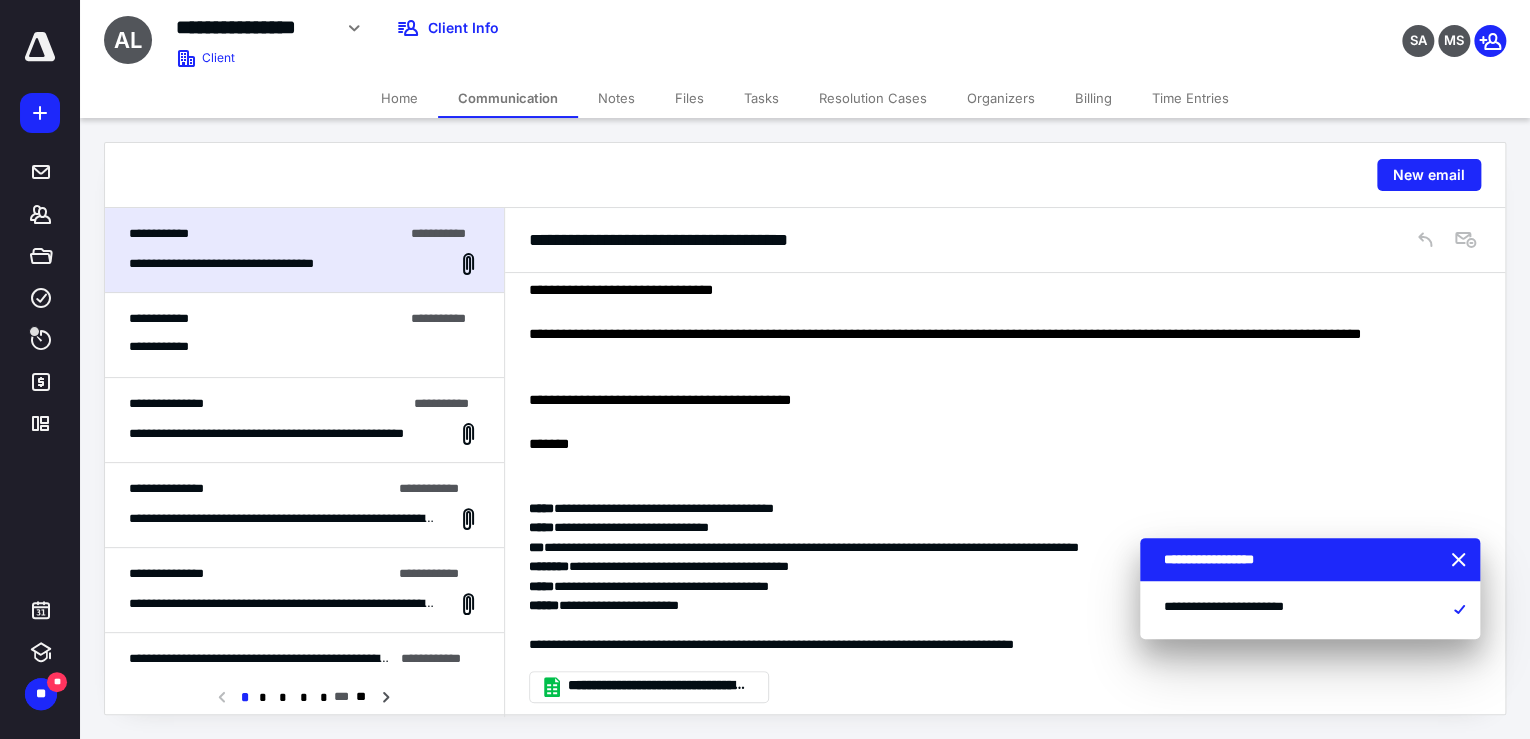 scroll, scrollTop: 640, scrollLeft: 0, axis: vertical 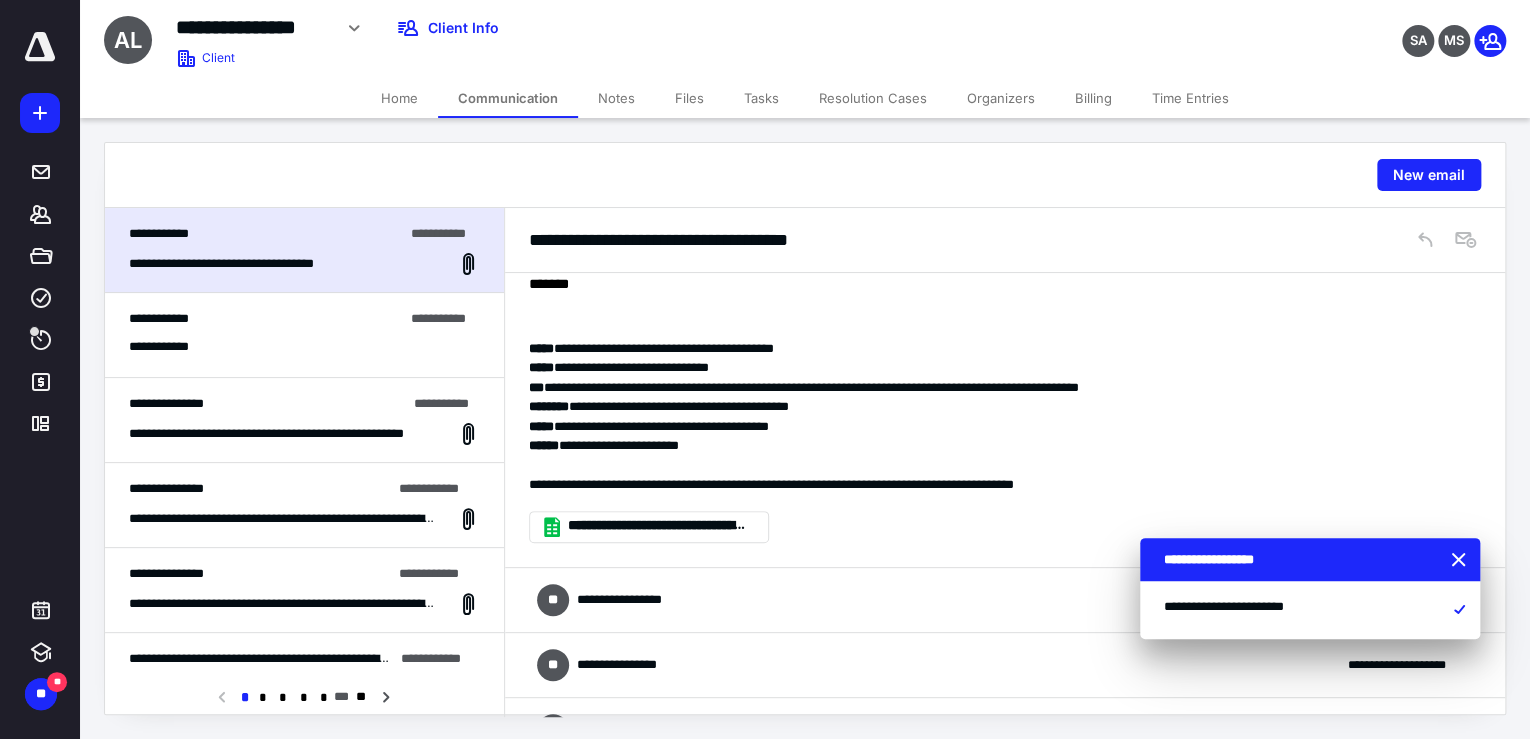 click on "**********" at bounding box center (304, 335) 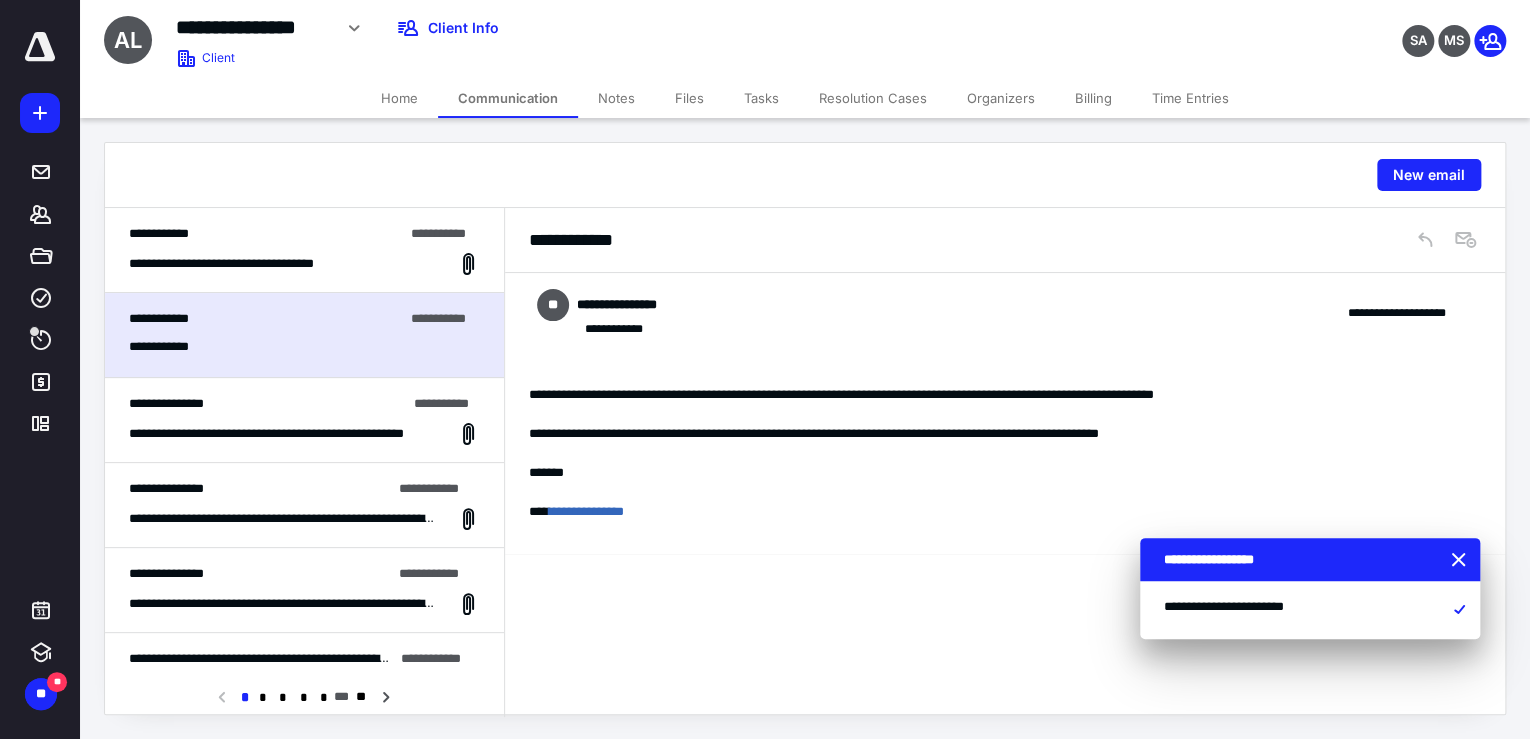 click on "**********" at bounding box center (282, 434) 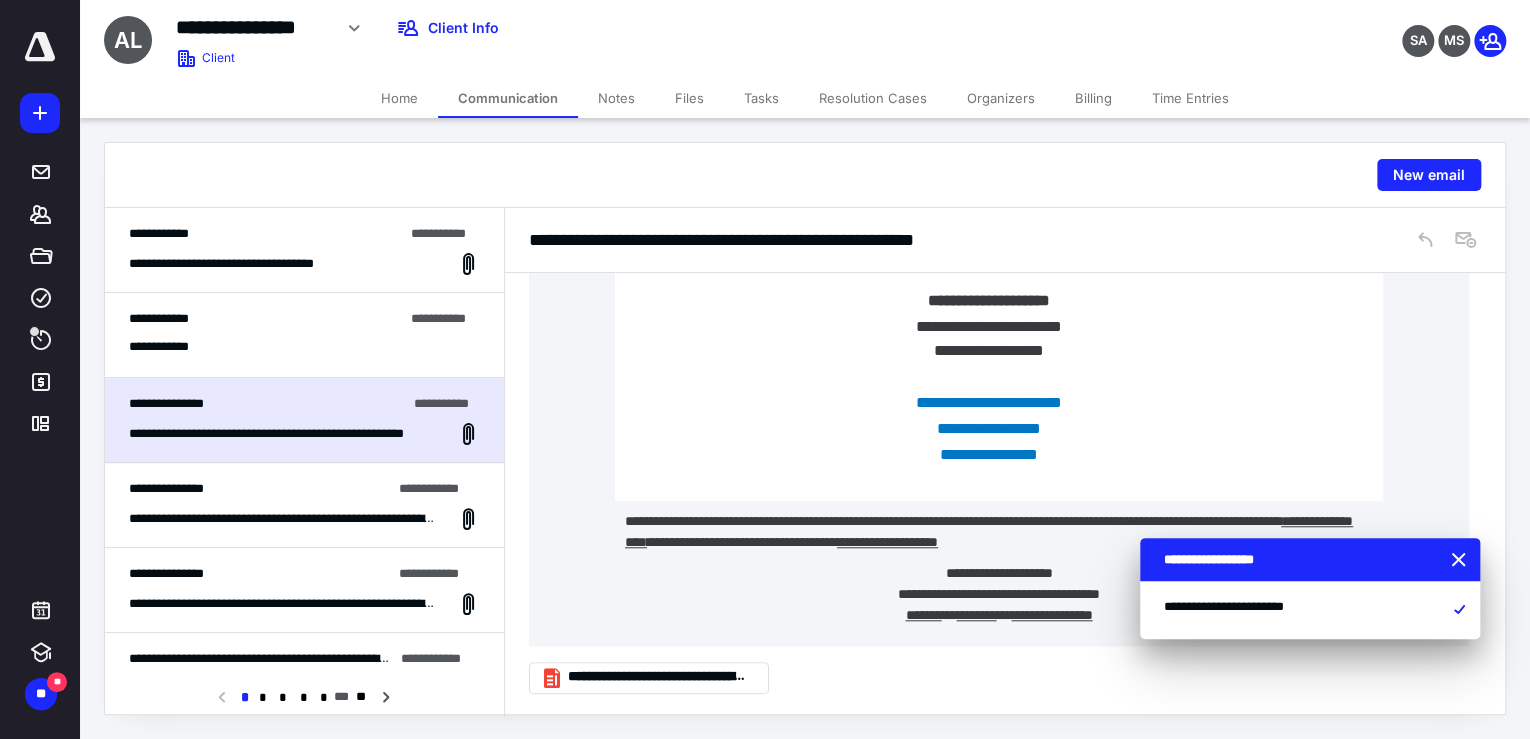 click on "**********" at bounding box center [304, 519] 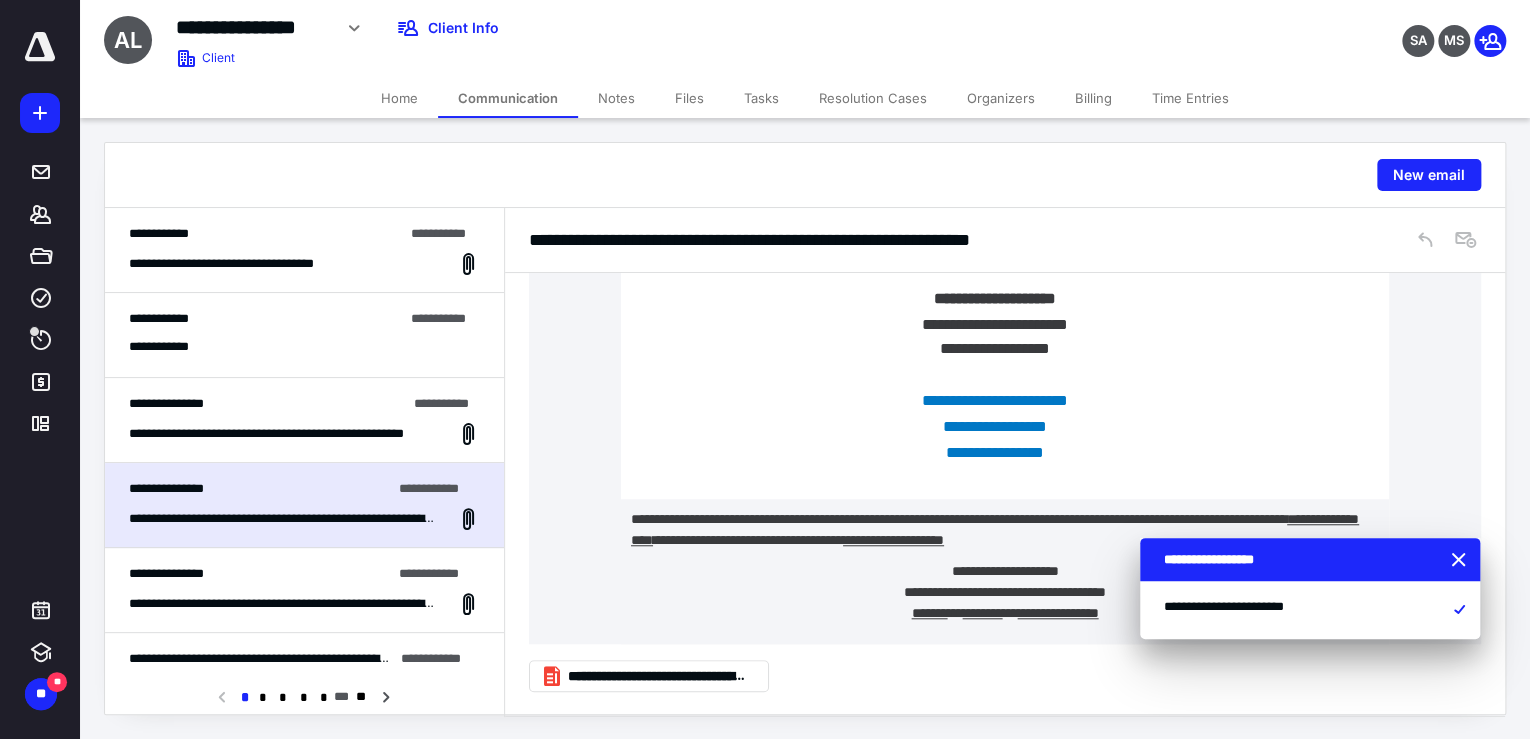 scroll, scrollTop: 778, scrollLeft: 0, axis: vertical 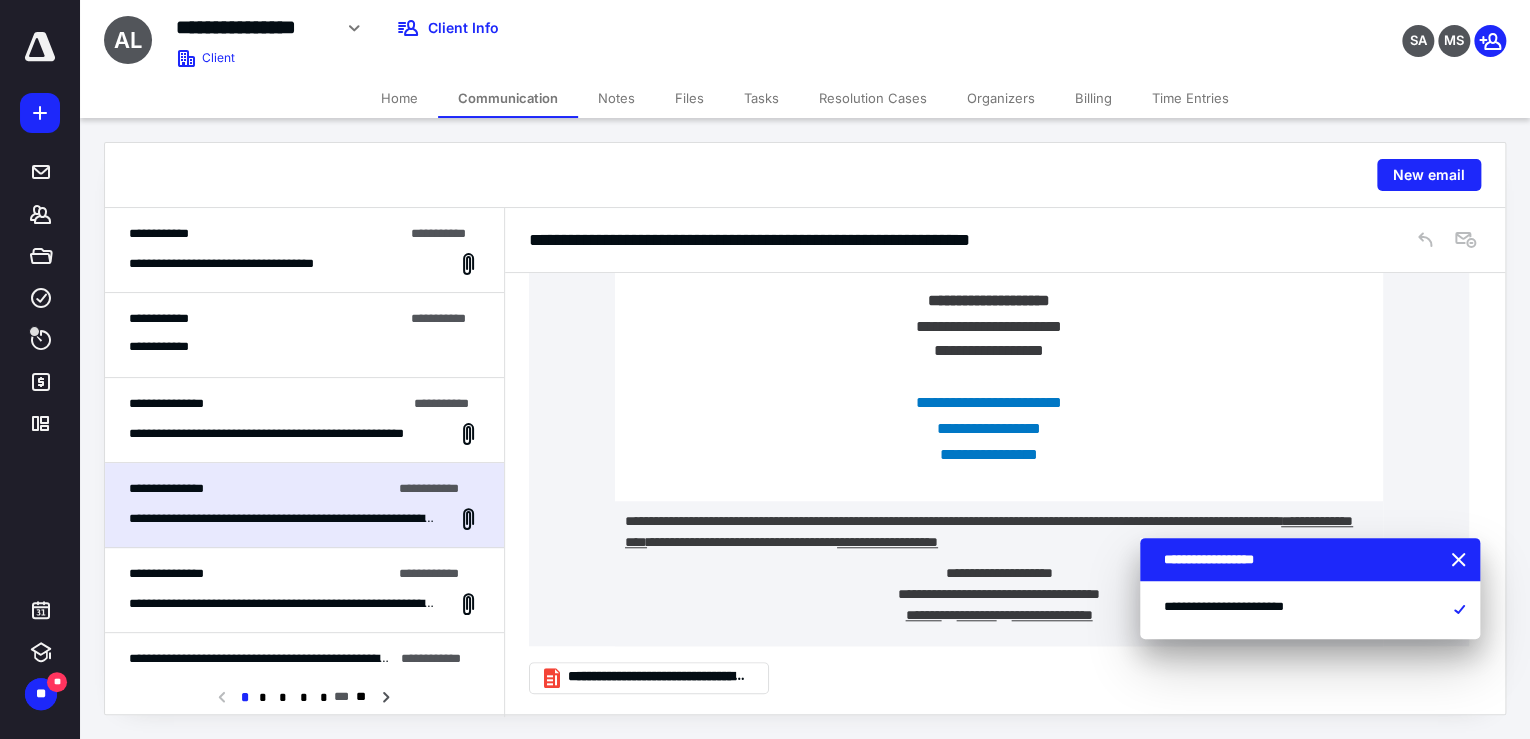 click on "**********" at bounding box center (260, 574) 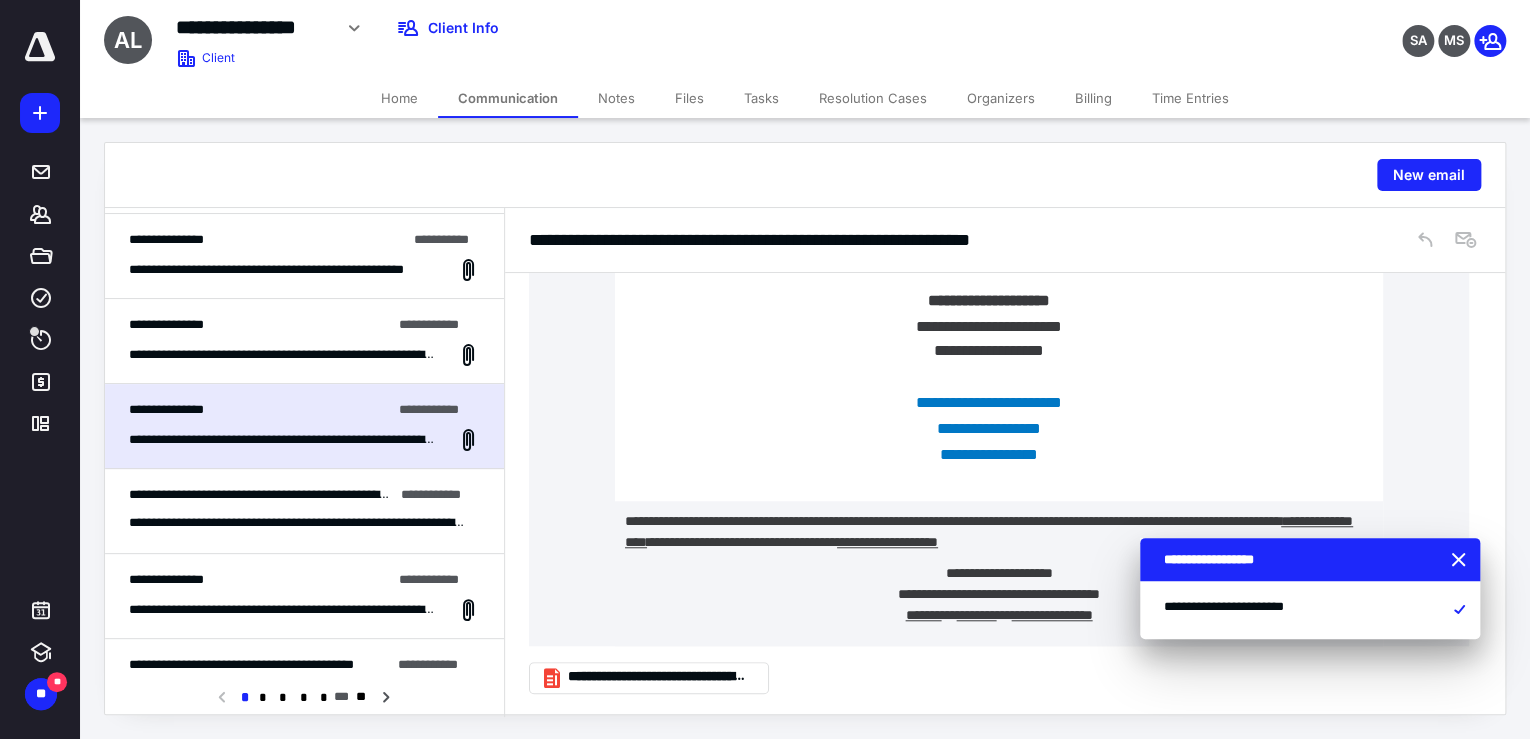 scroll, scrollTop: 320, scrollLeft: 0, axis: vertical 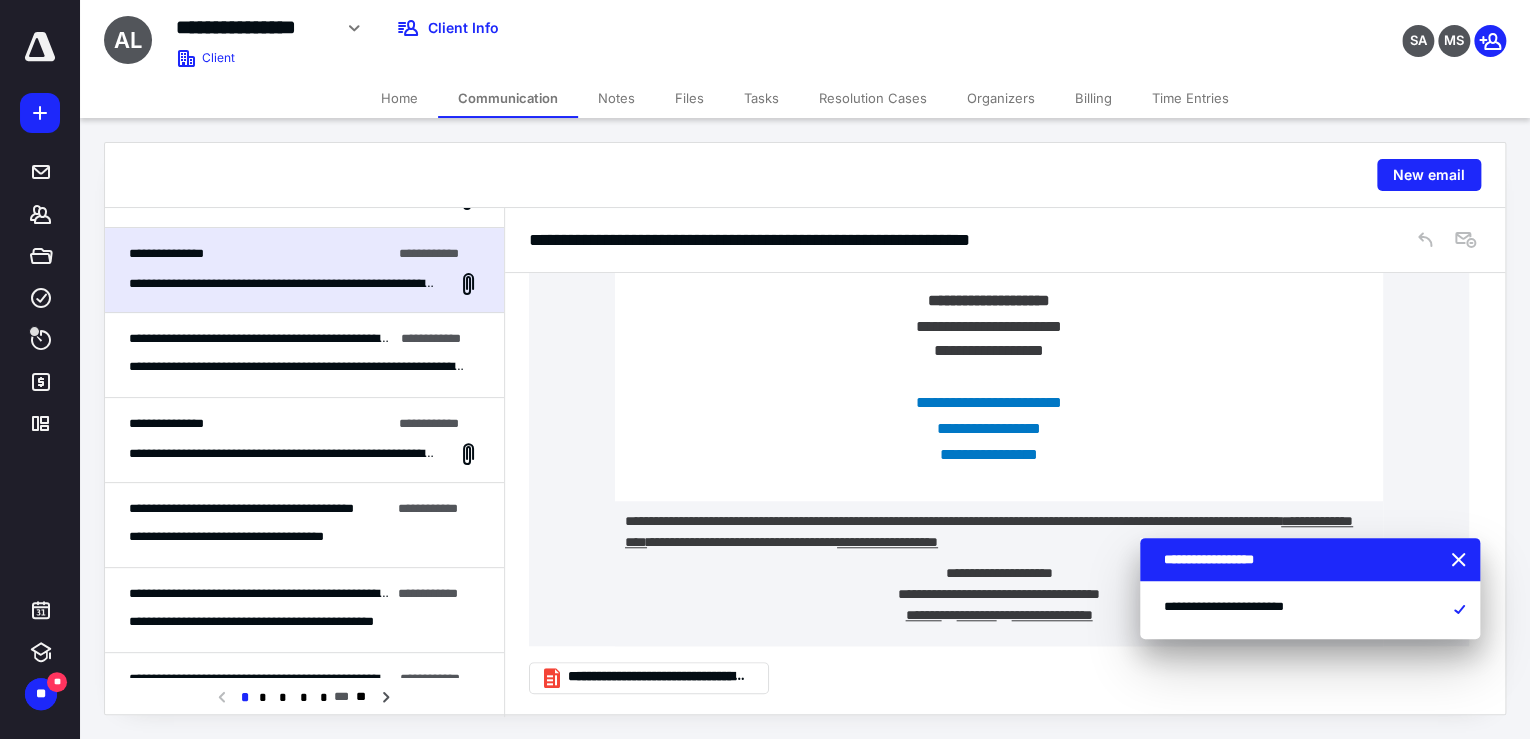 click on "**********" at bounding box center [304, 355] 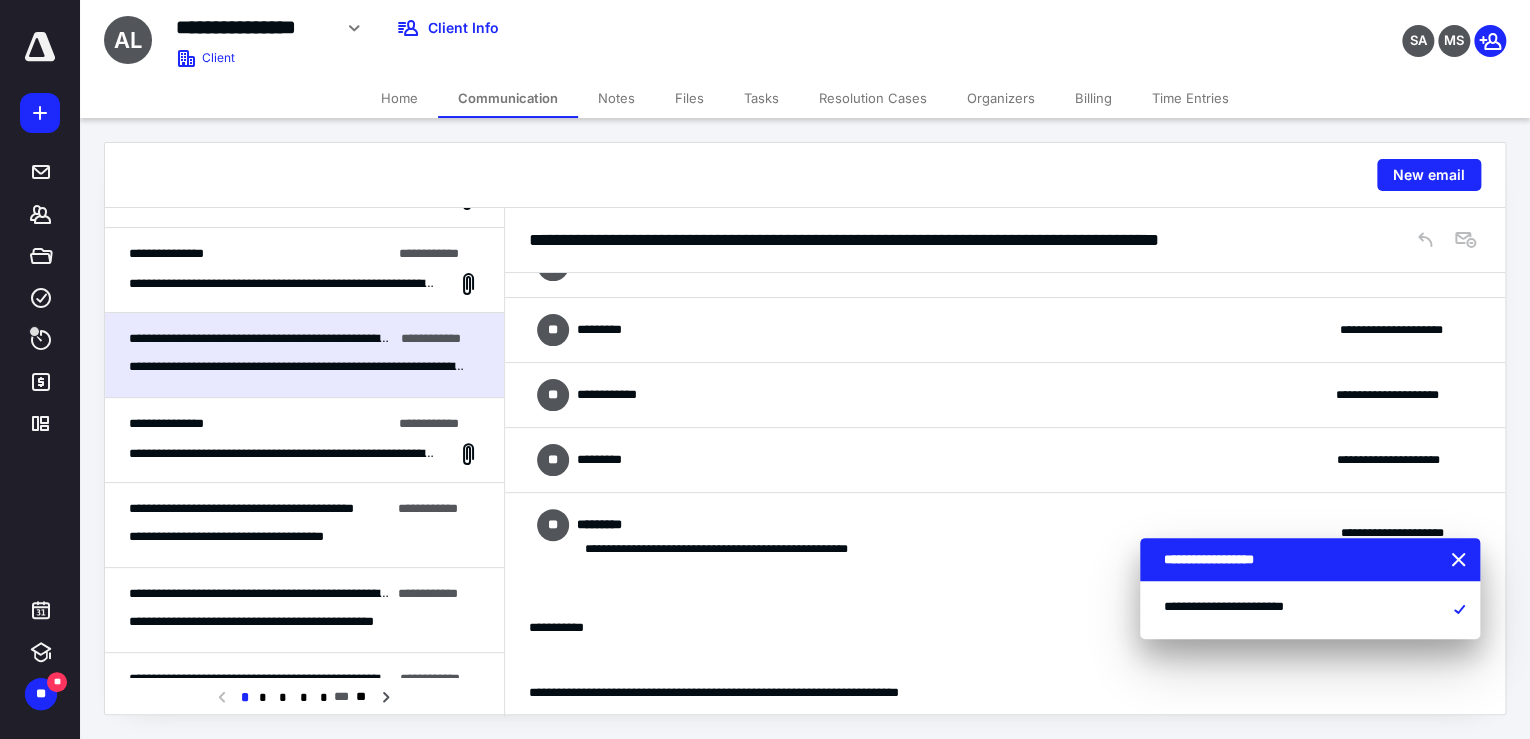 scroll, scrollTop: 903, scrollLeft: 0, axis: vertical 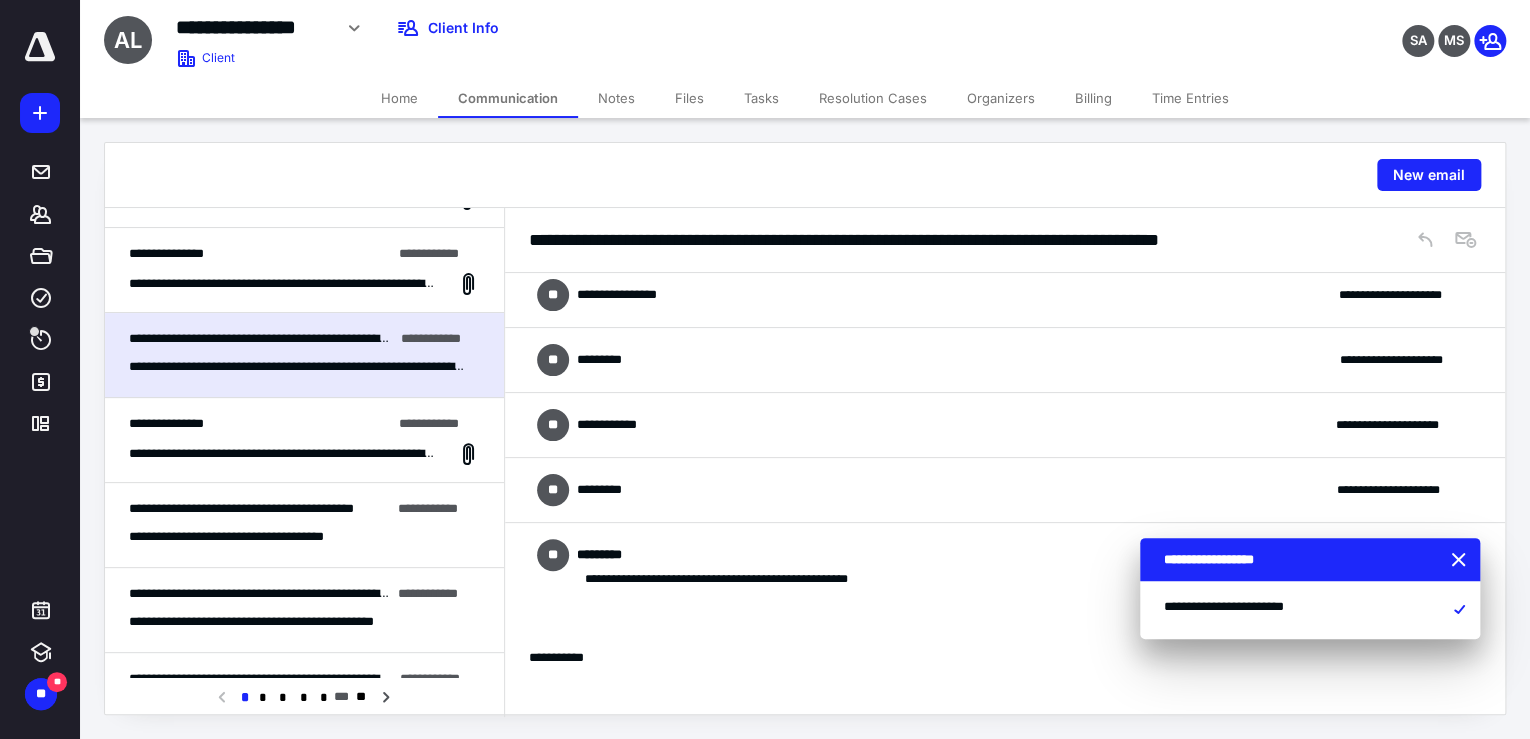 click on "**********" at bounding box center [1005, 295] 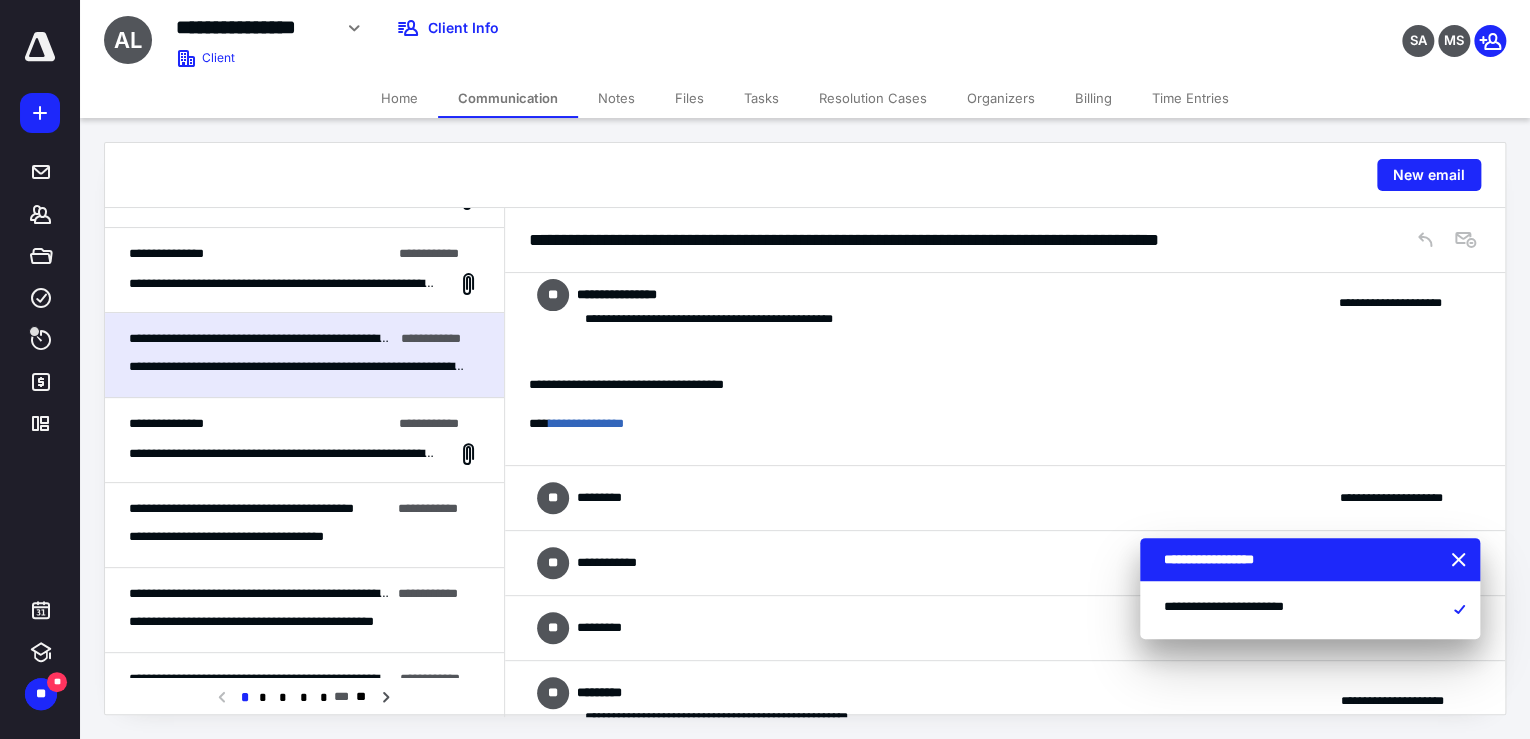 click on "*********" at bounding box center (608, 498) 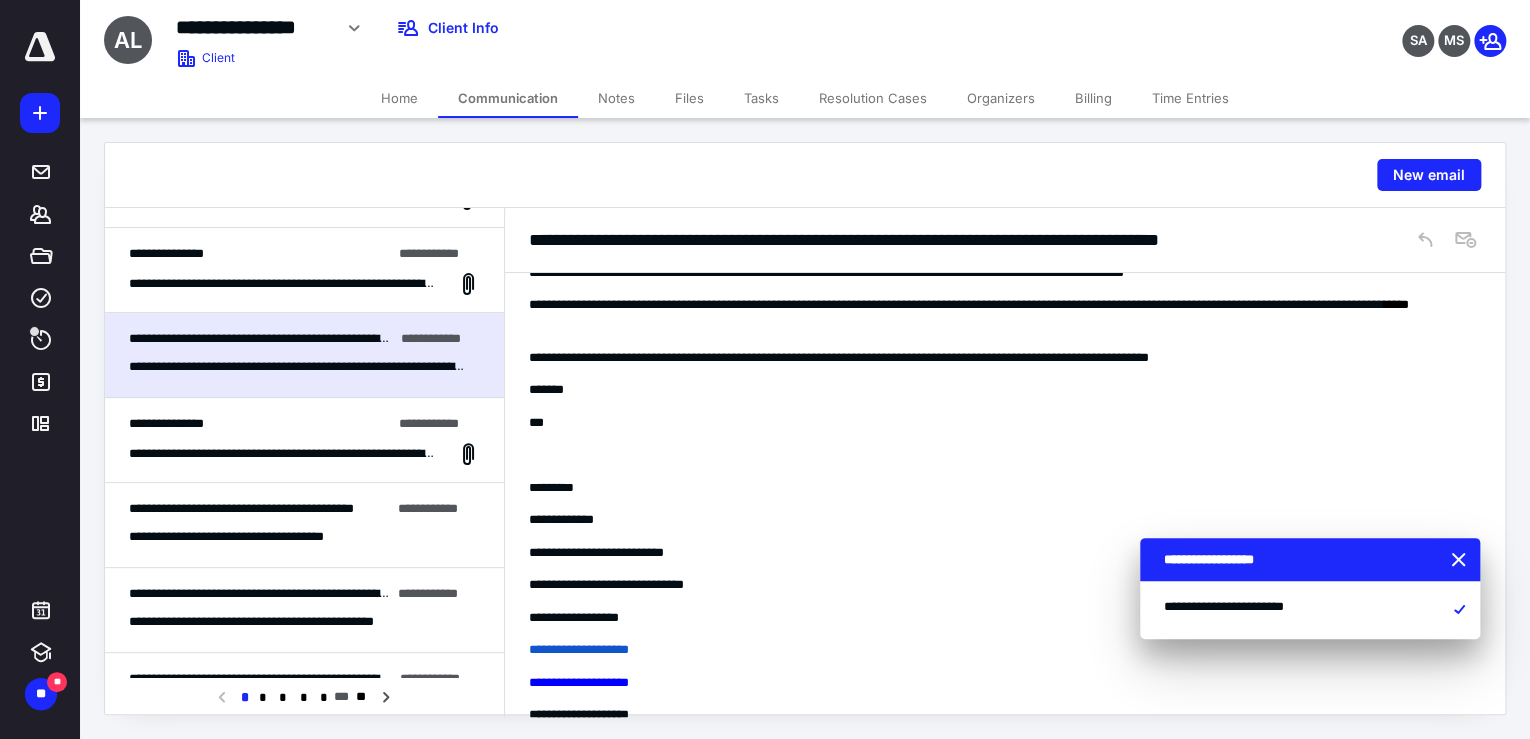 scroll, scrollTop: 0, scrollLeft: 0, axis: both 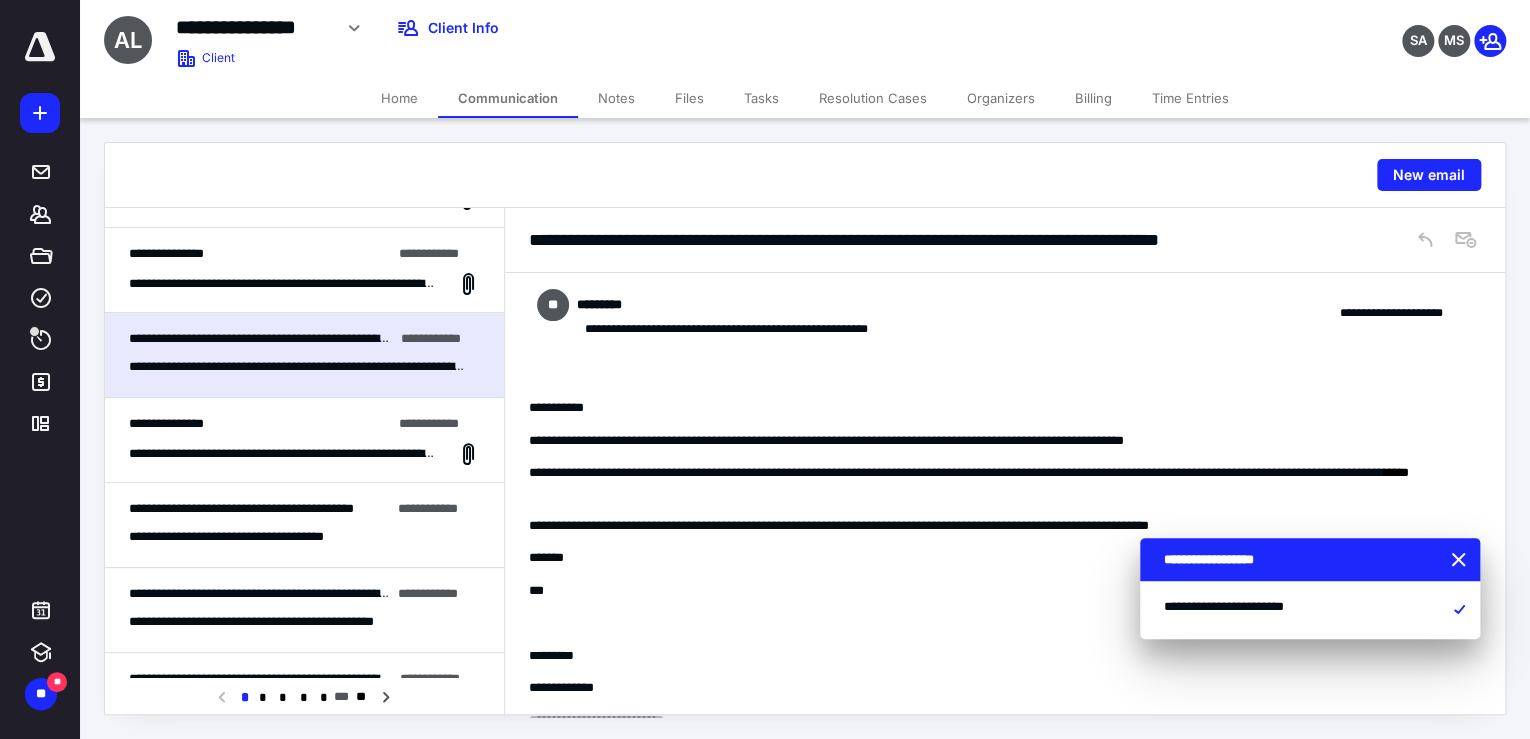 click on "**********" at bounding box center [282, 454] 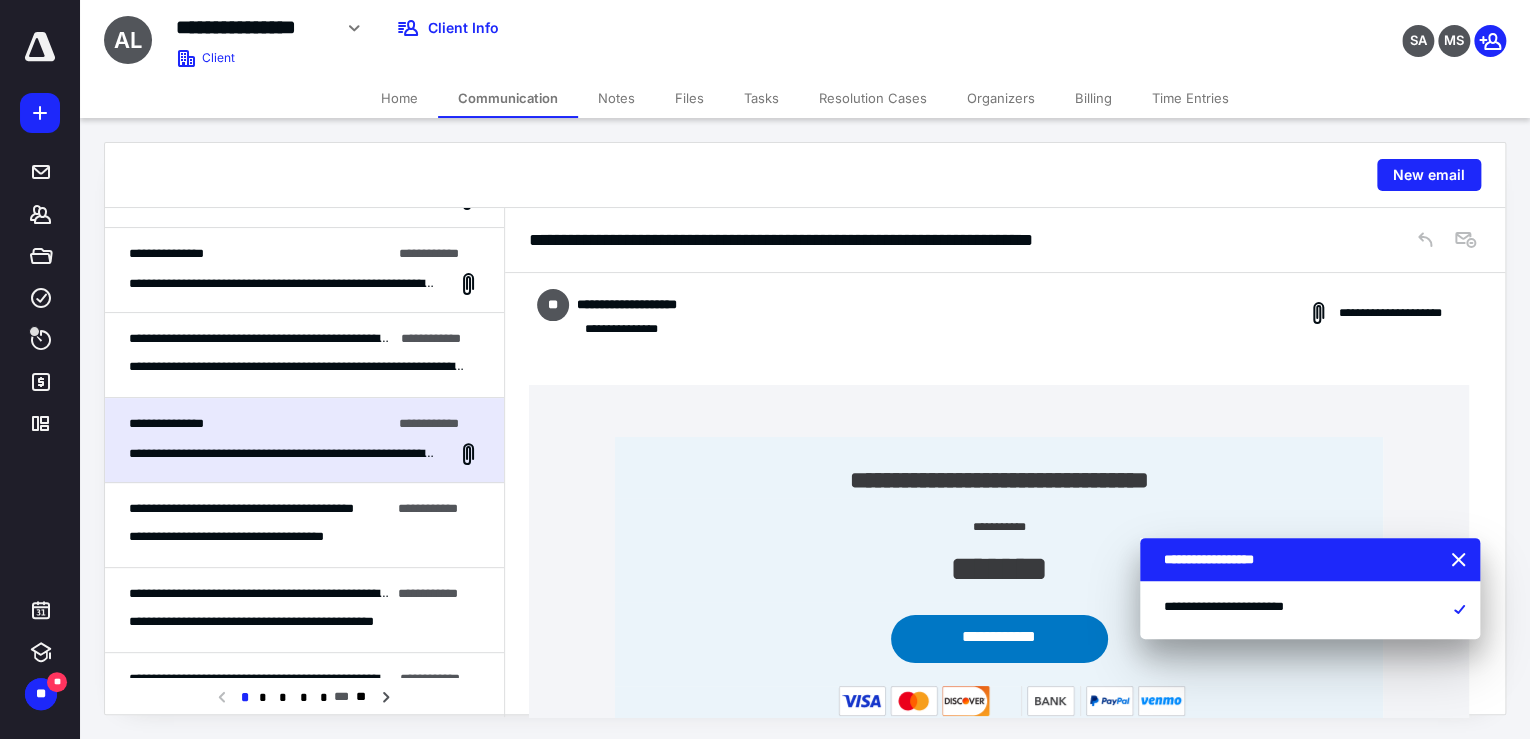 scroll, scrollTop: 778, scrollLeft: 0, axis: vertical 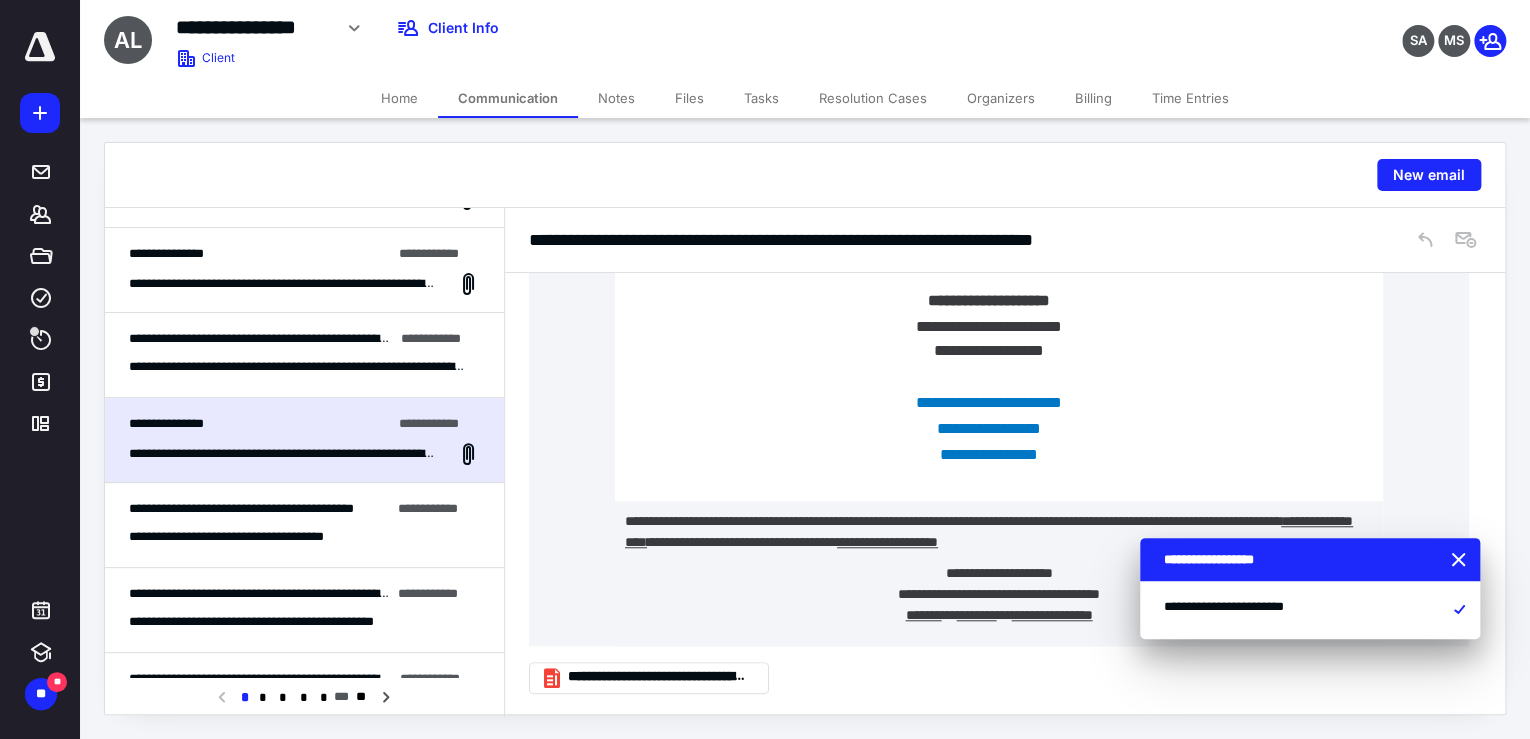 click on "**********" at bounding box center [254, 537] 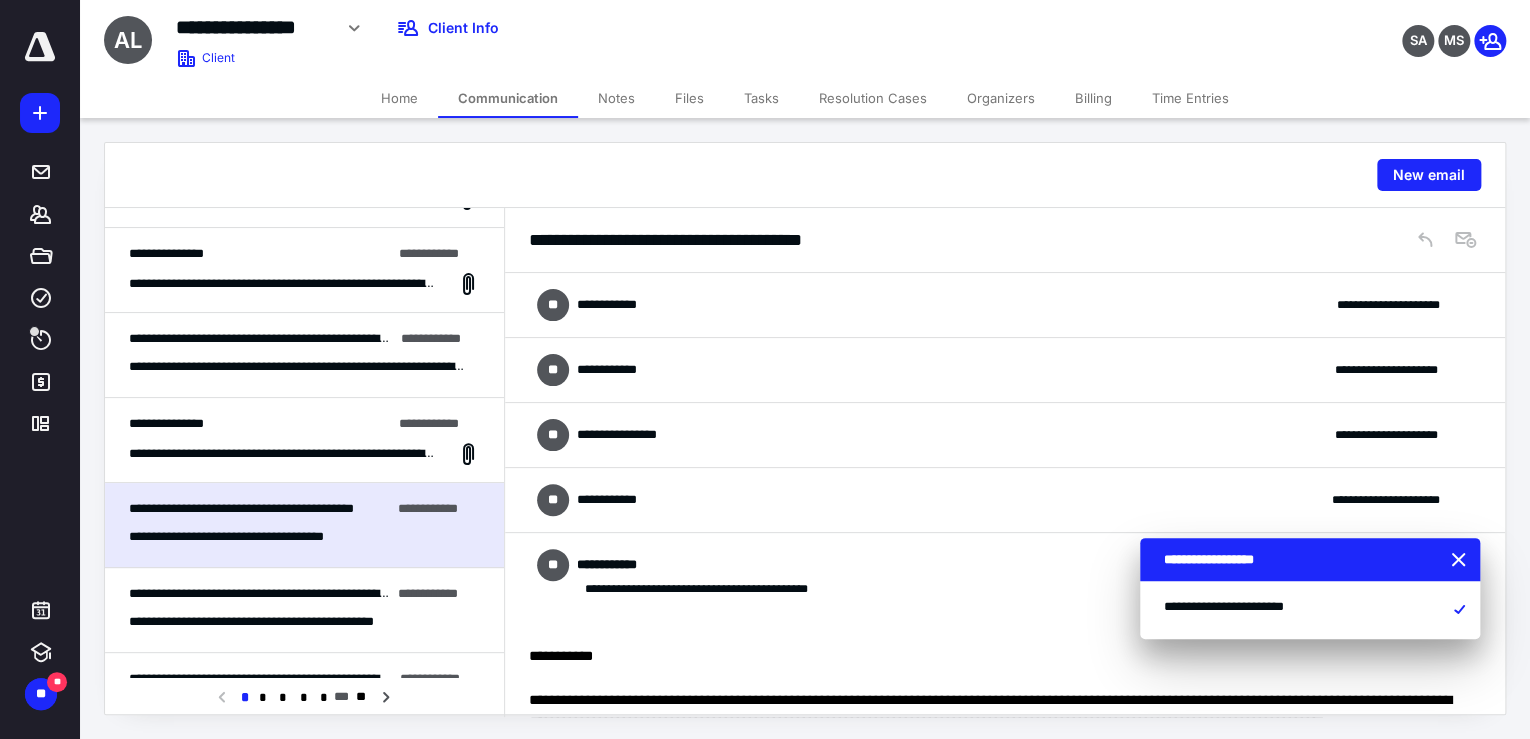 scroll, scrollTop: 624, scrollLeft: 0, axis: vertical 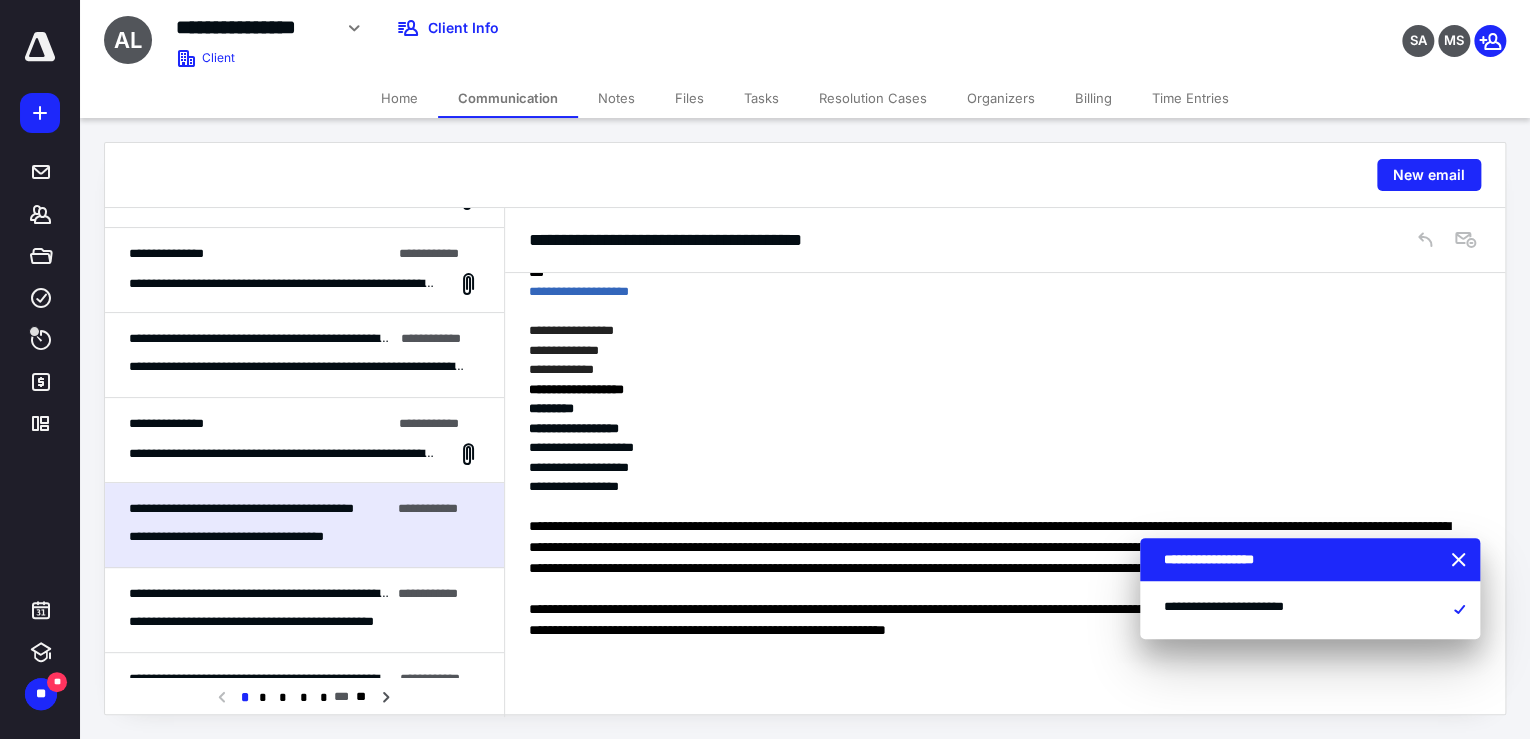 click on "**********" at bounding box center [304, 610] 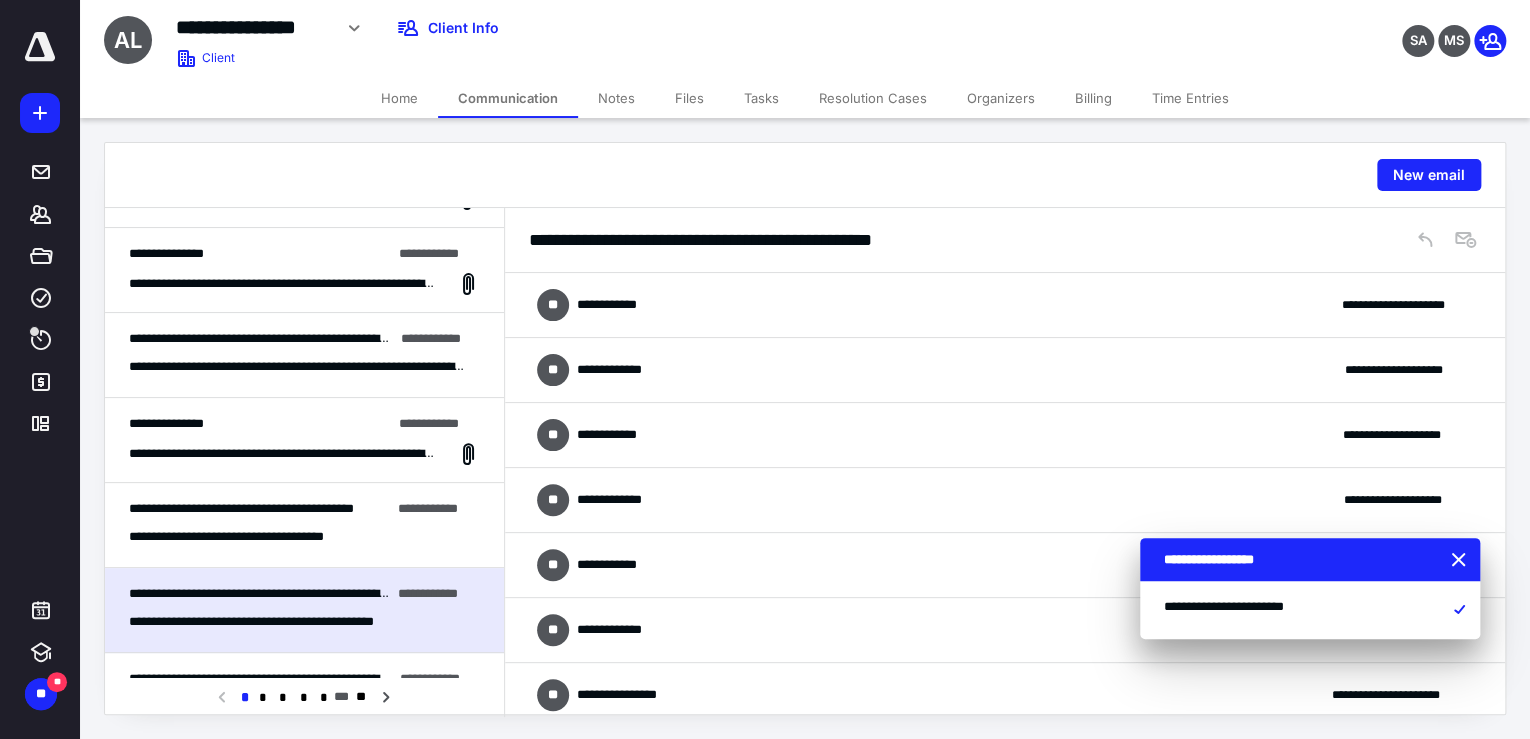 scroll, scrollTop: 5866, scrollLeft: 0, axis: vertical 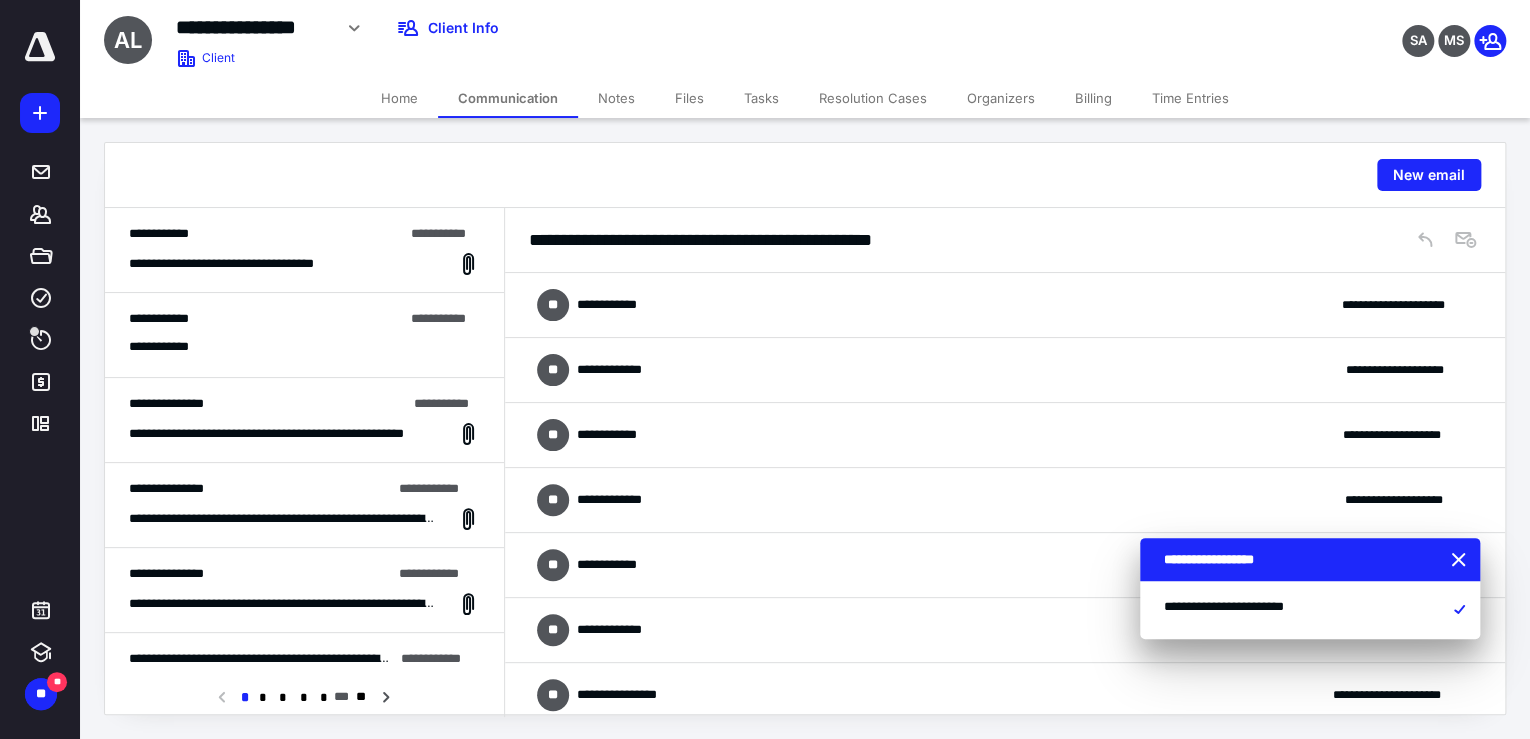 click on "Files" at bounding box center [689, 98] 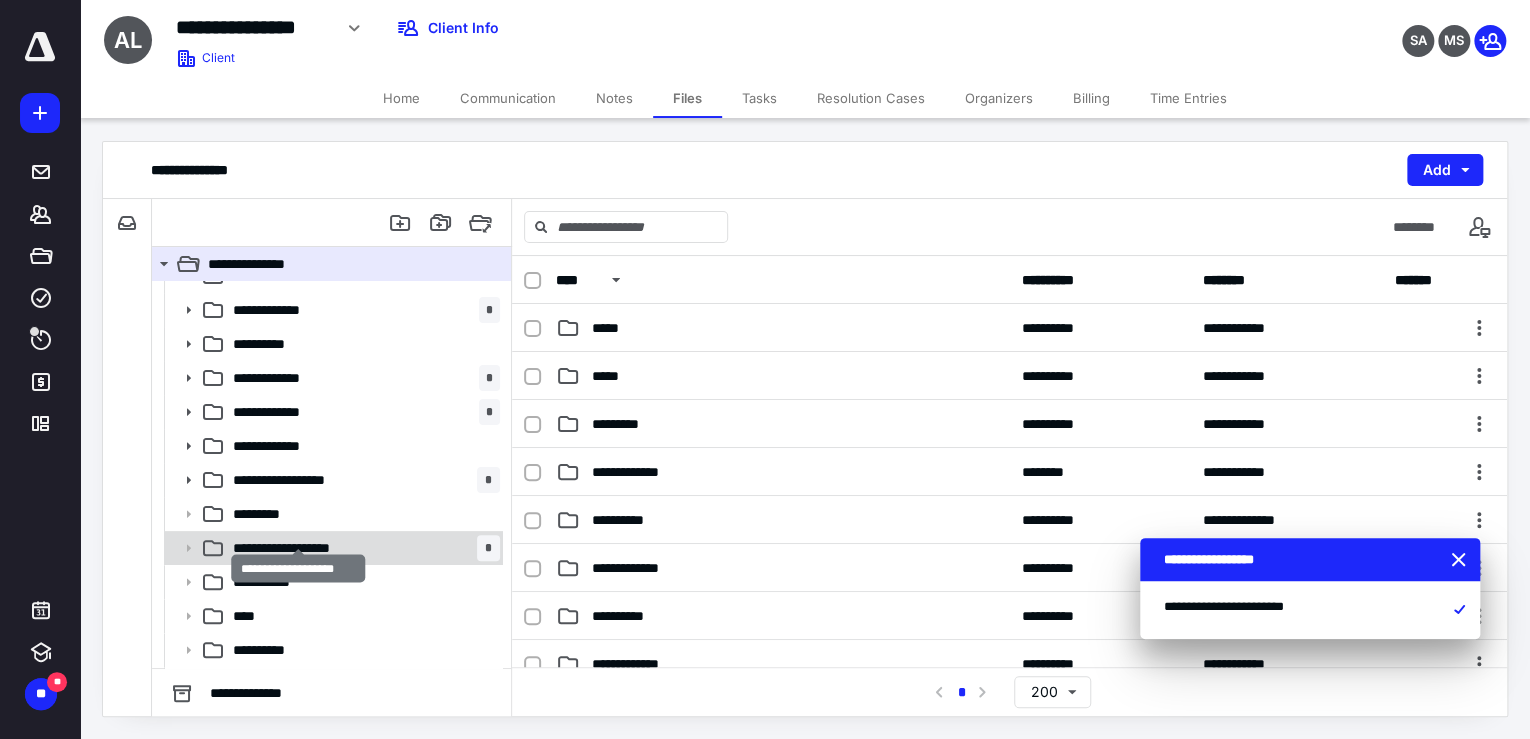 scroll, scrollTop: 258, scrollLeft: 0, axis: vertical 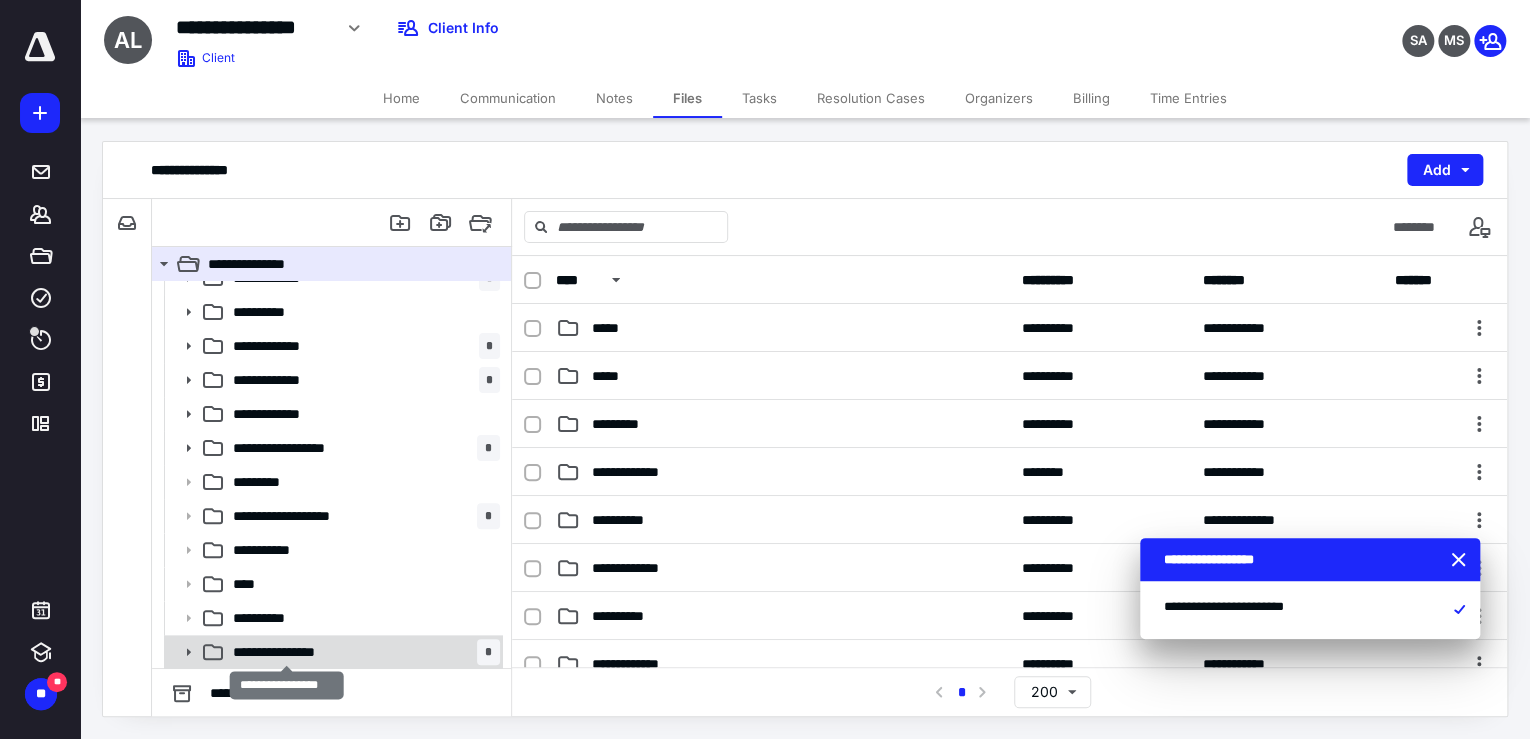 click on "**********" at bounding box center (287, 652) 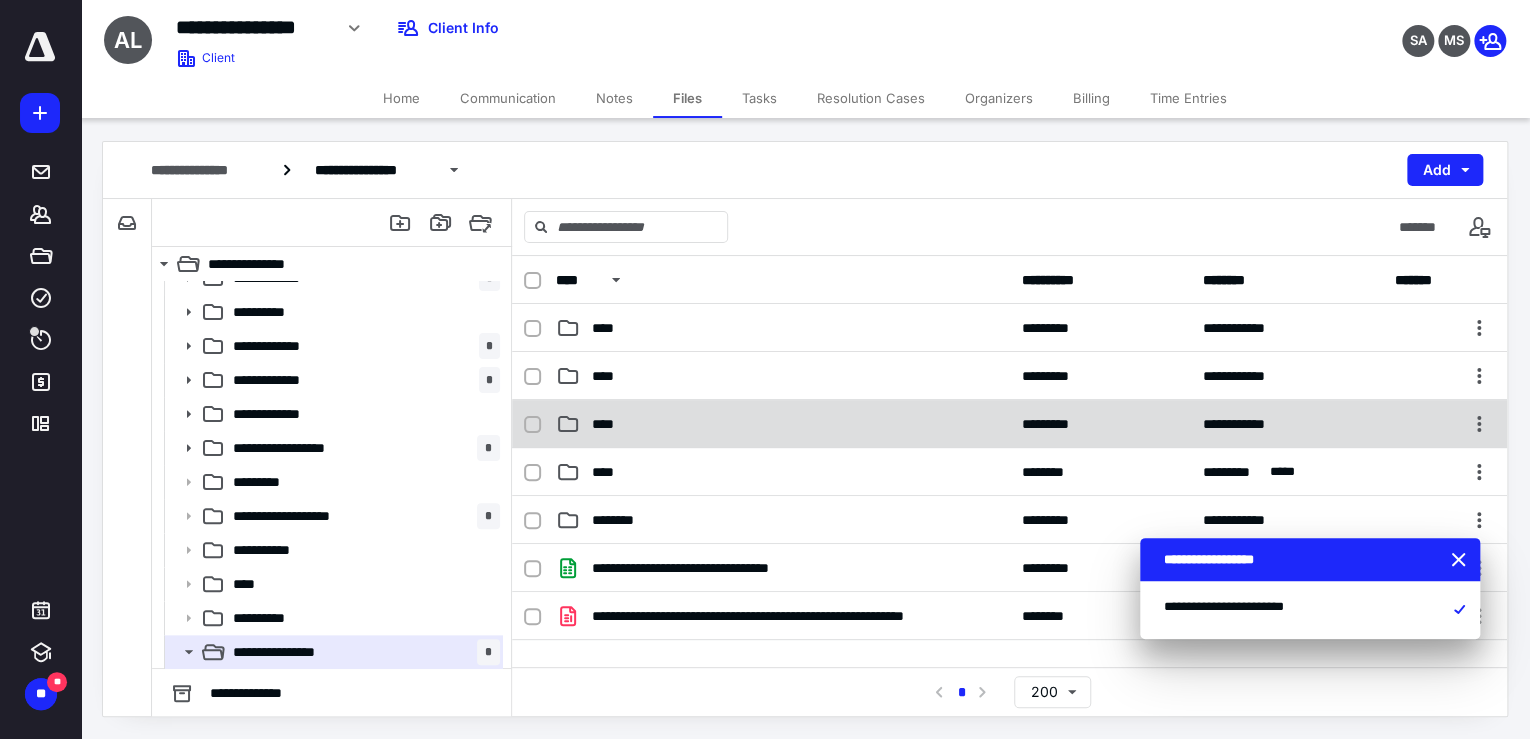 click on "****" at bounding box center [782, 424] 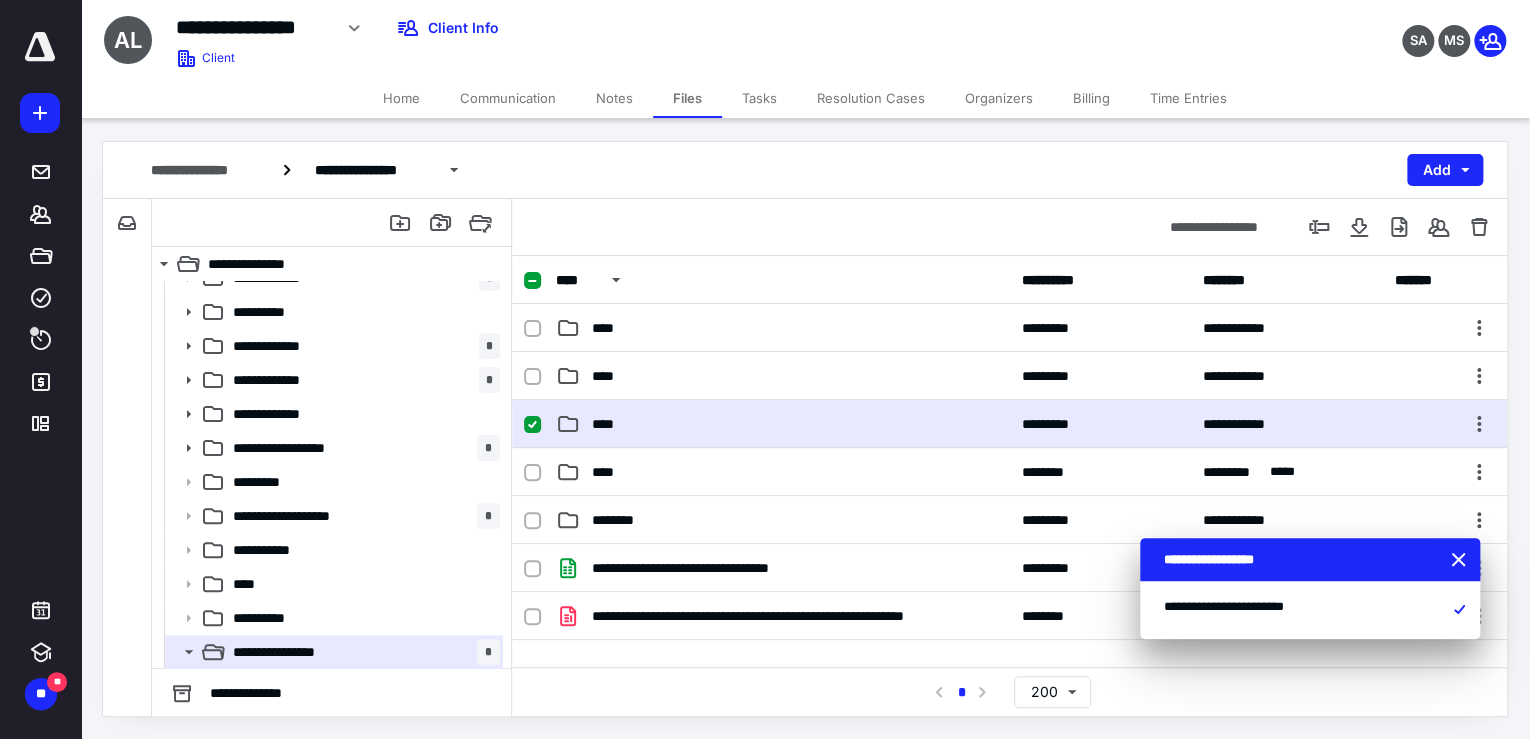 click on "****" at bounding box center [782, 424] 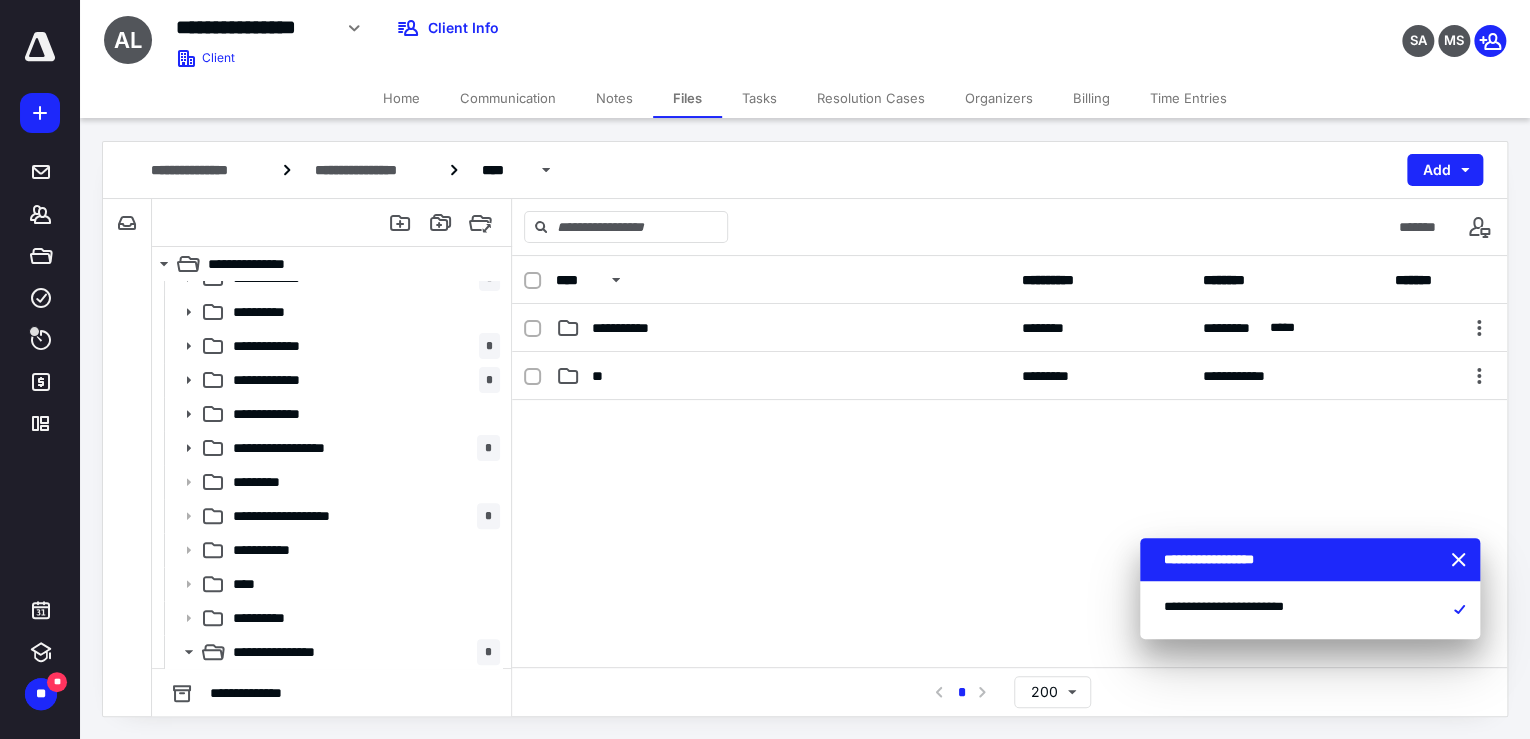 click at bounding box center [1009, 550] 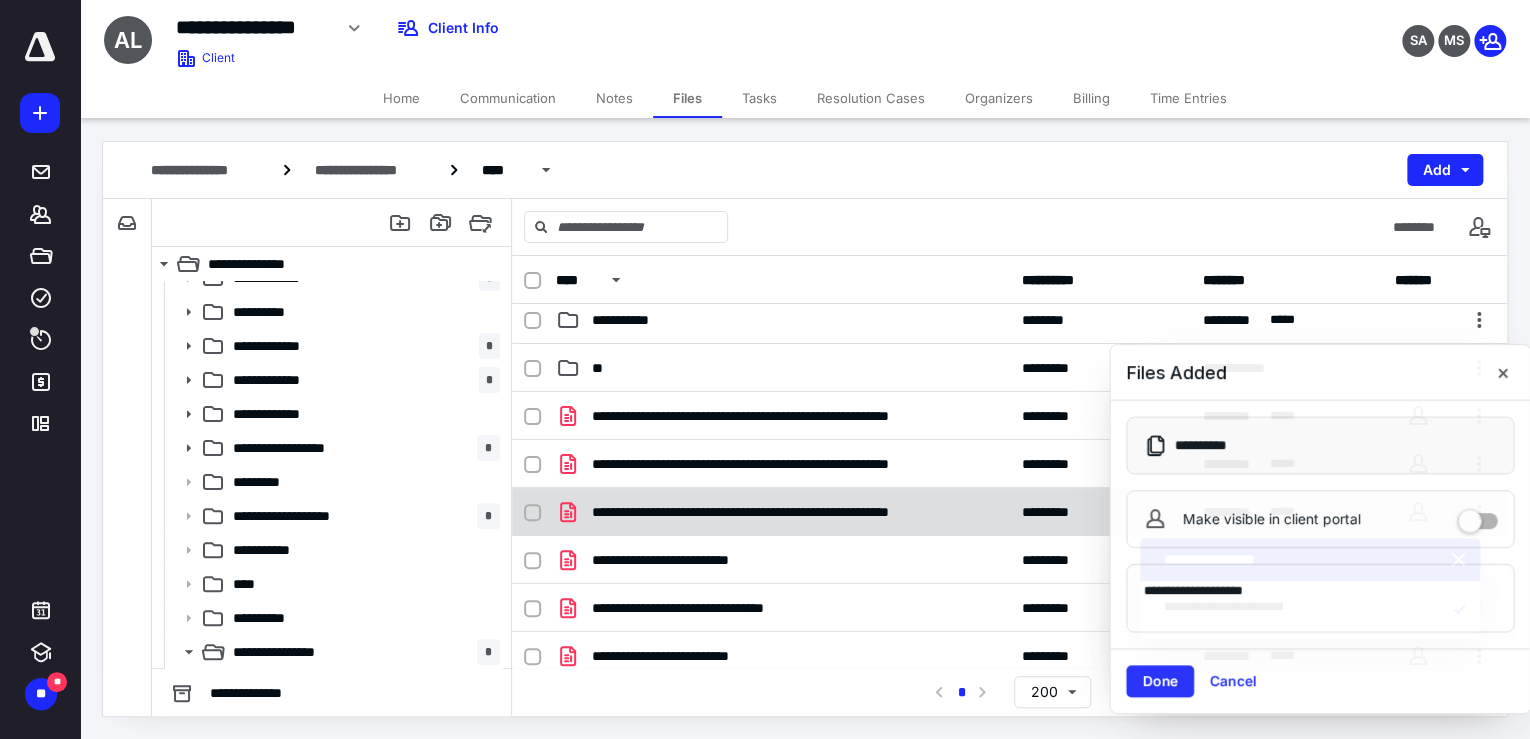 scroll, scrollTop: 0, scrollLeft: 0, axis: both 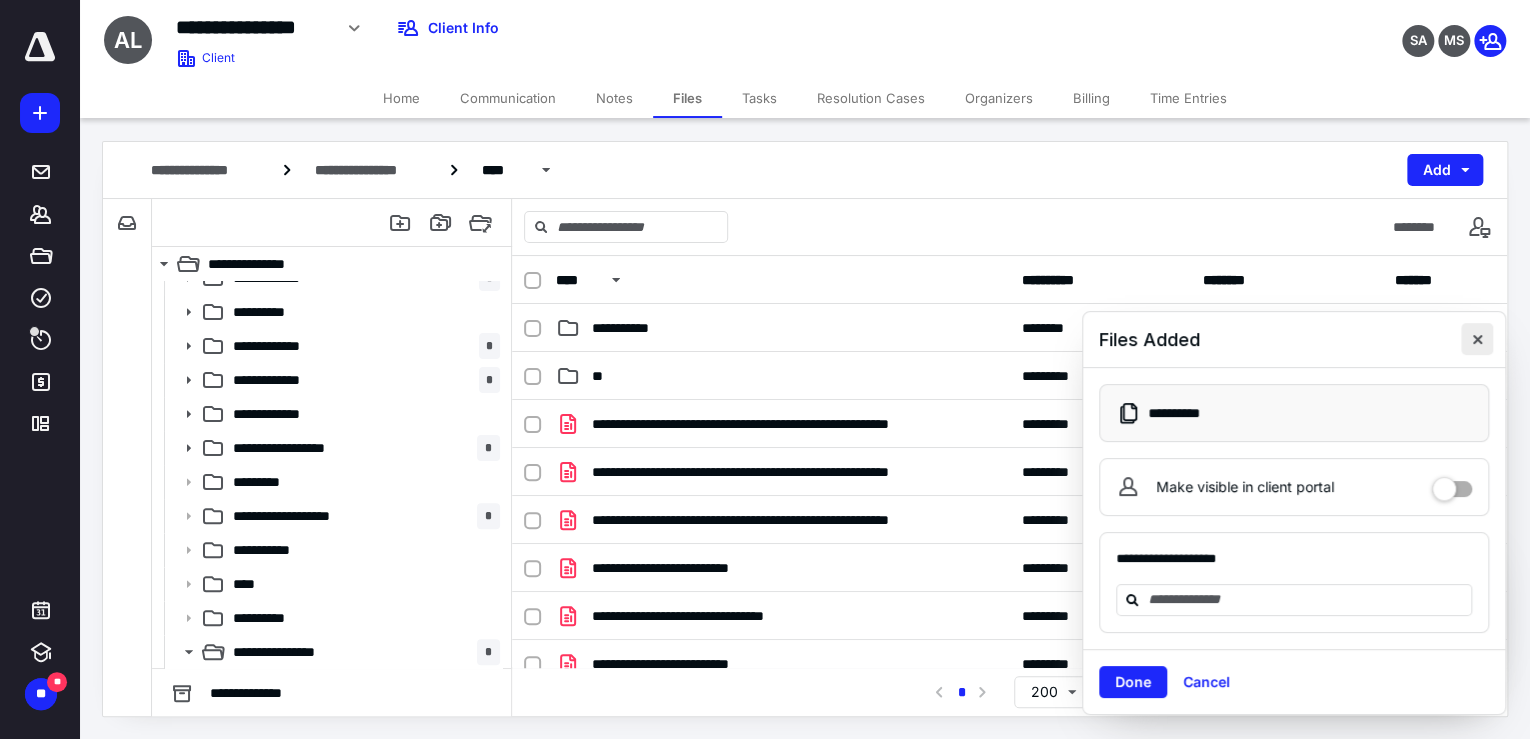 click at bounding box center [1477, 339] 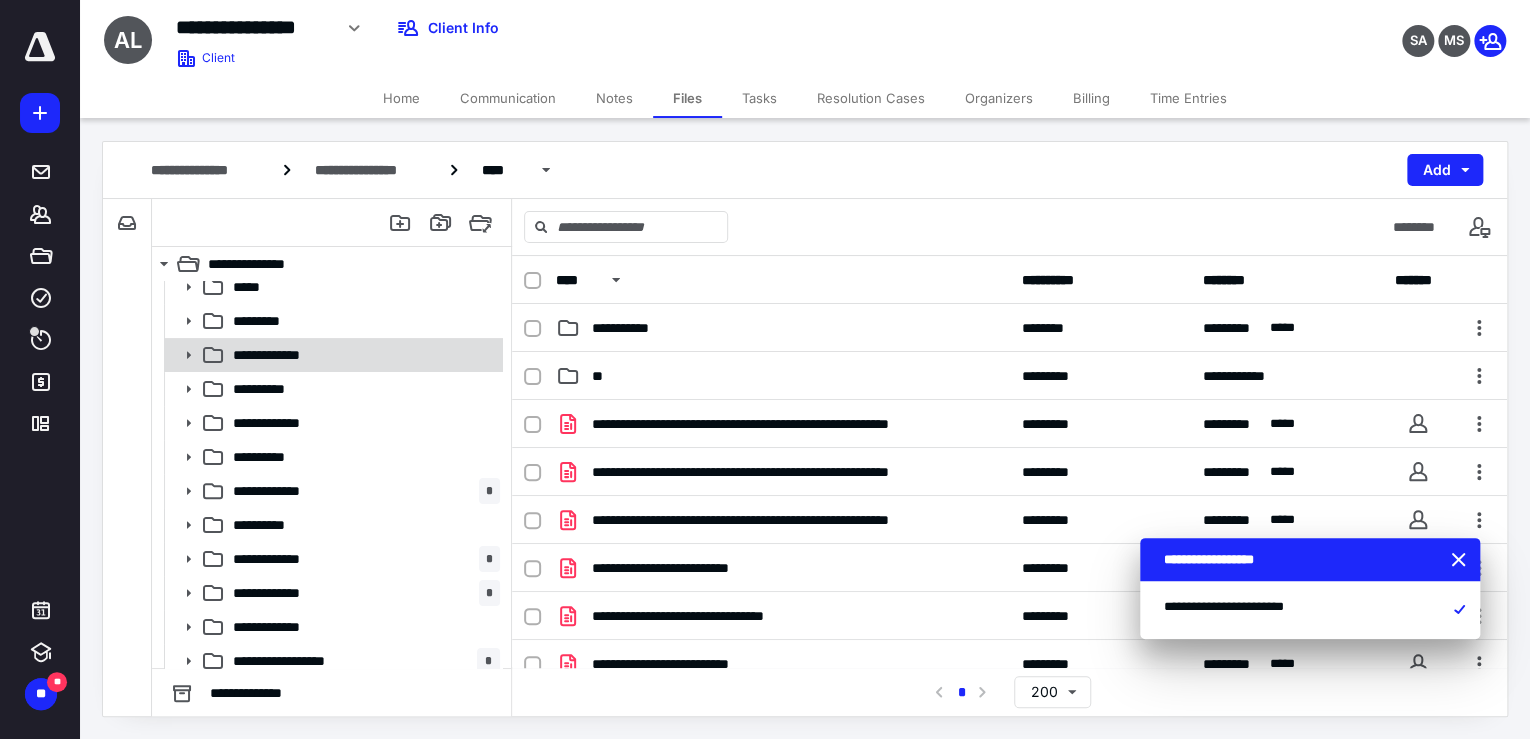scroll, scrollTop: 0, scrollLeft: 0, axis: both 